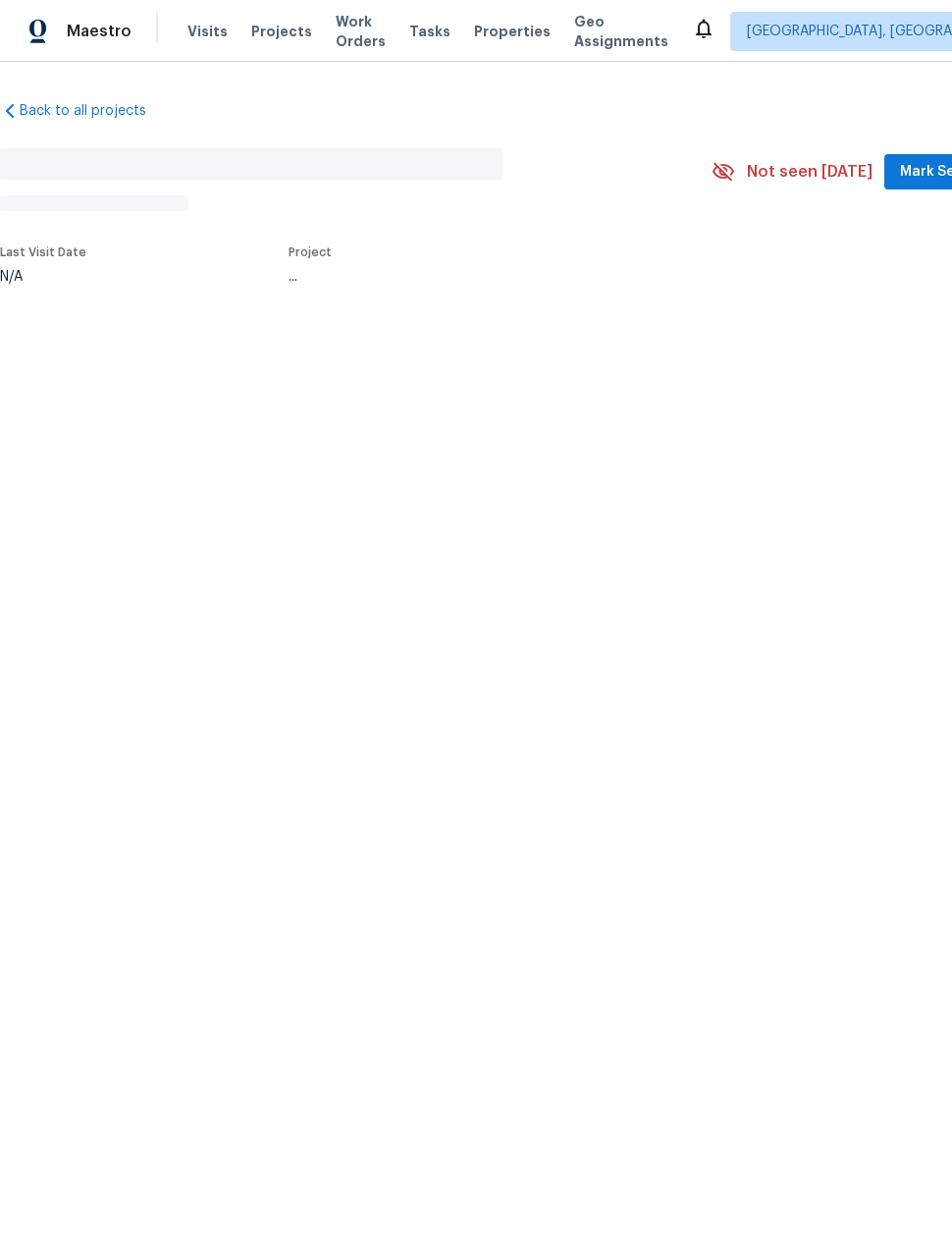 scroll, scrollTop: 0, scrollLeft: 0, axis: both 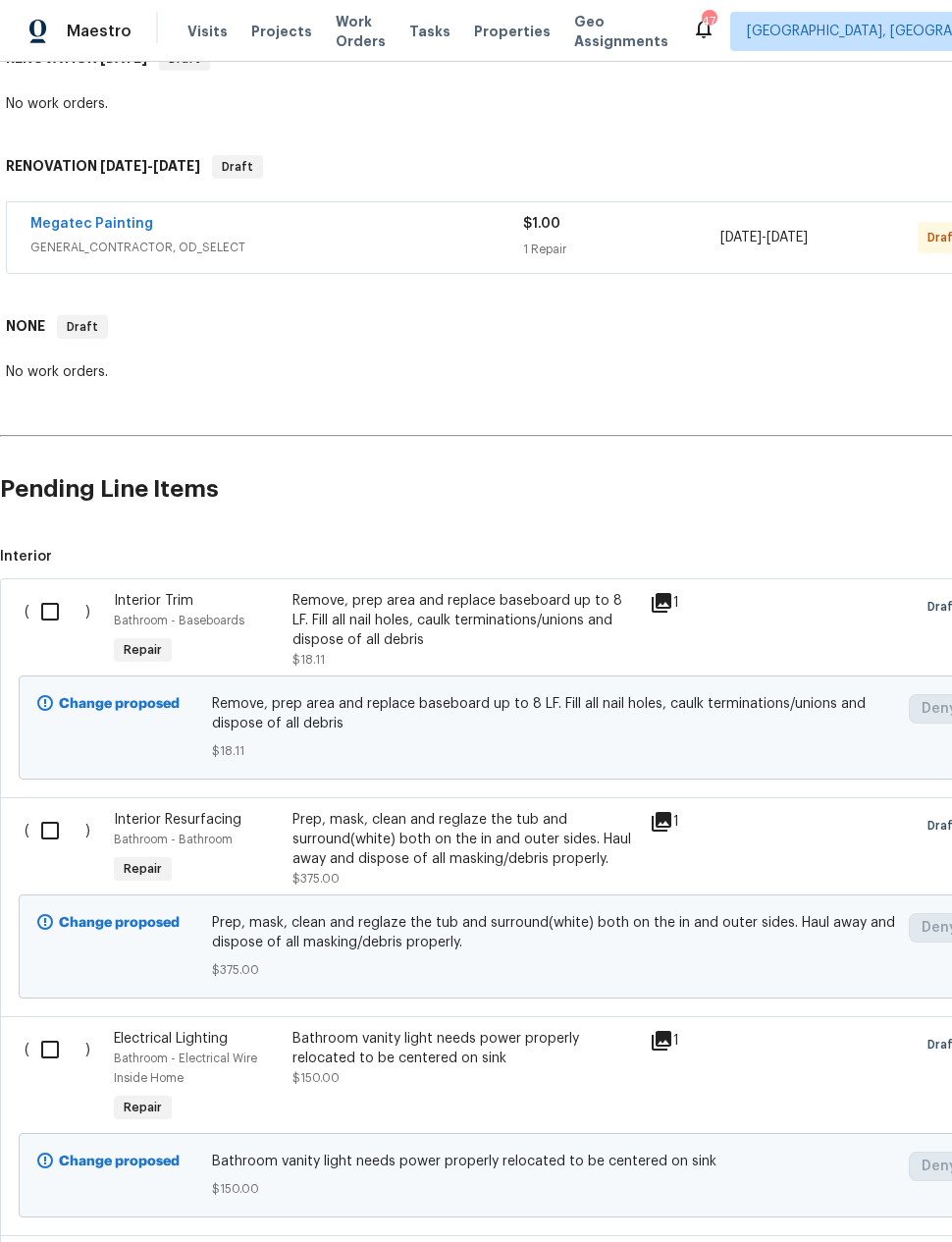 click at bounding box center (57, 612) 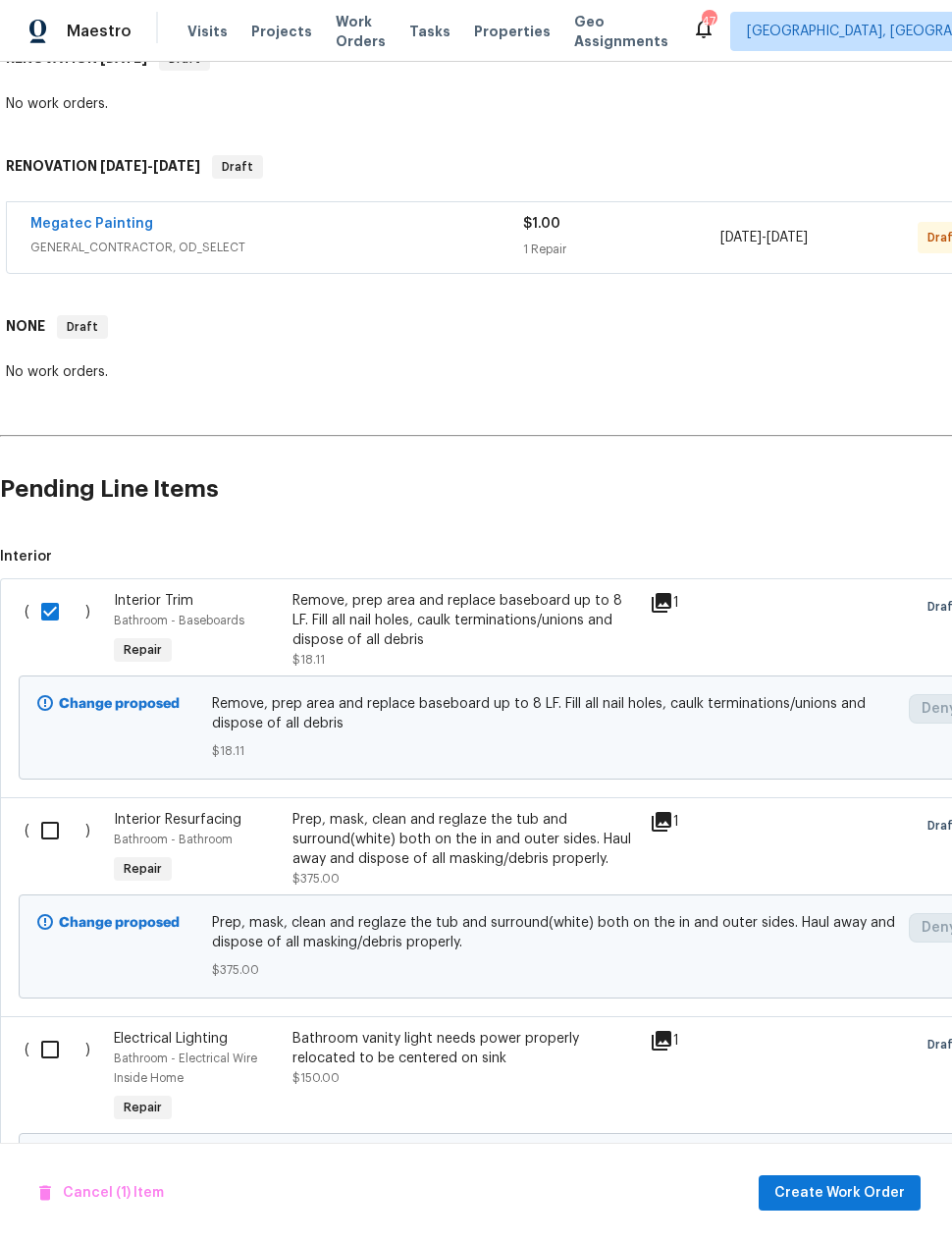click at bounding box center [57, 831] 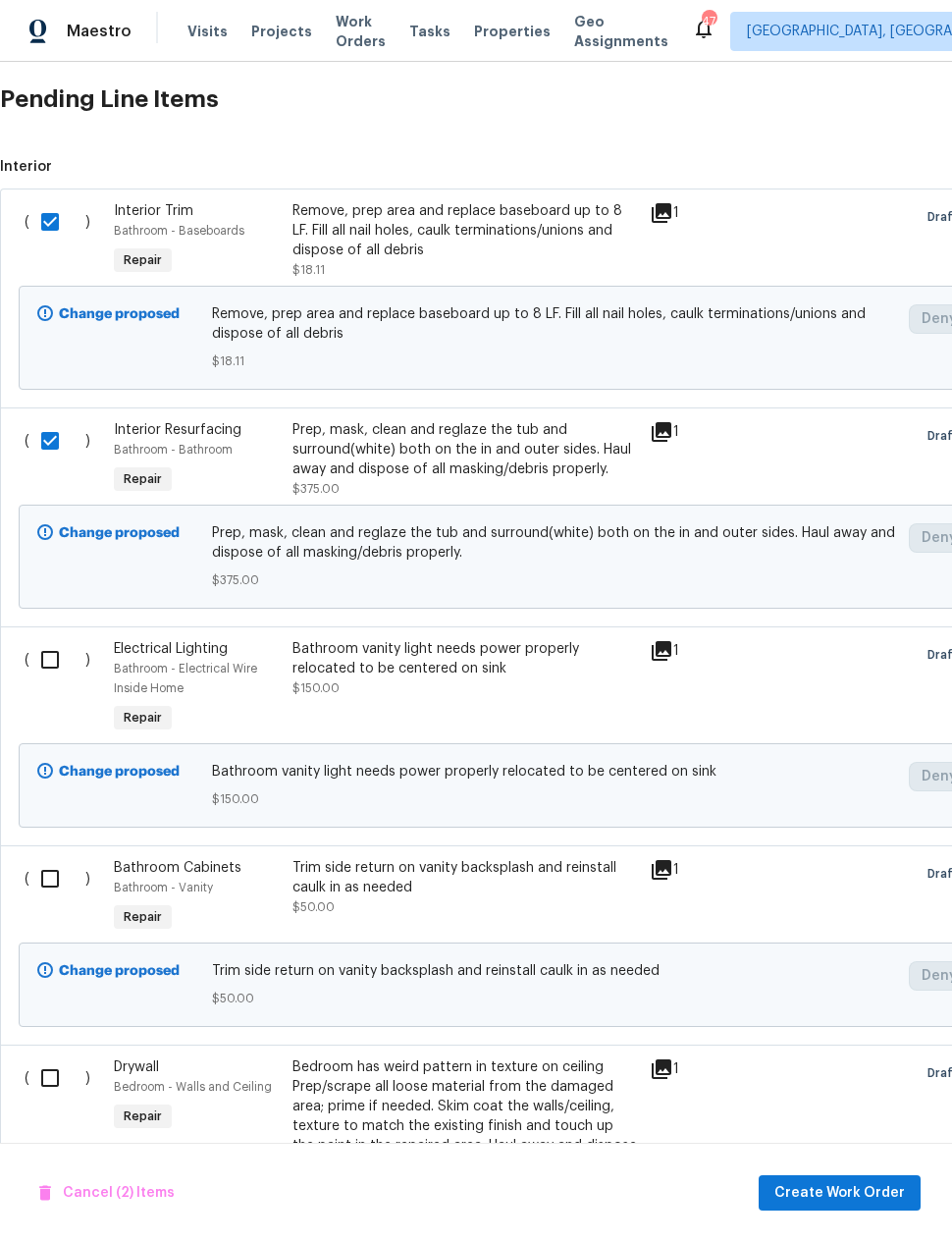 scroll, scrollTop: 734, scrollLeft: 0, axis: vertical 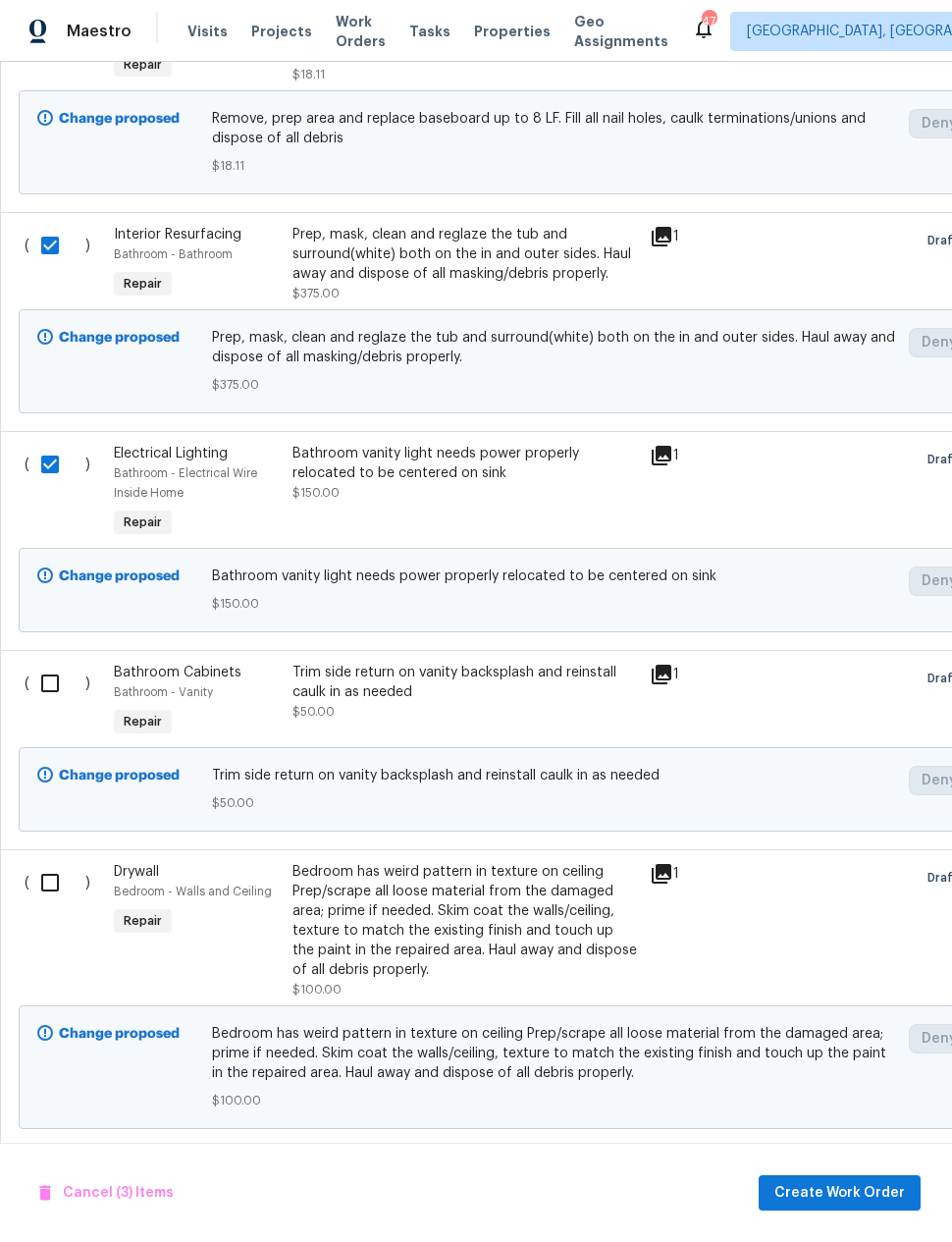 click at bounding box center [57, 683] 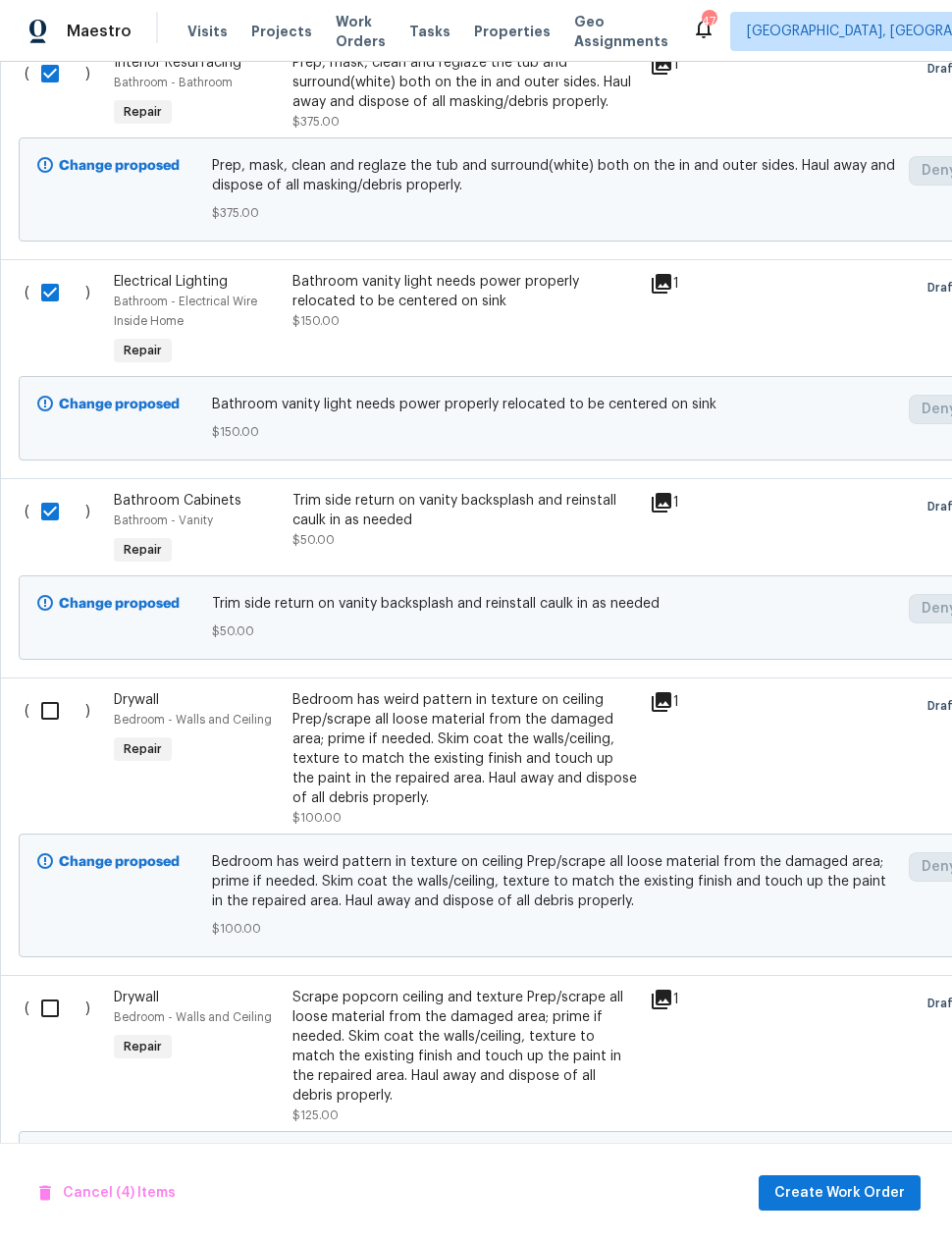 scroll, scrollTop: 1103, scrollLeft: 0, axis: vertical 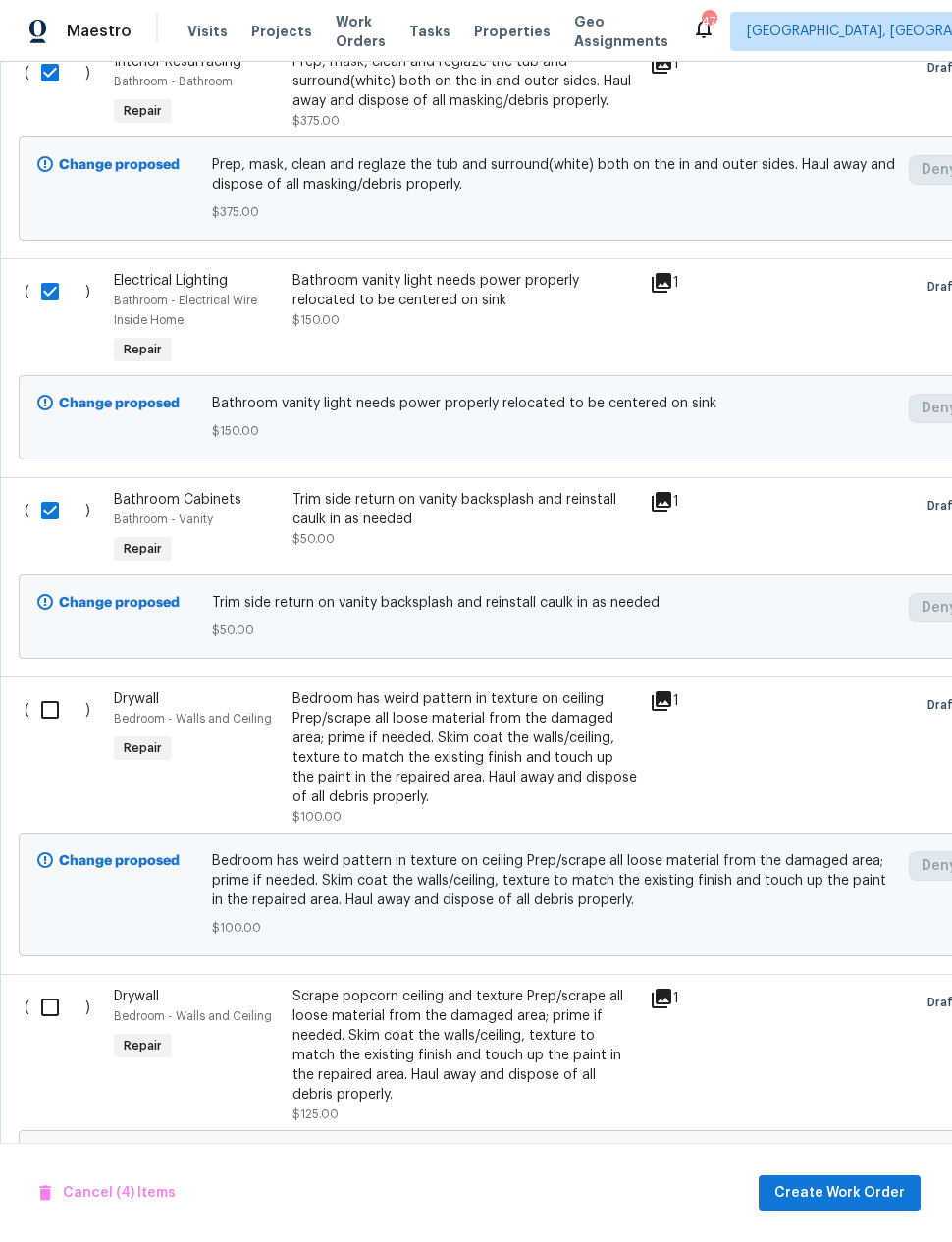 click at bounding box center [57, 710] 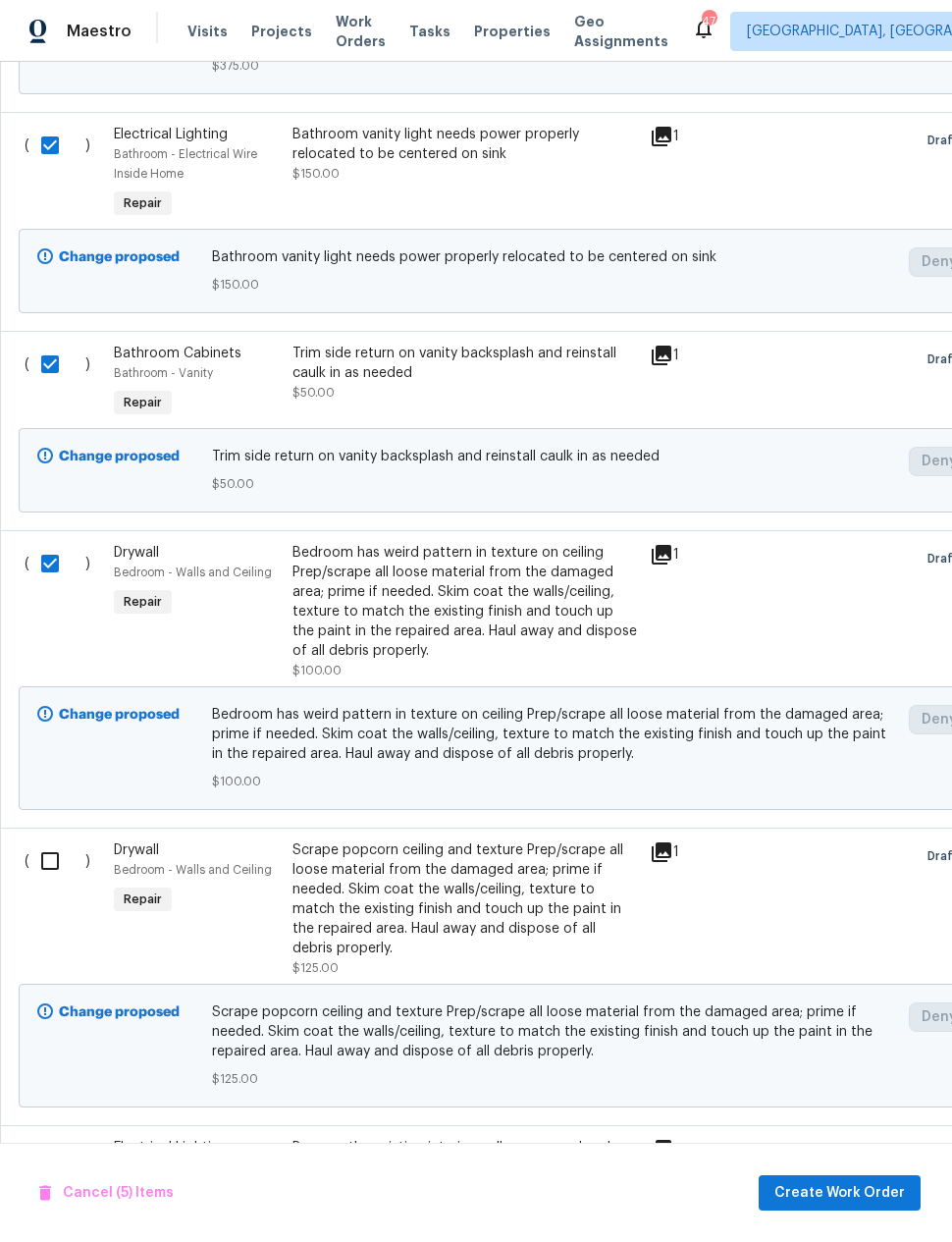 scroll, scrollTop: 1249, scrollLeft: 0, axis: vertical 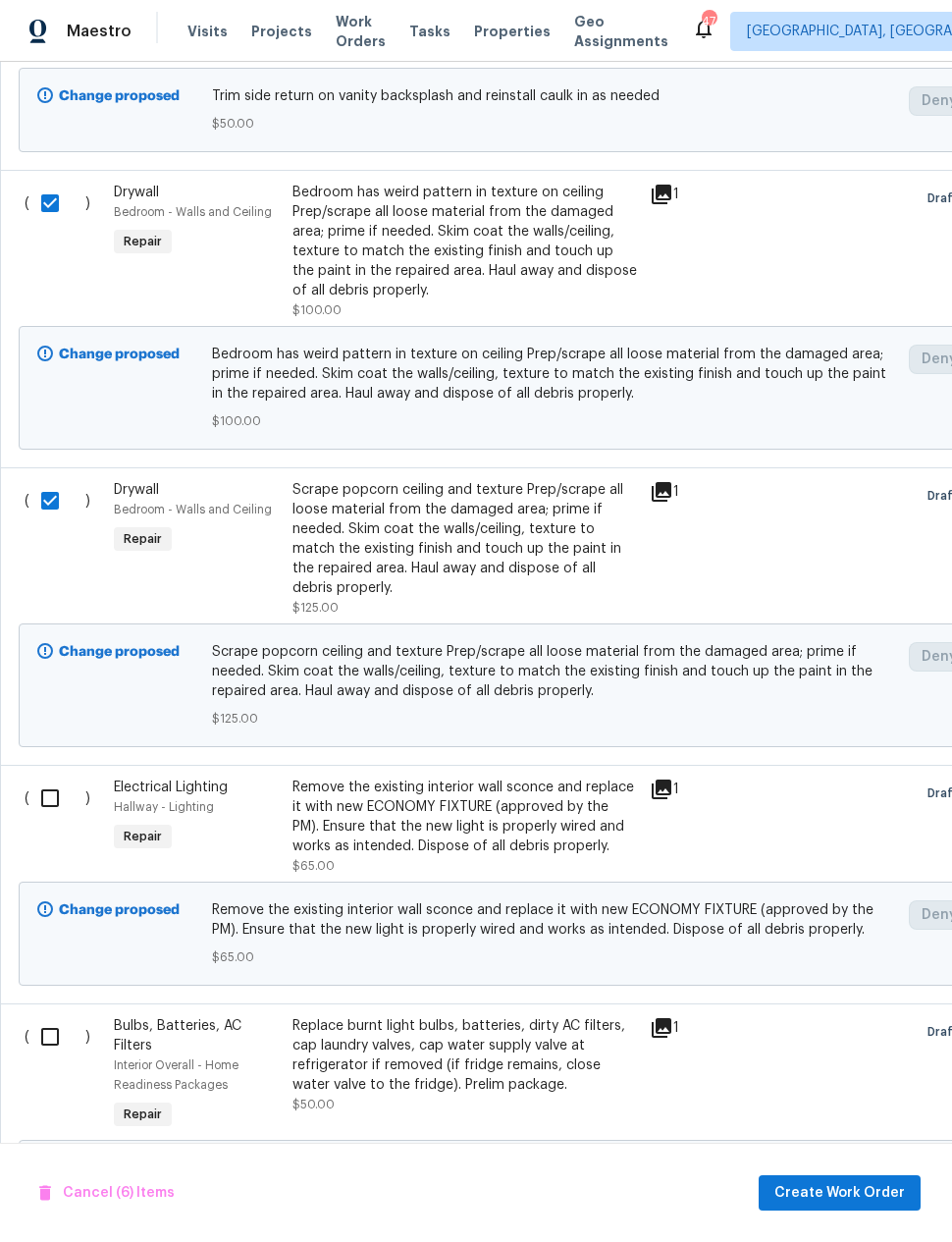 click at bounding box center (57, 798) 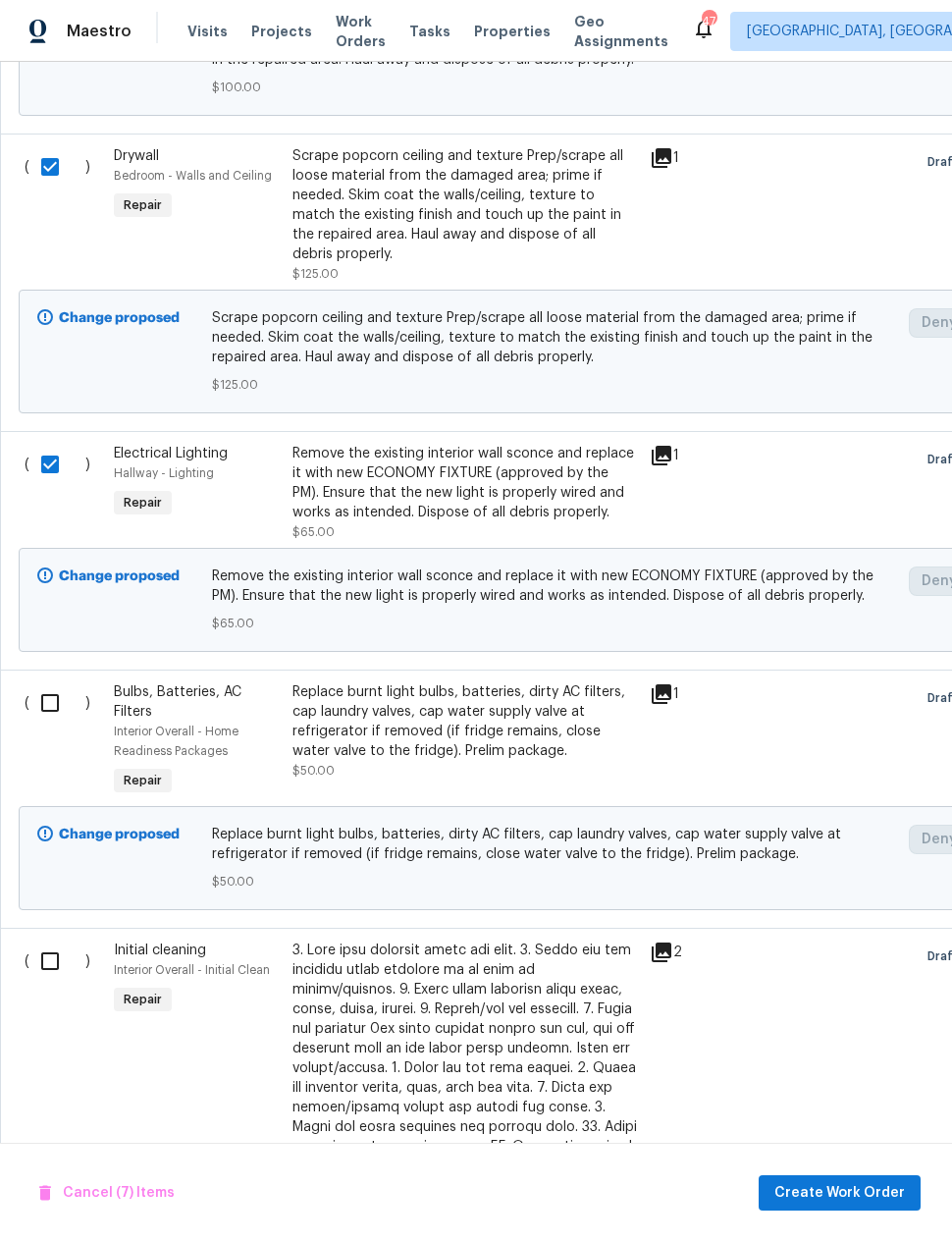scroll, scrollTop: 1943, scrollLeft: 0, axis: vertical 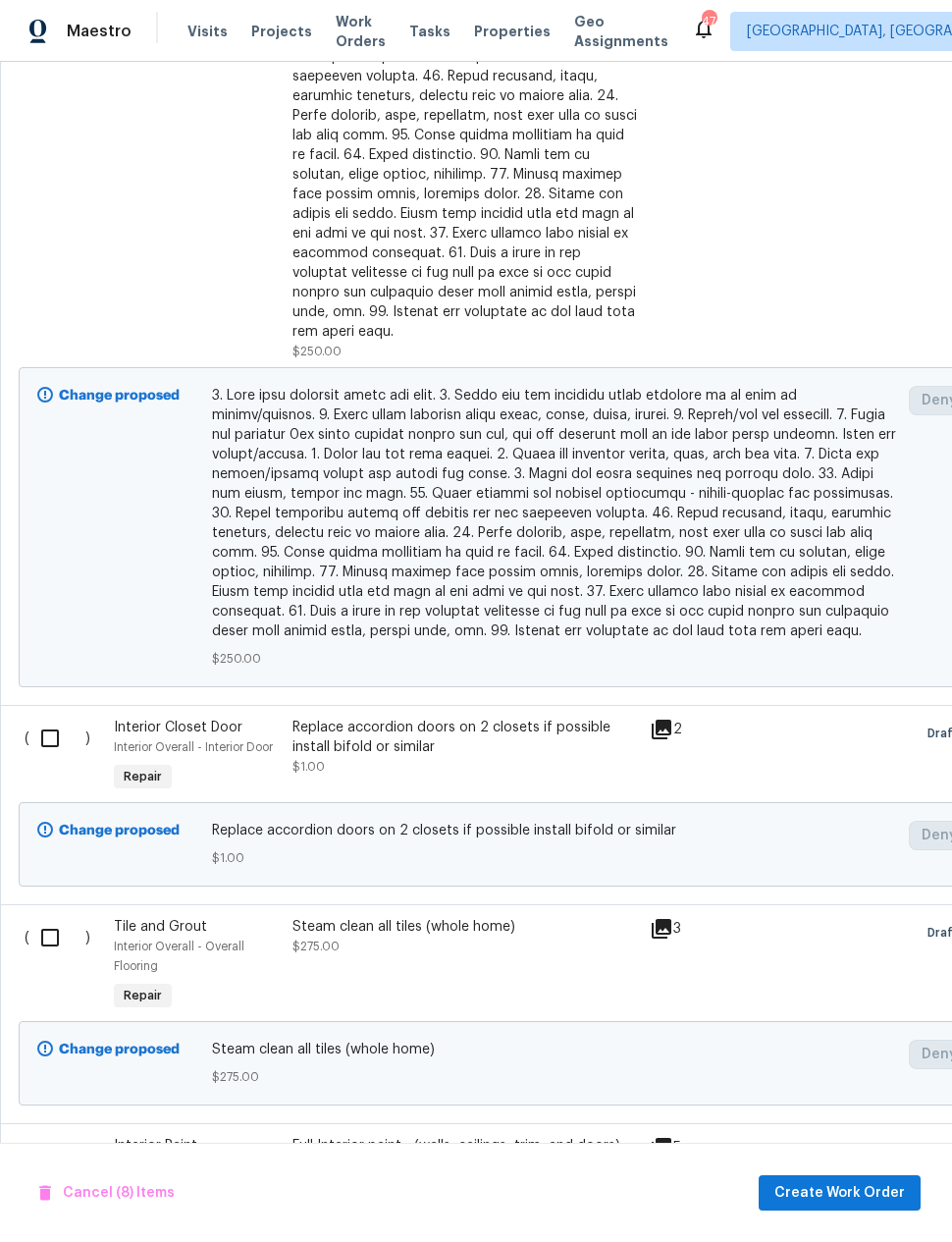 click at bounding box center [57, 738] 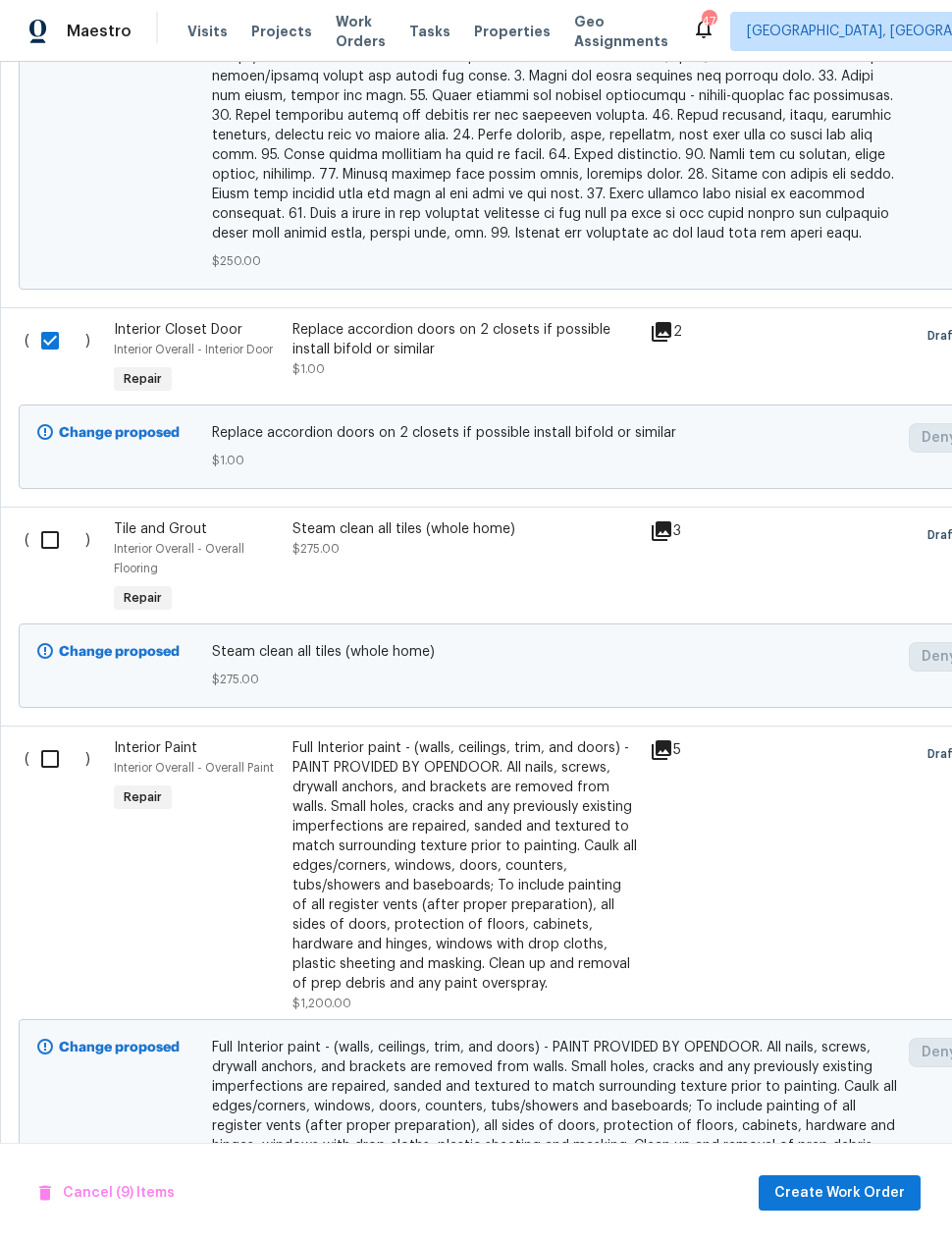 scroll, scrollTop: 3468, scrollLeft: 0, axis: vertical 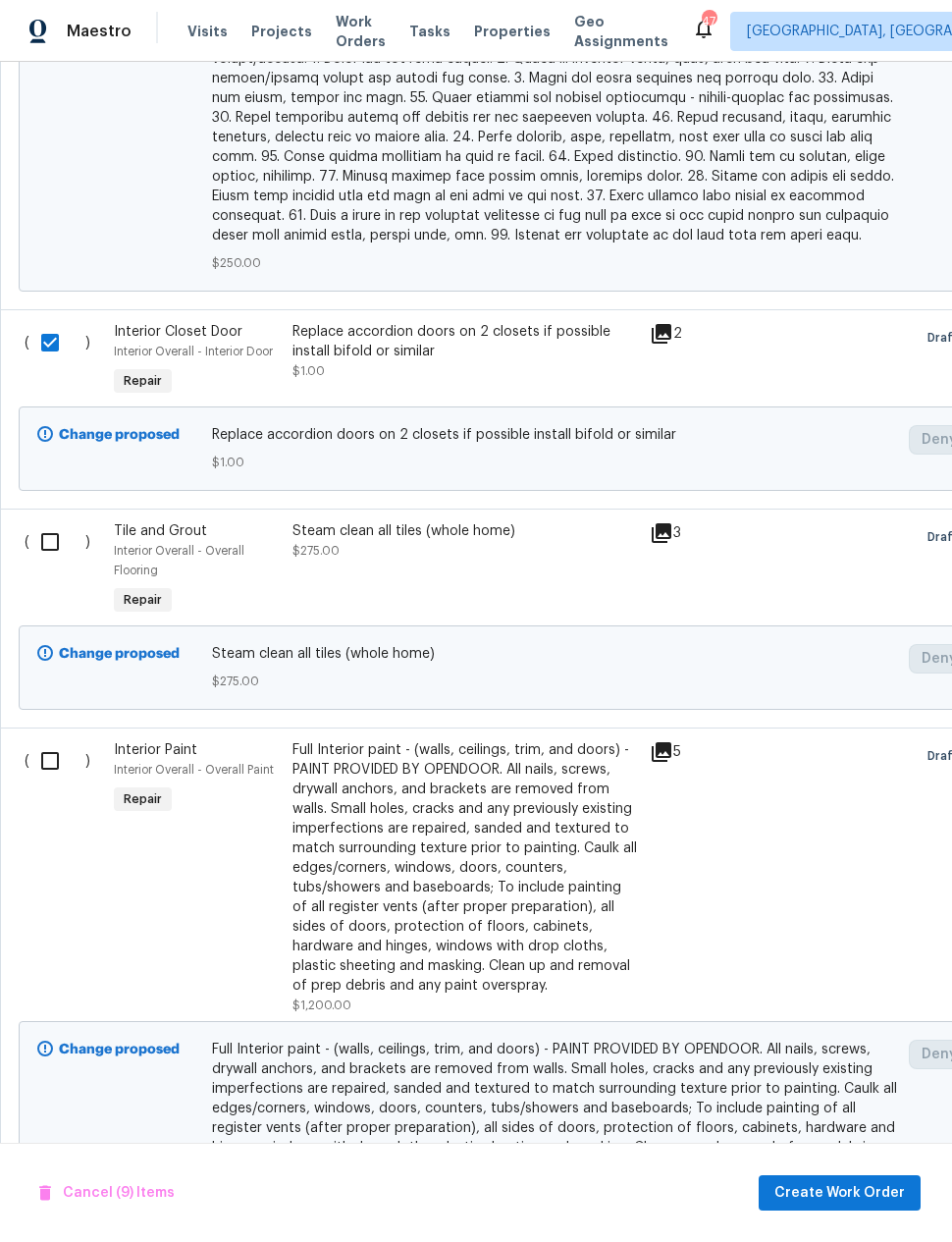 click at bounding box center [57, 761] 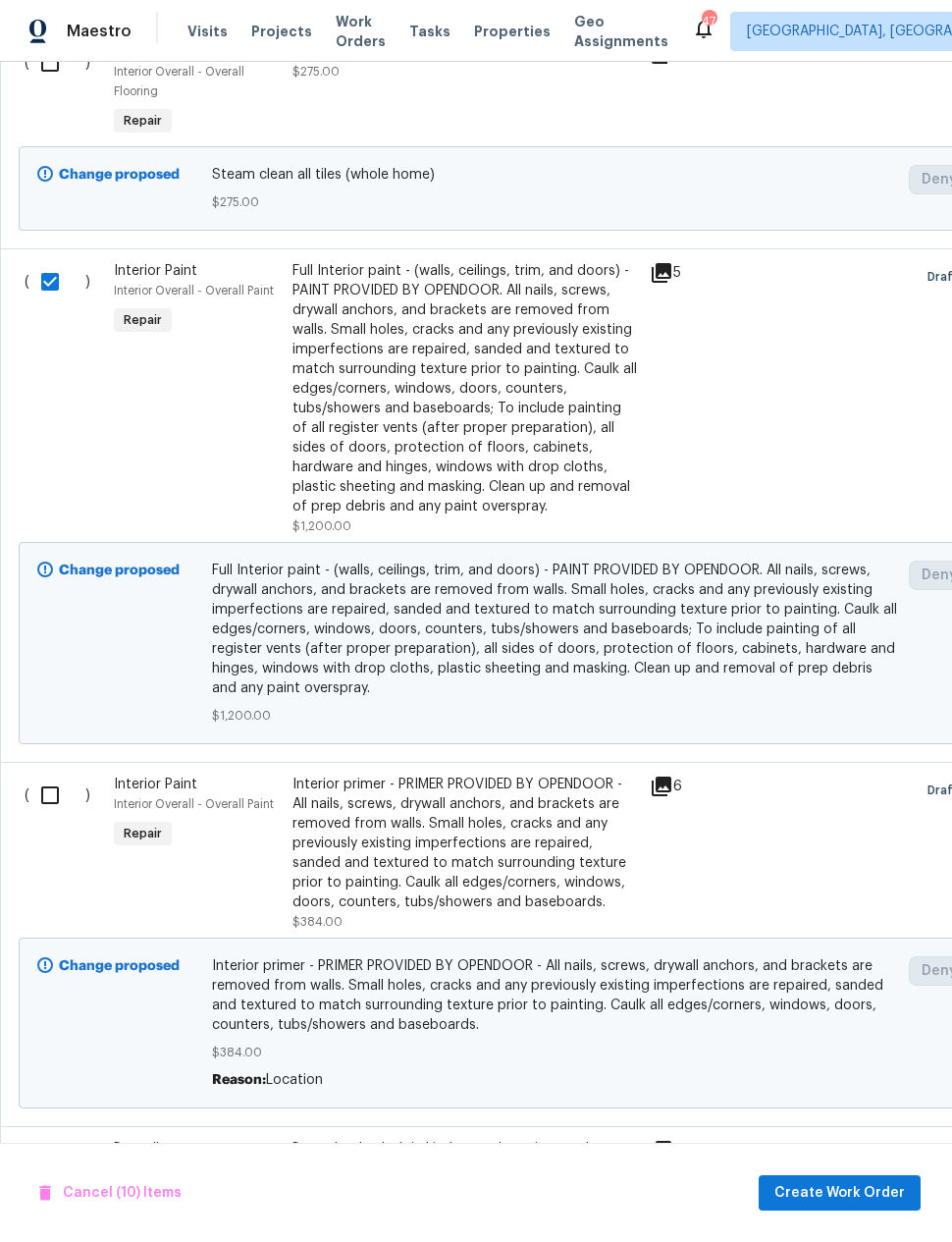 scroll, scrollTop: 3947, scrollLeft: 0, axis: vertical 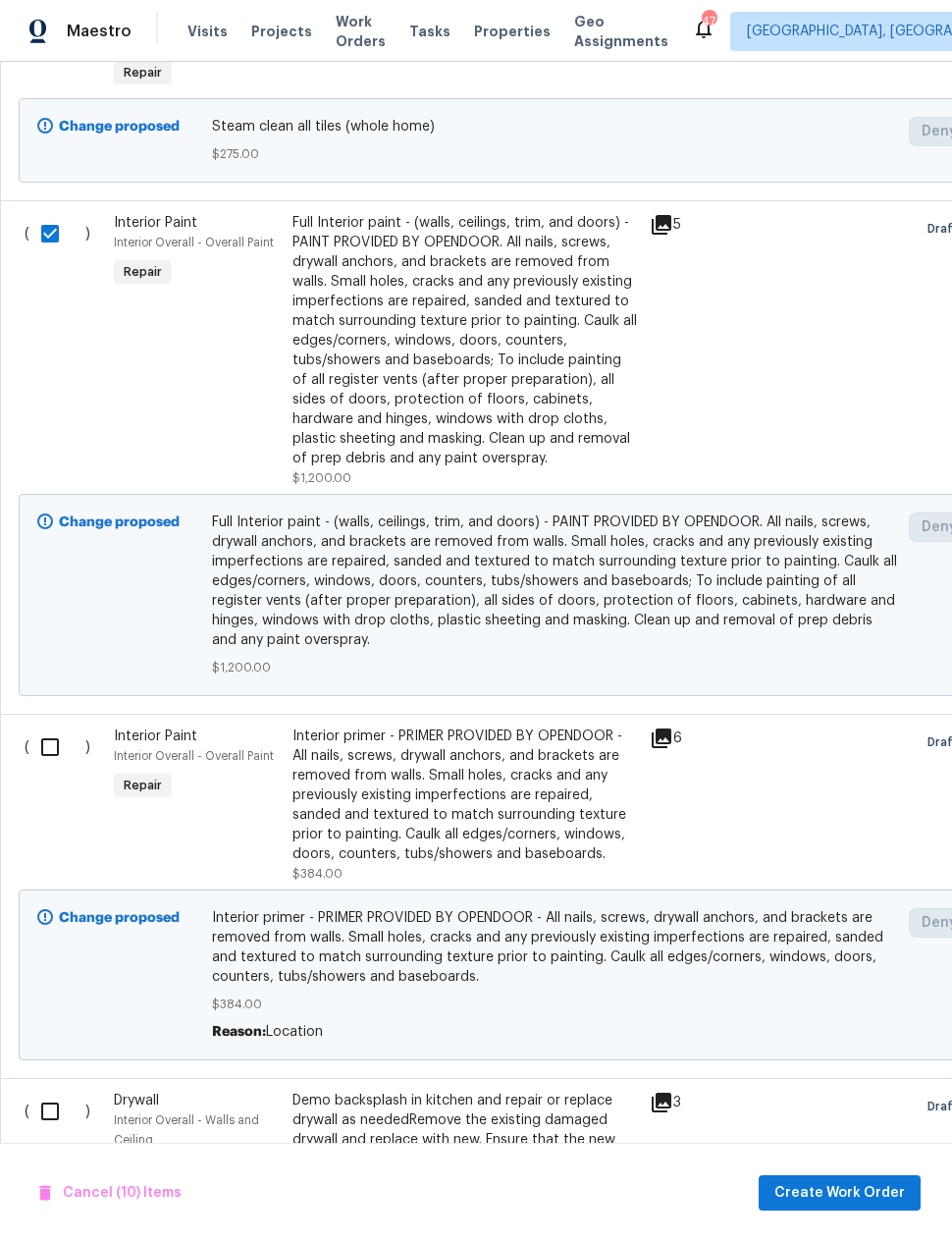 click at bounding box center [57, 747] 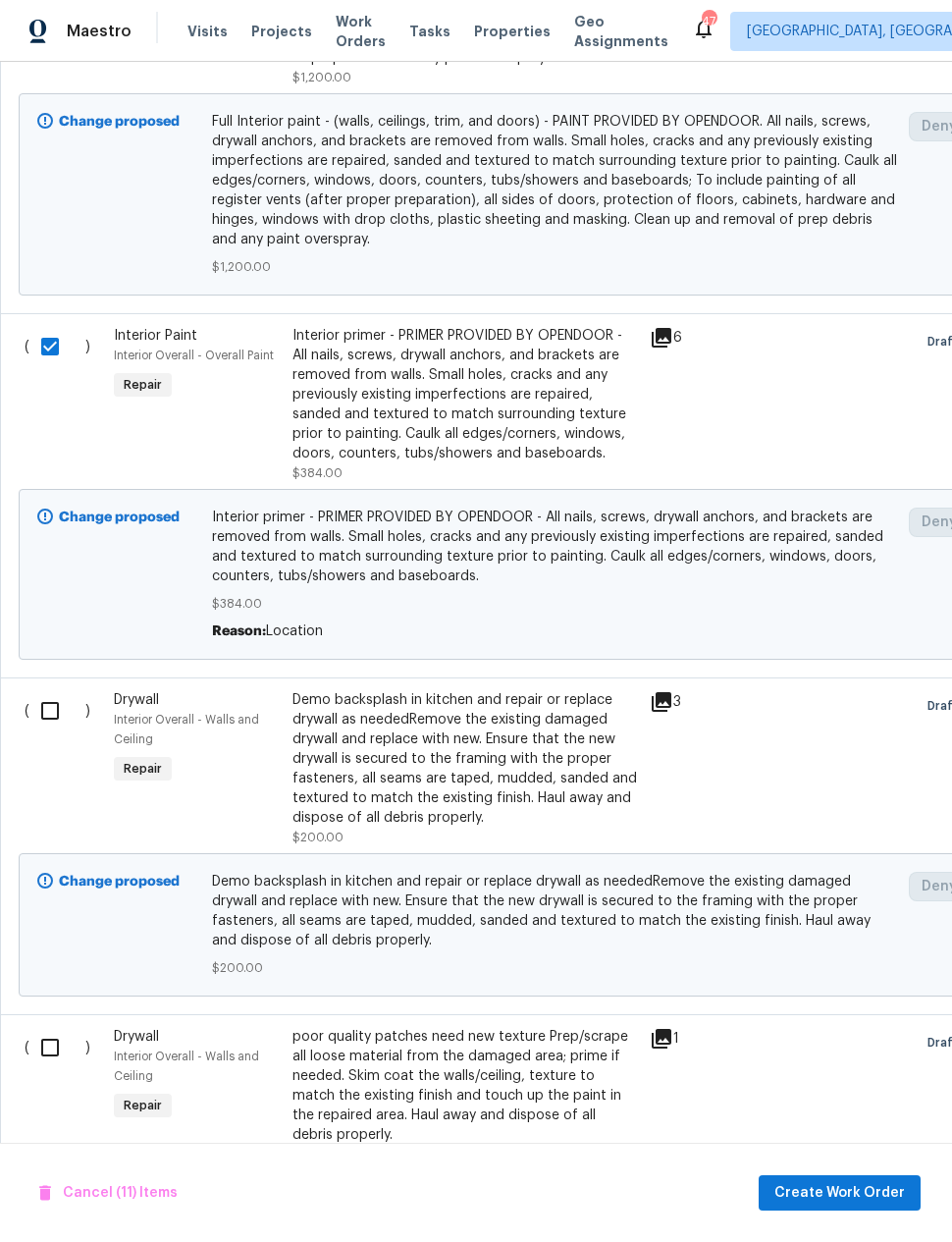 click at bounding box center (57, 711) 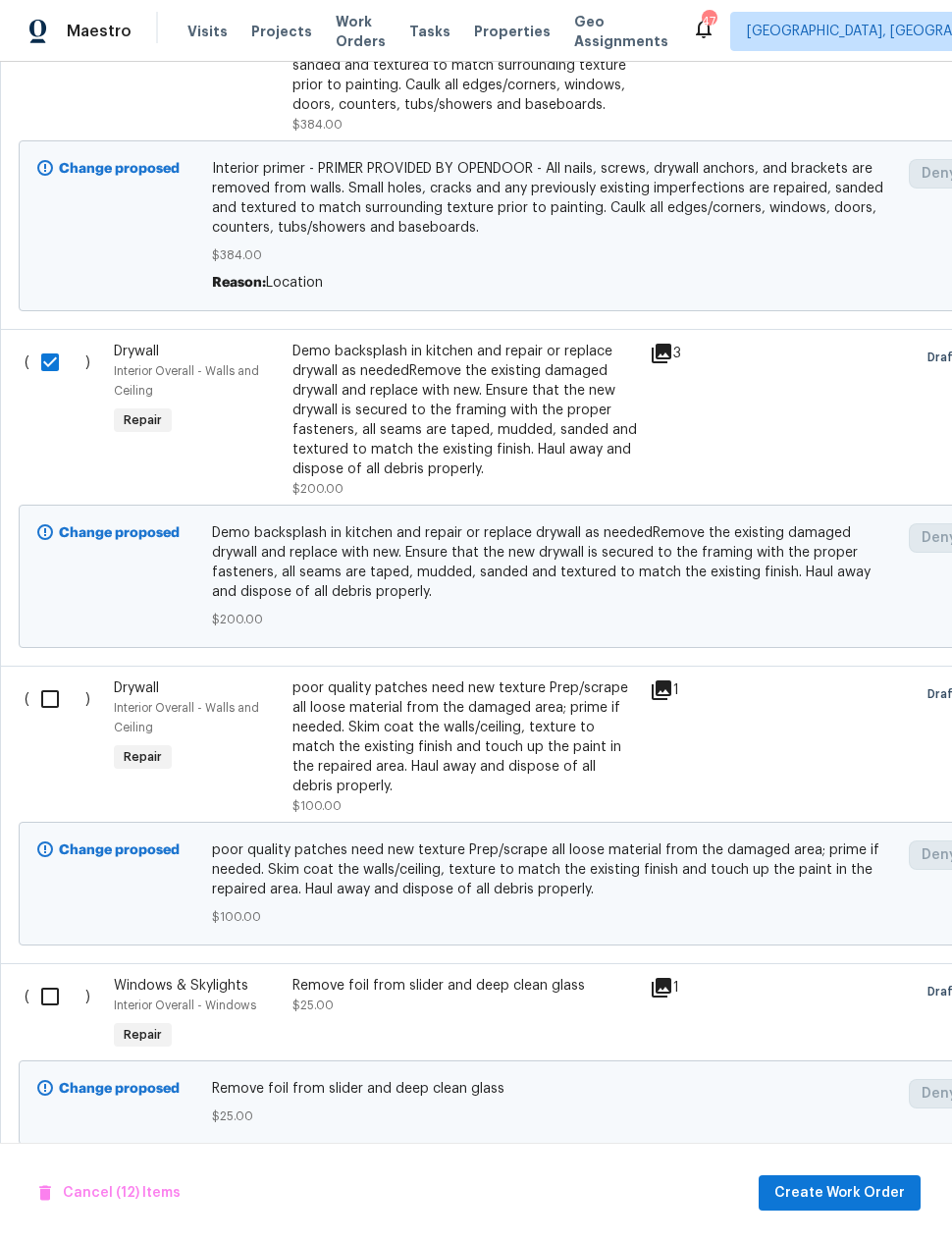 click at bounding box center [57, 699] 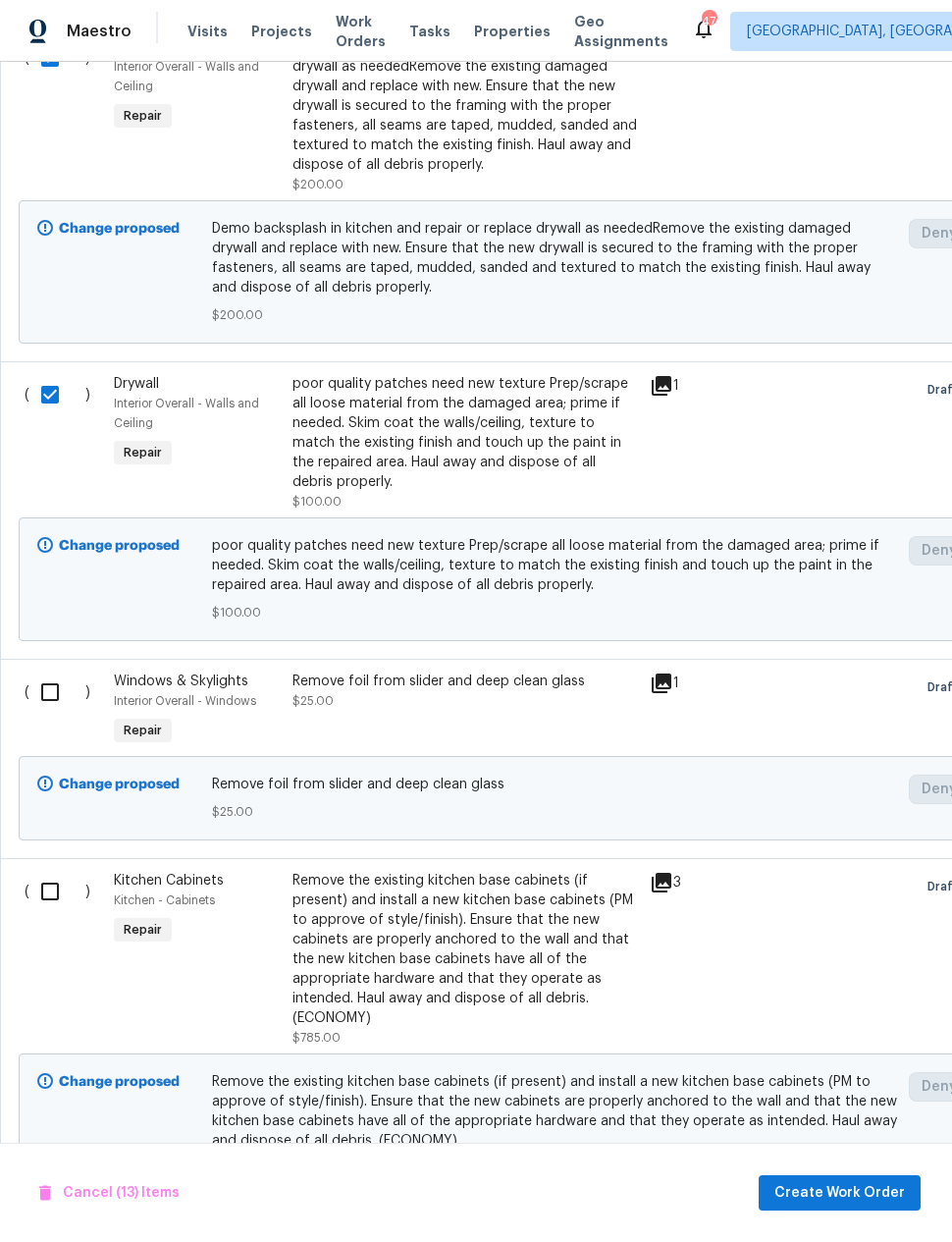 click at bounding box center [57, 692] 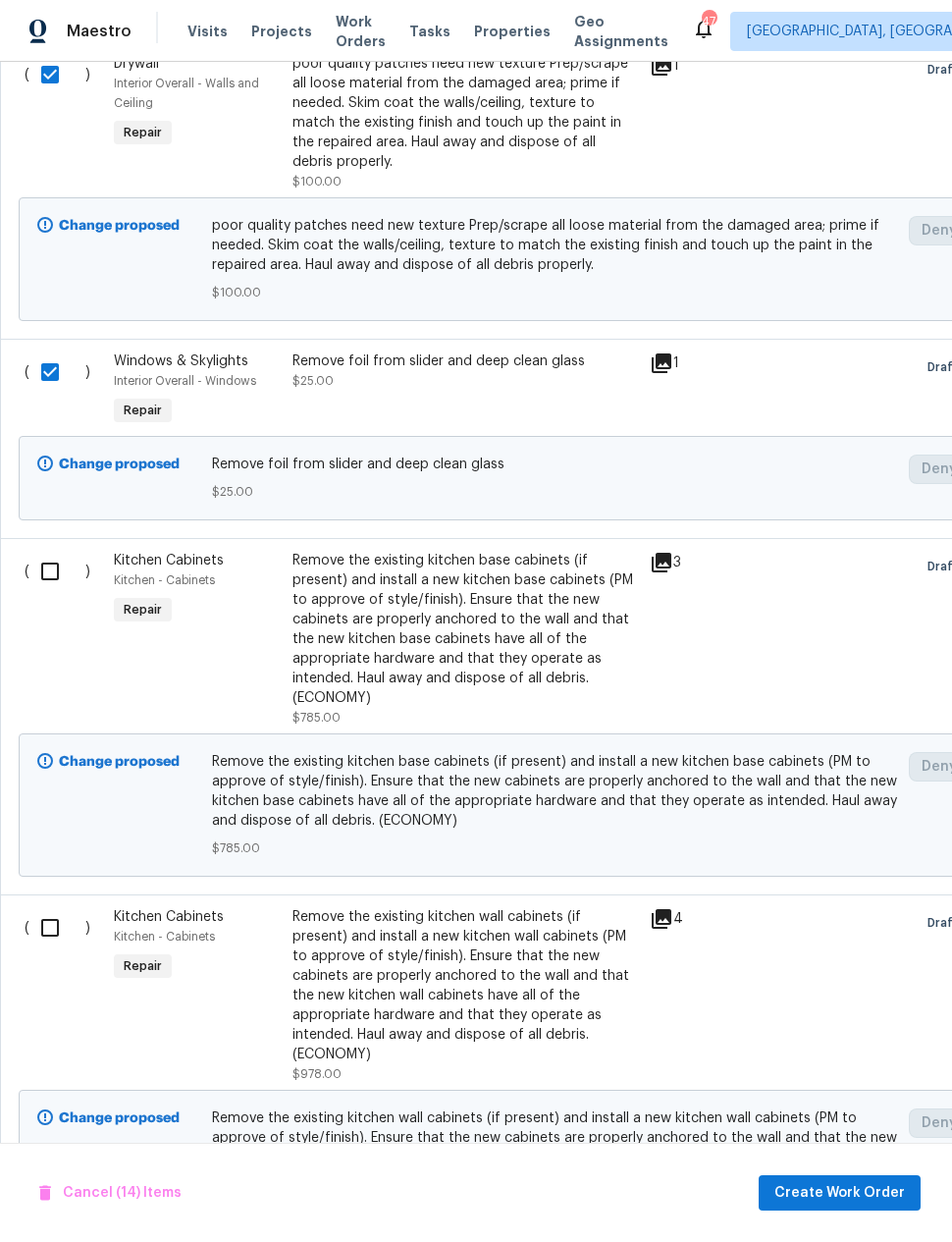 click at bounding box center (57, 571) 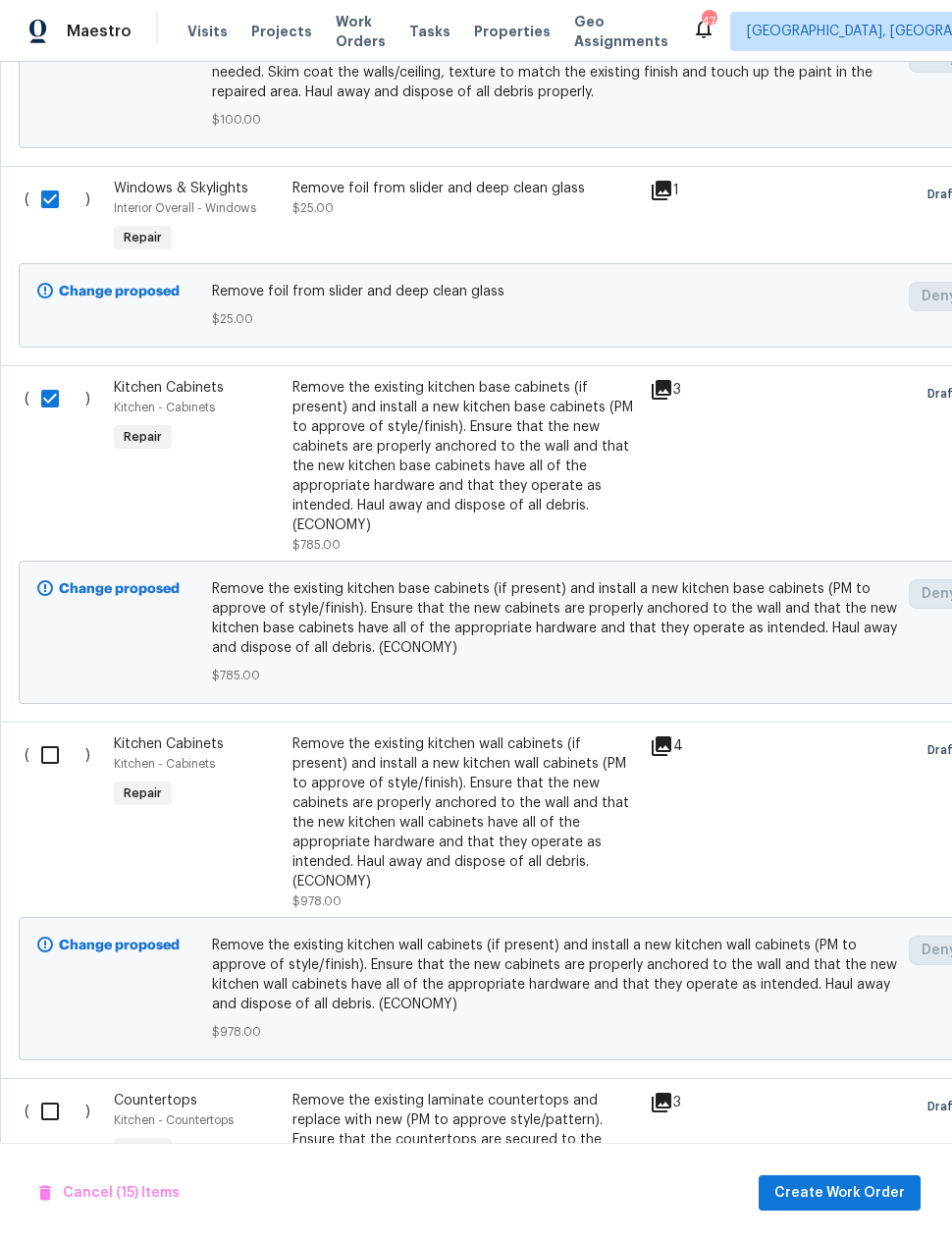 click at bounding box center (57, 755) 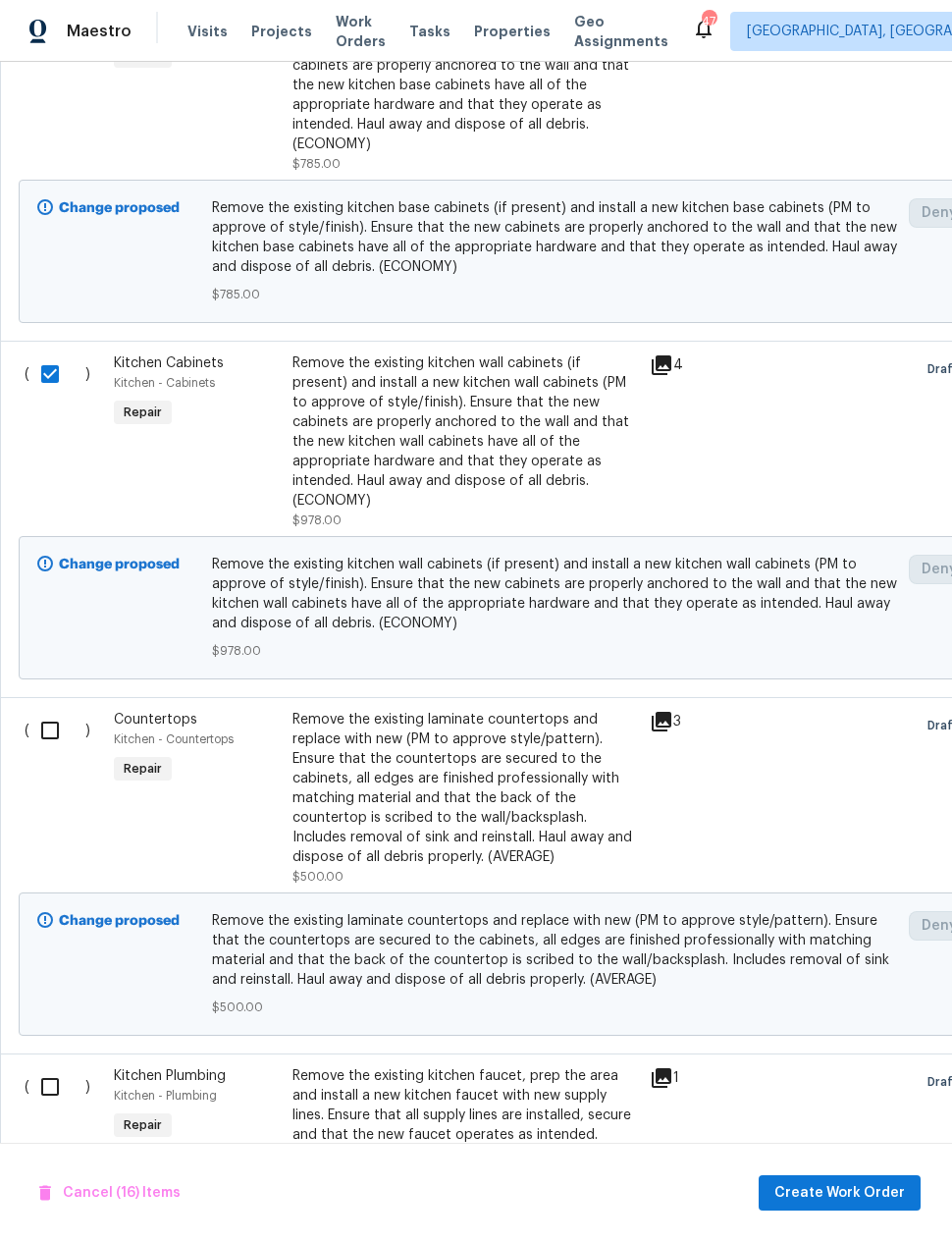 click at bounding box center (57, 730) 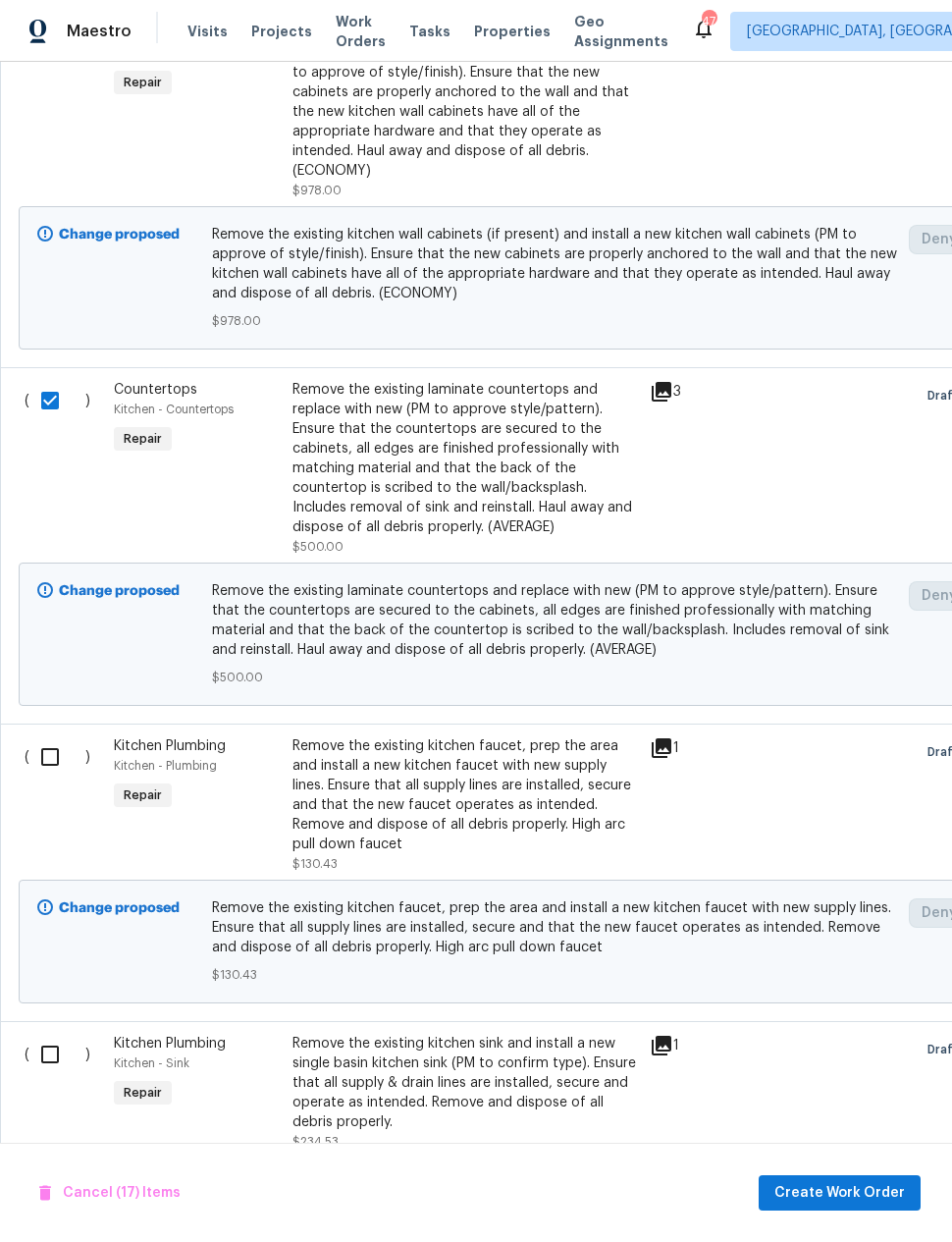 click at bounding box center [57, 757] 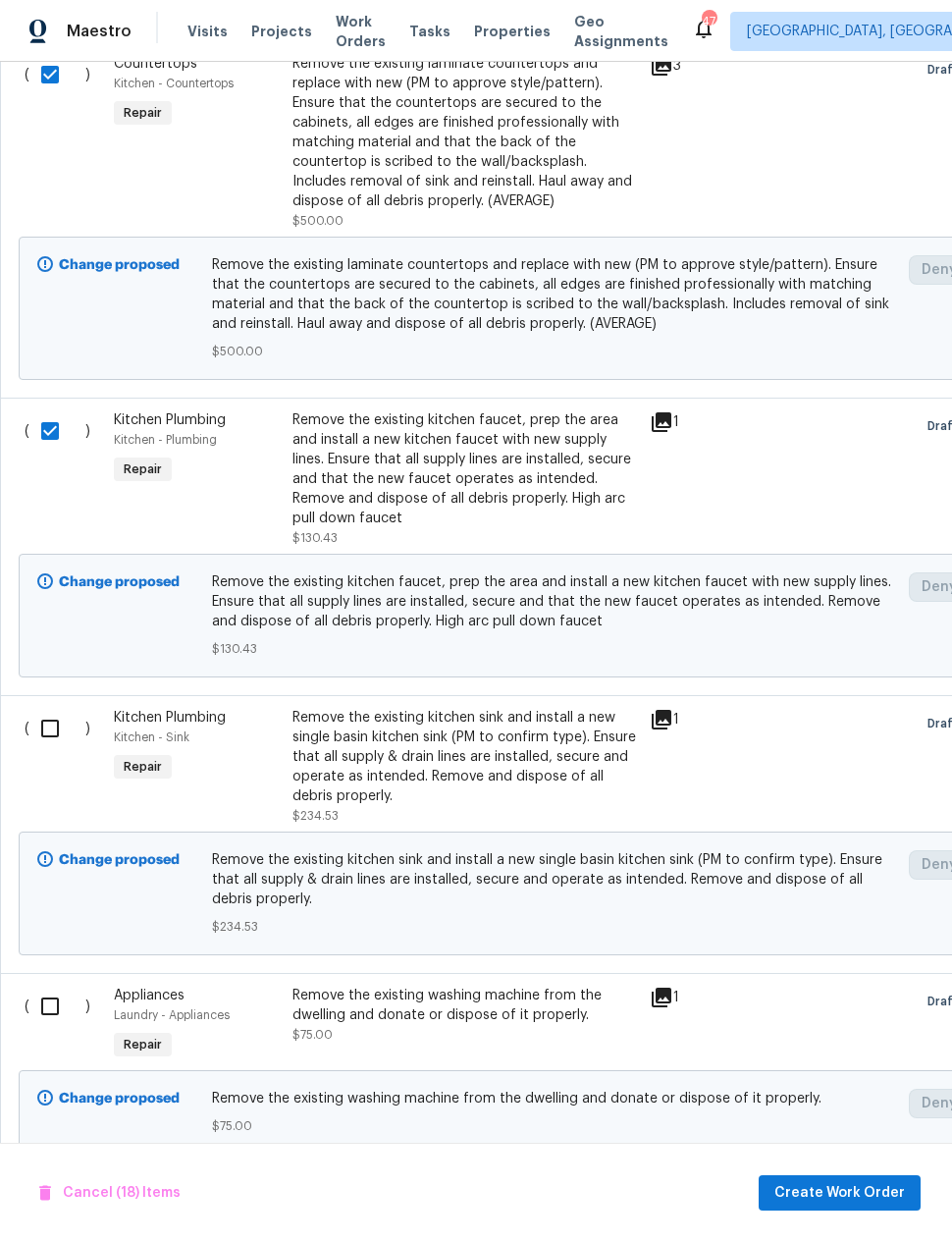 click at bounding box center (57, 729) 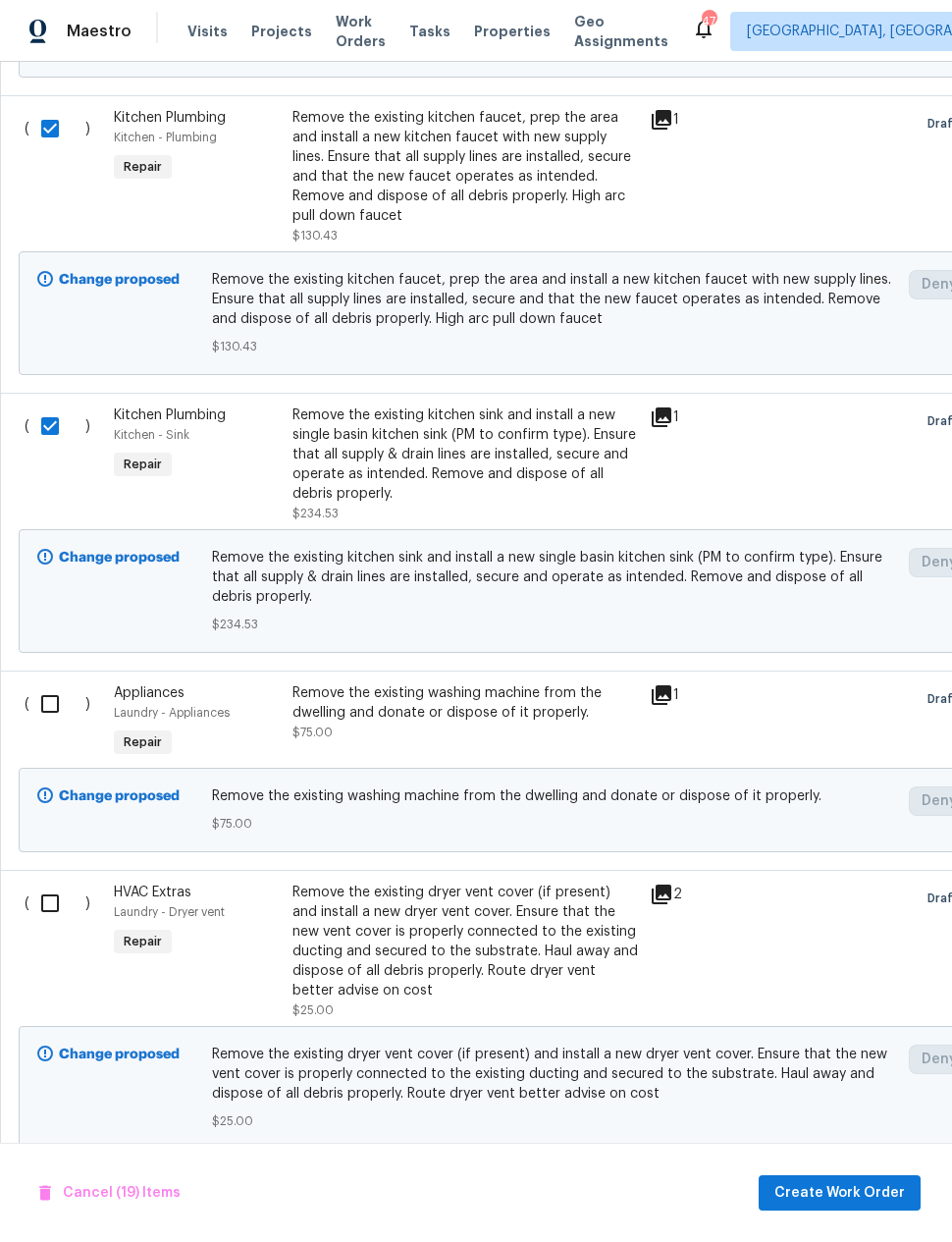 scroll, scrollTop: 6881, scrollLeft: 0, axis: vertical 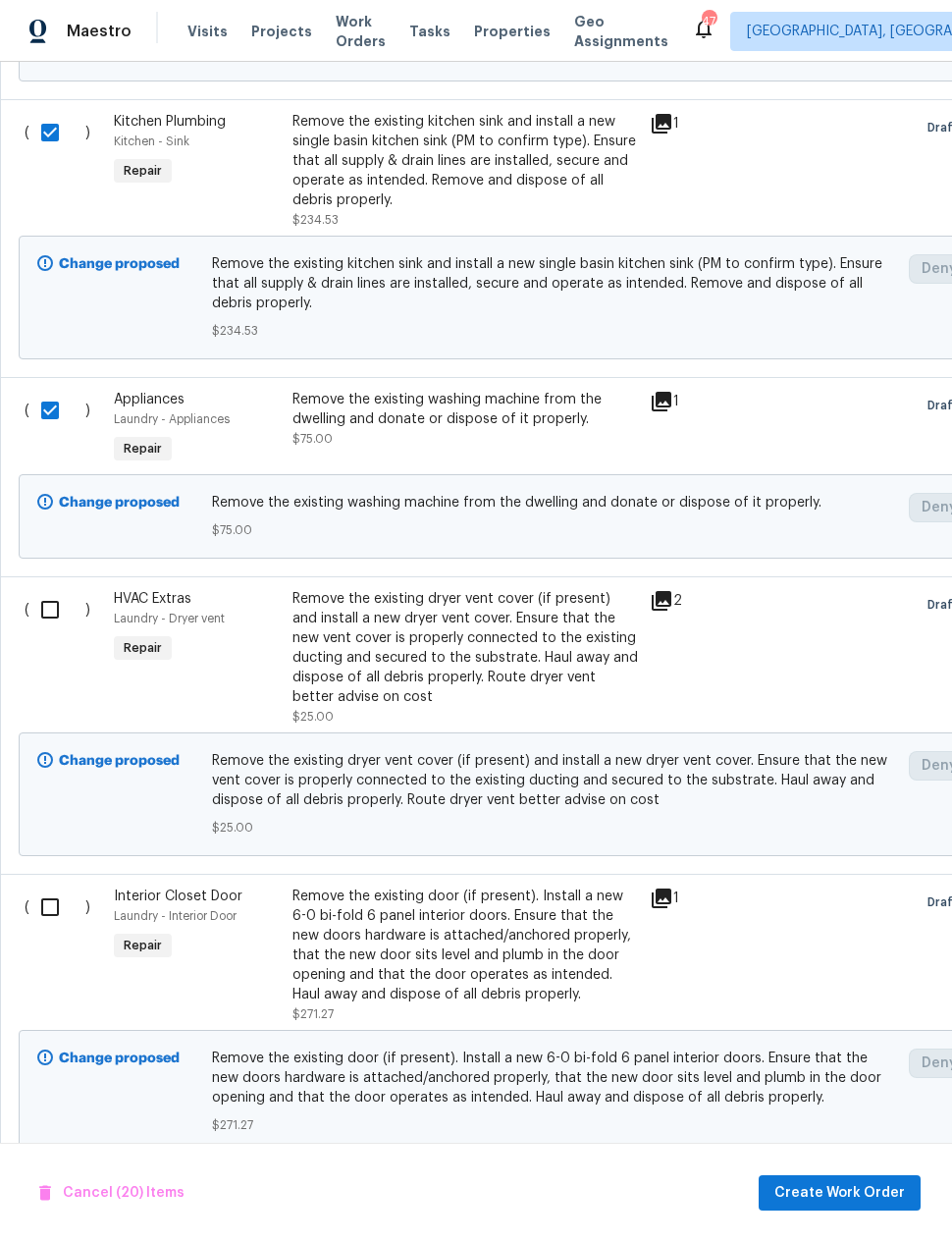 click at bounding box center [57, 610] 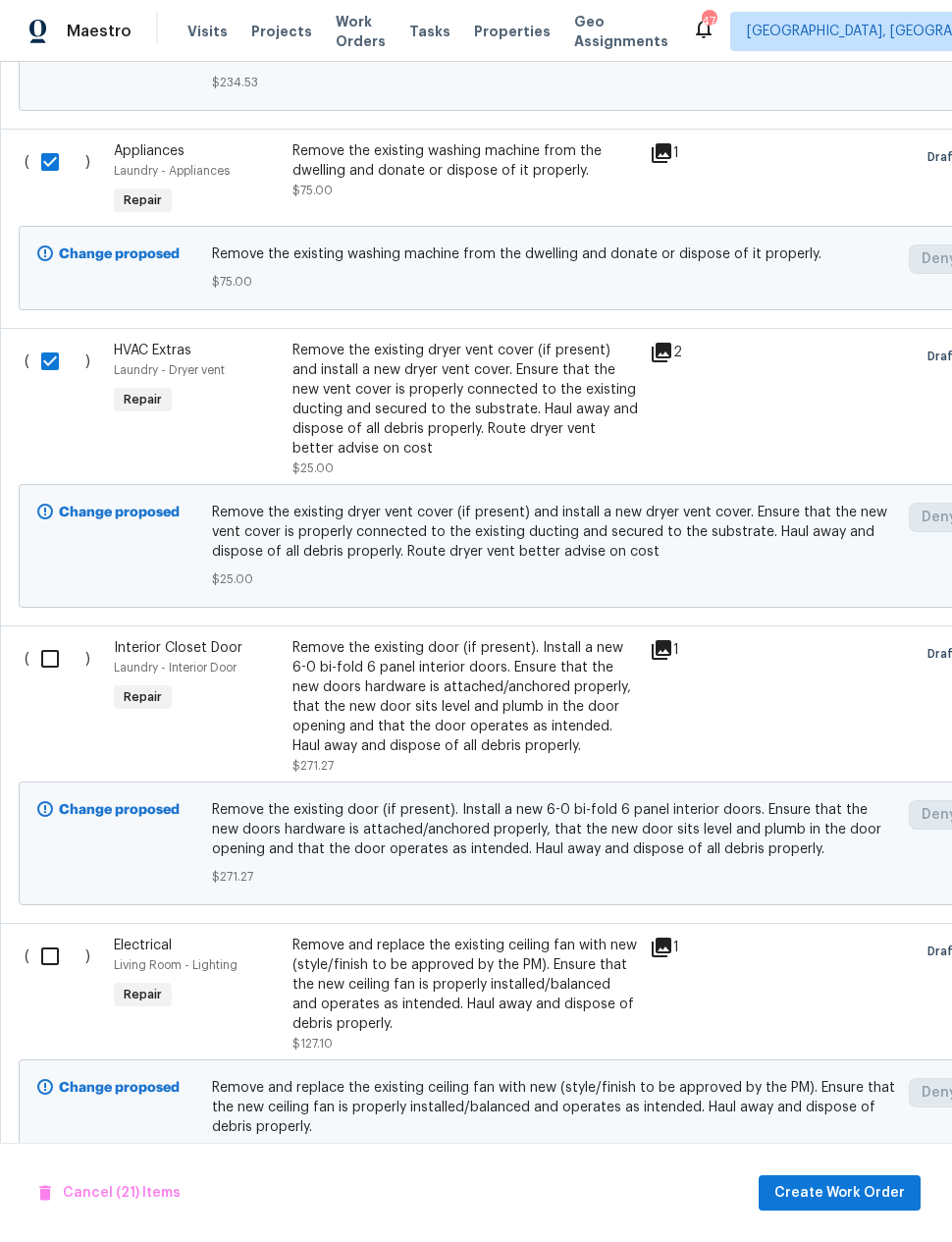 scroll, scrollTop: 7443, scrollLeft: 0, axis: vertical 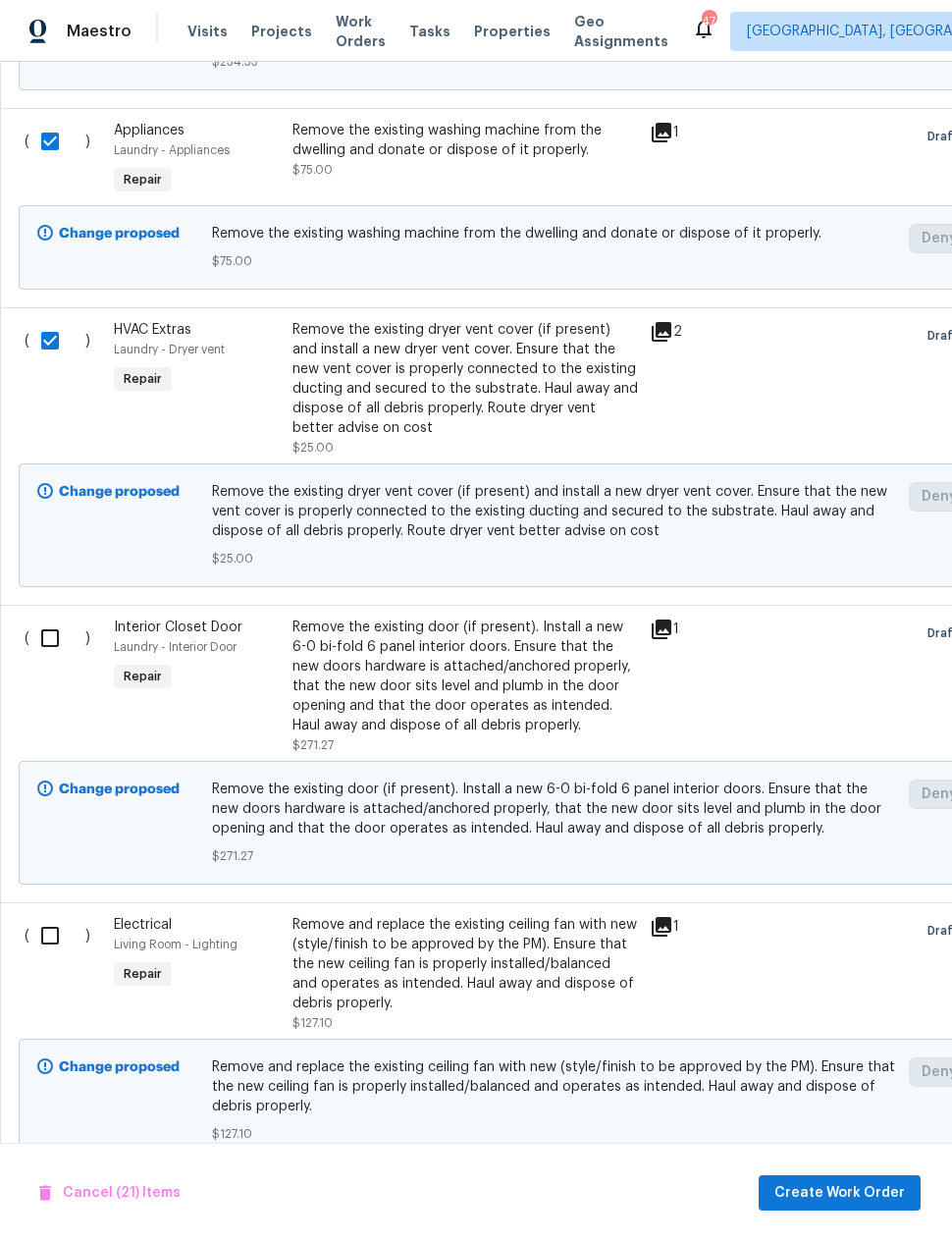 click at bounding box center [57, 638] 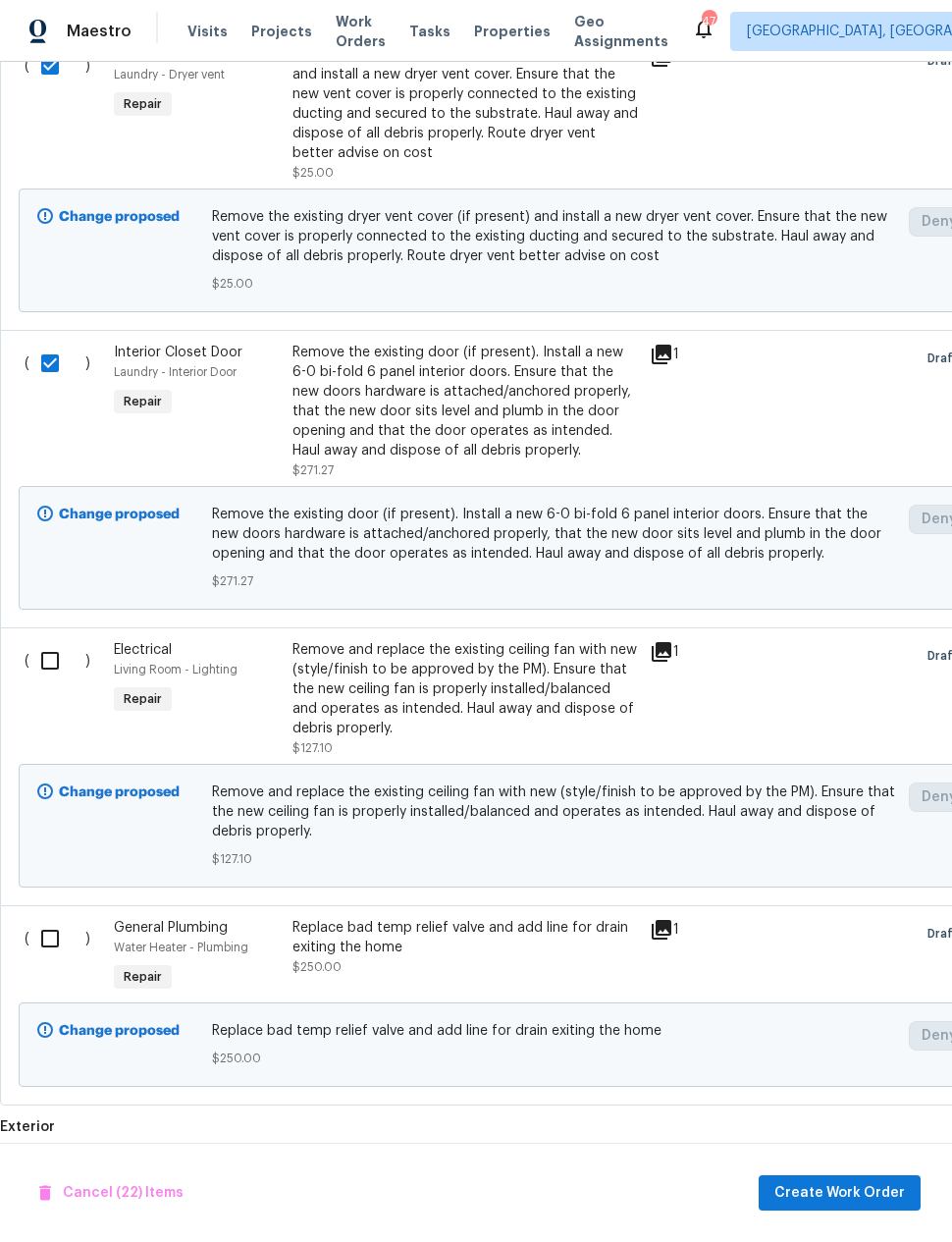scroll, scrollTop: 7718, scrollLeft: 0, axis: vertical 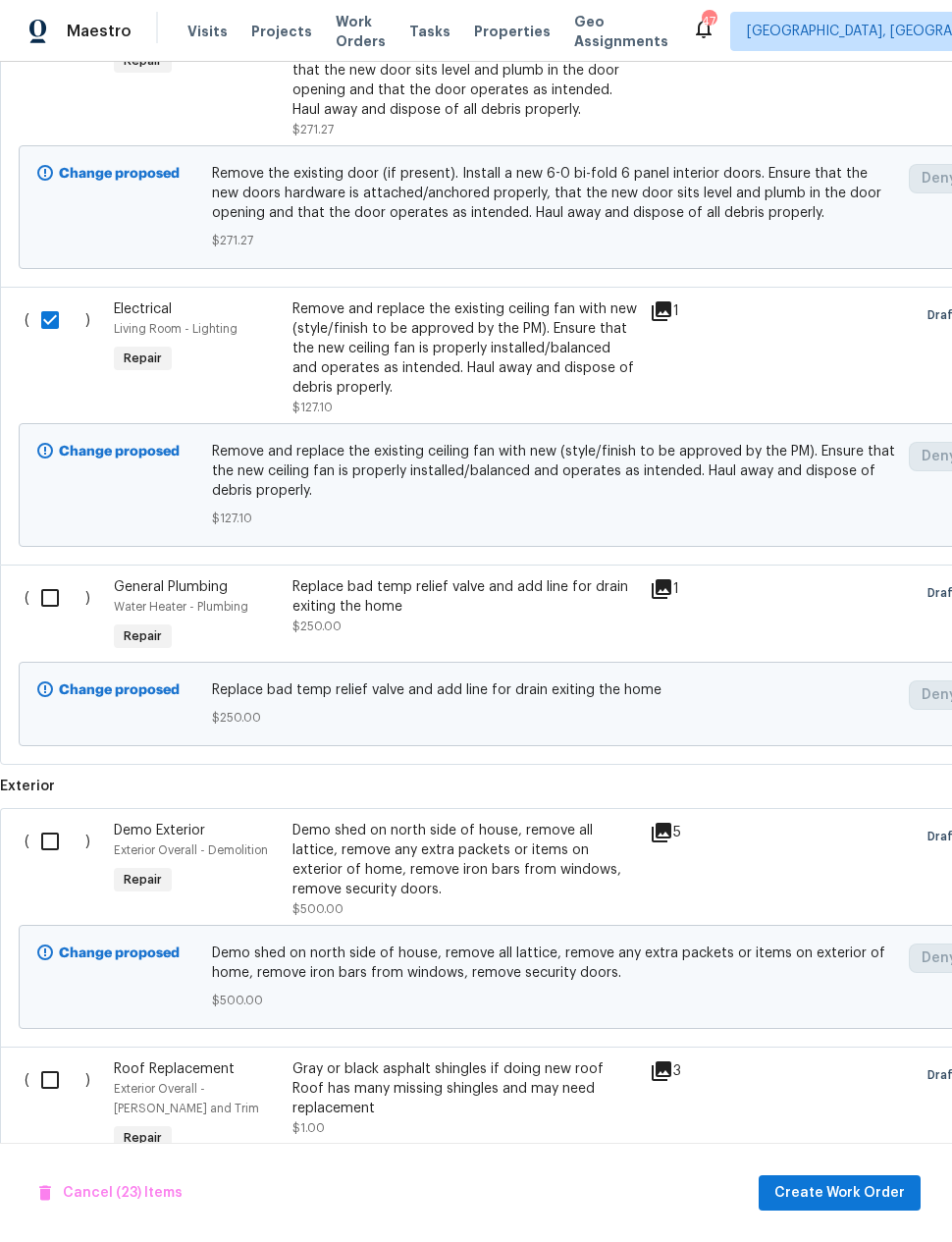 click at bounding box center (57, 598) 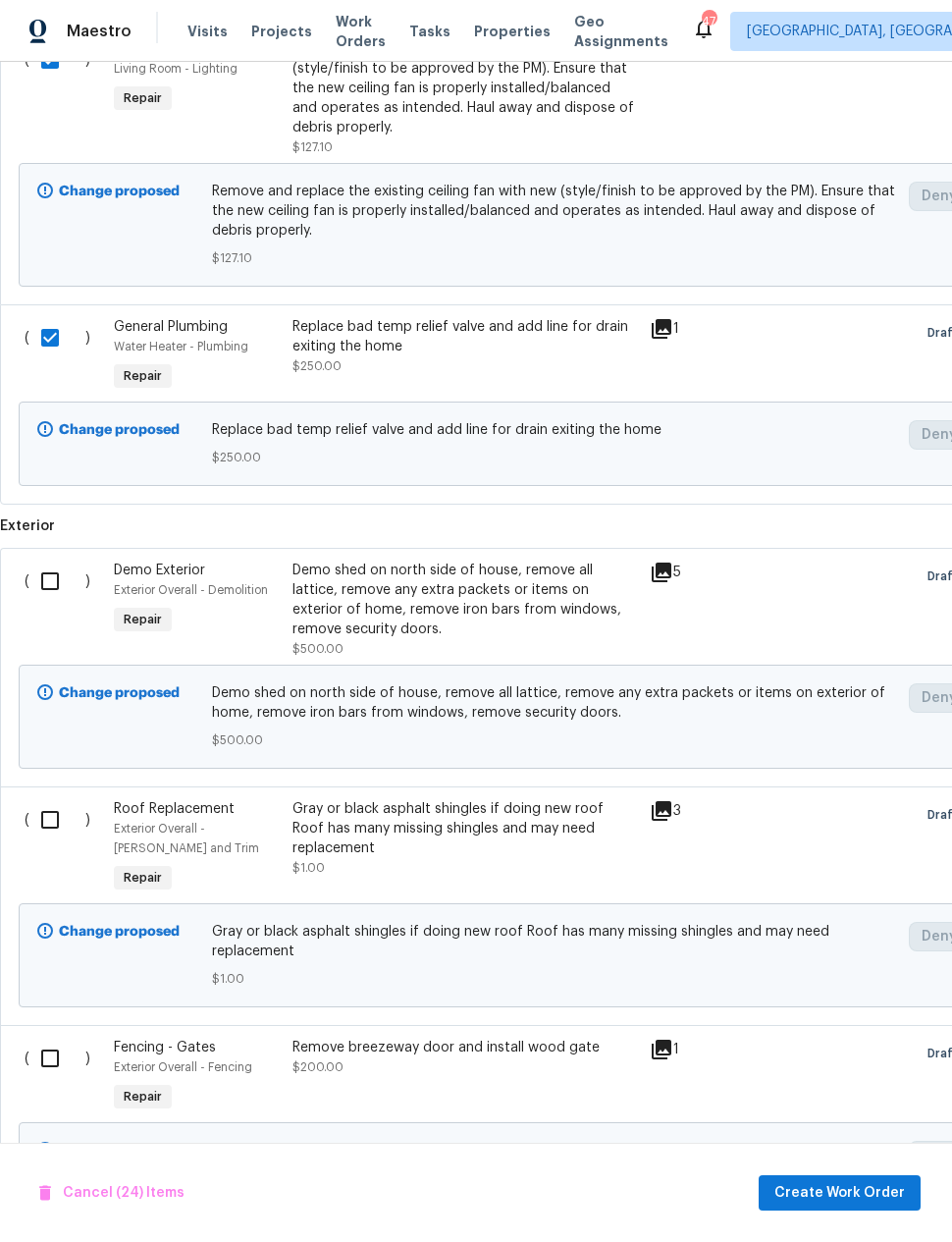 scroll, scrollTop: 8337, scrollLeft: 0, axis: vertical 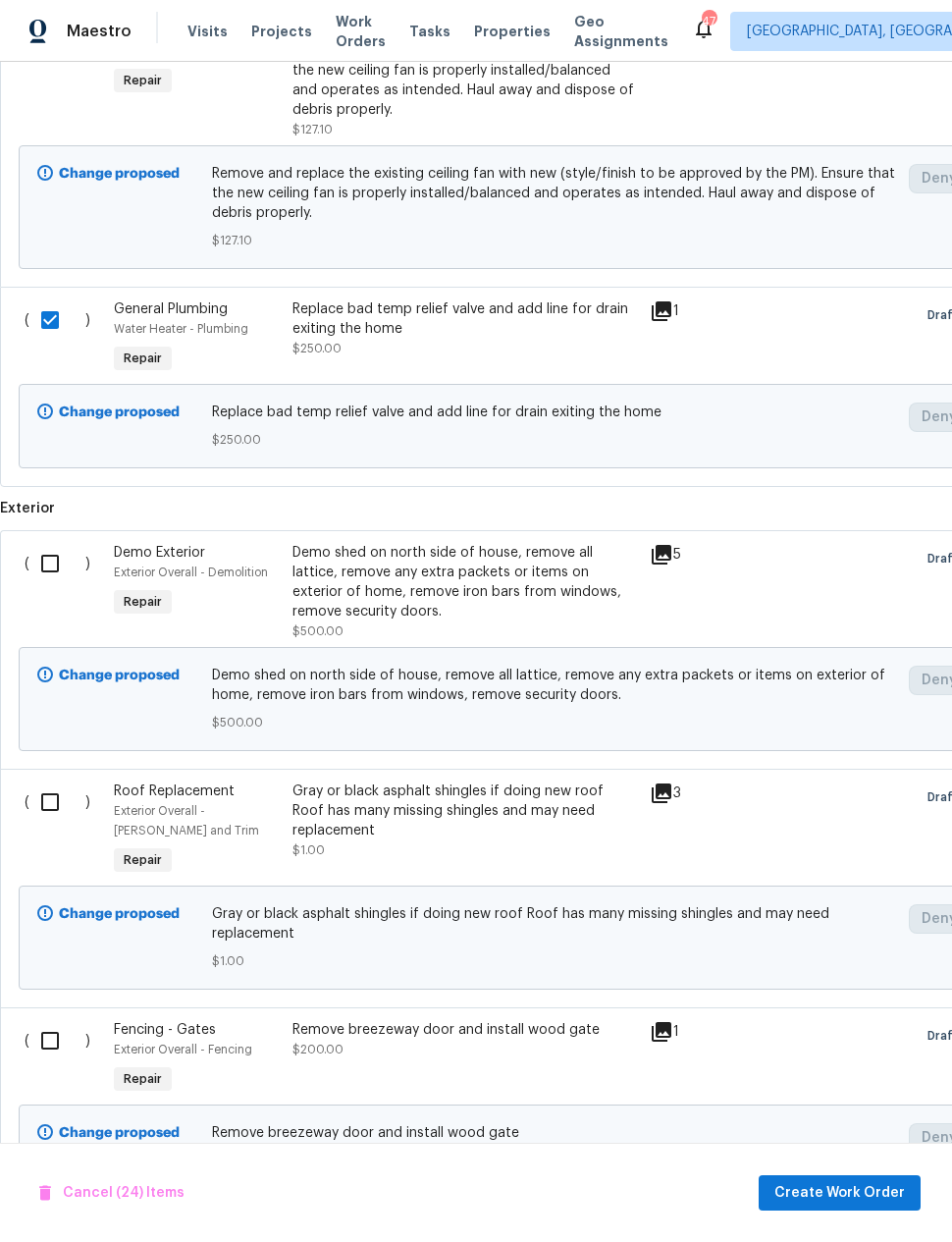 click at bounding box center (57, 564) 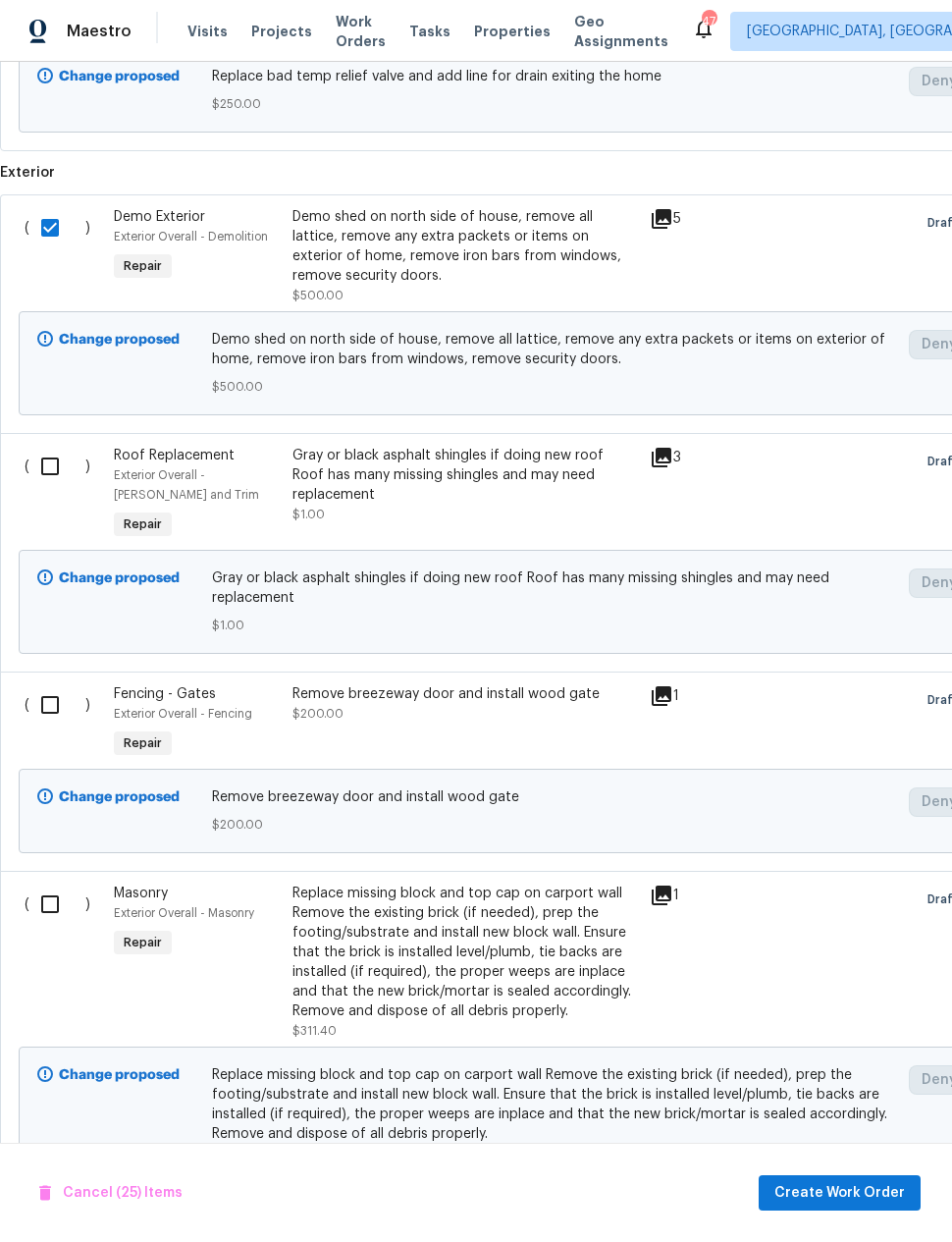 scroll, scrollTop: 8673, scrollLeft: 0, axis: vertical 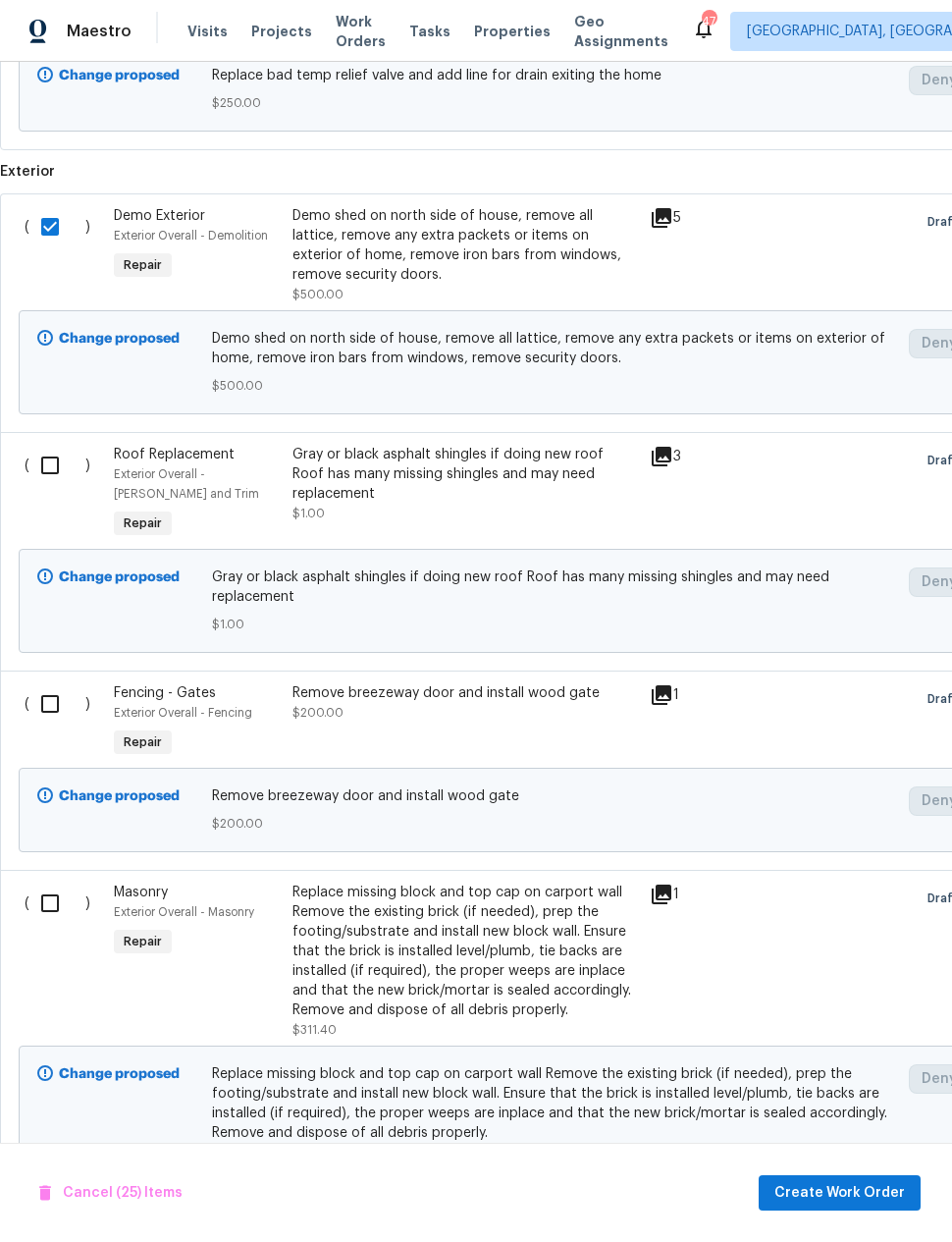 click at bounding box center [57, 704] 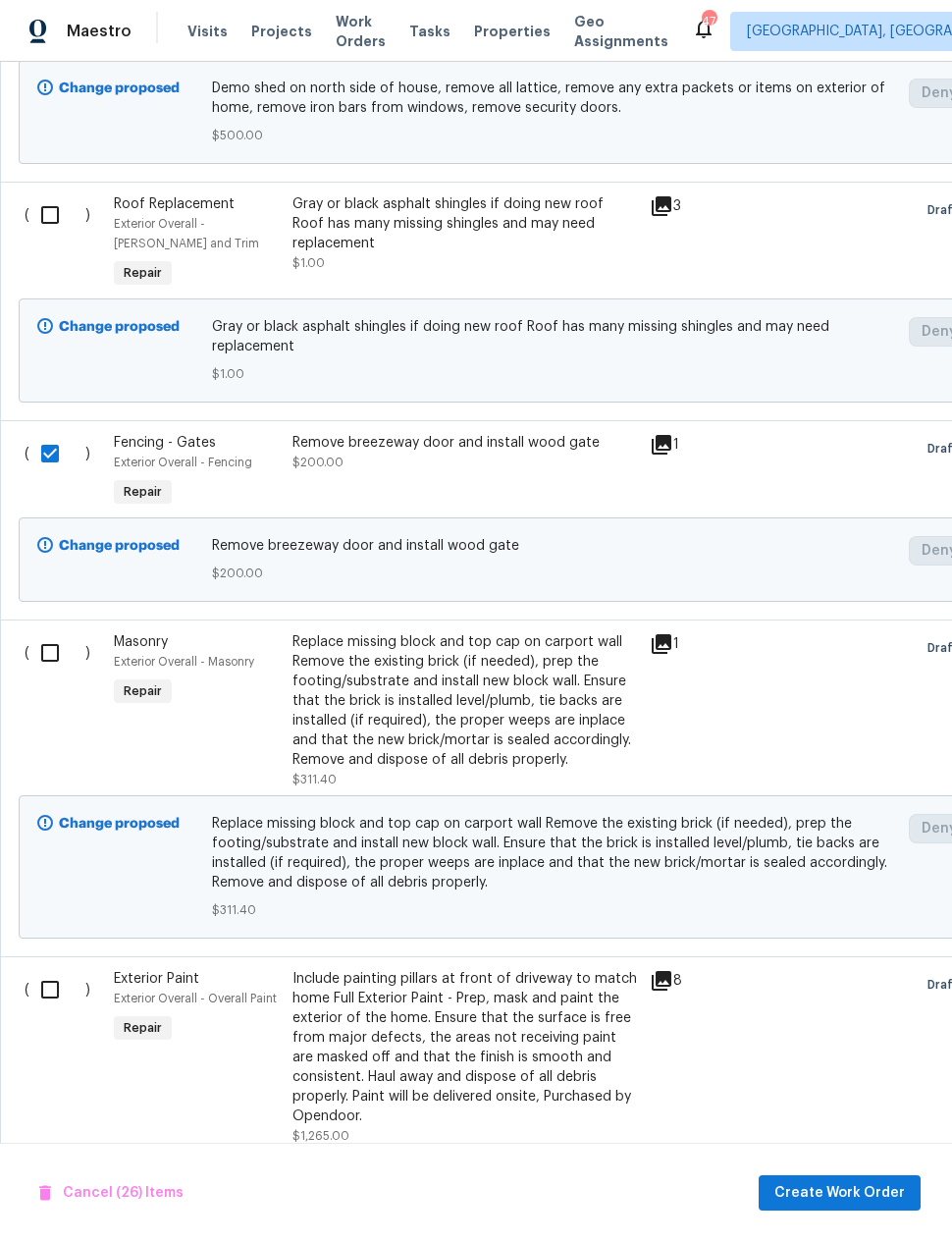 scroll, scrollTop: 8963, scrollLeft: 0, axis: vertical 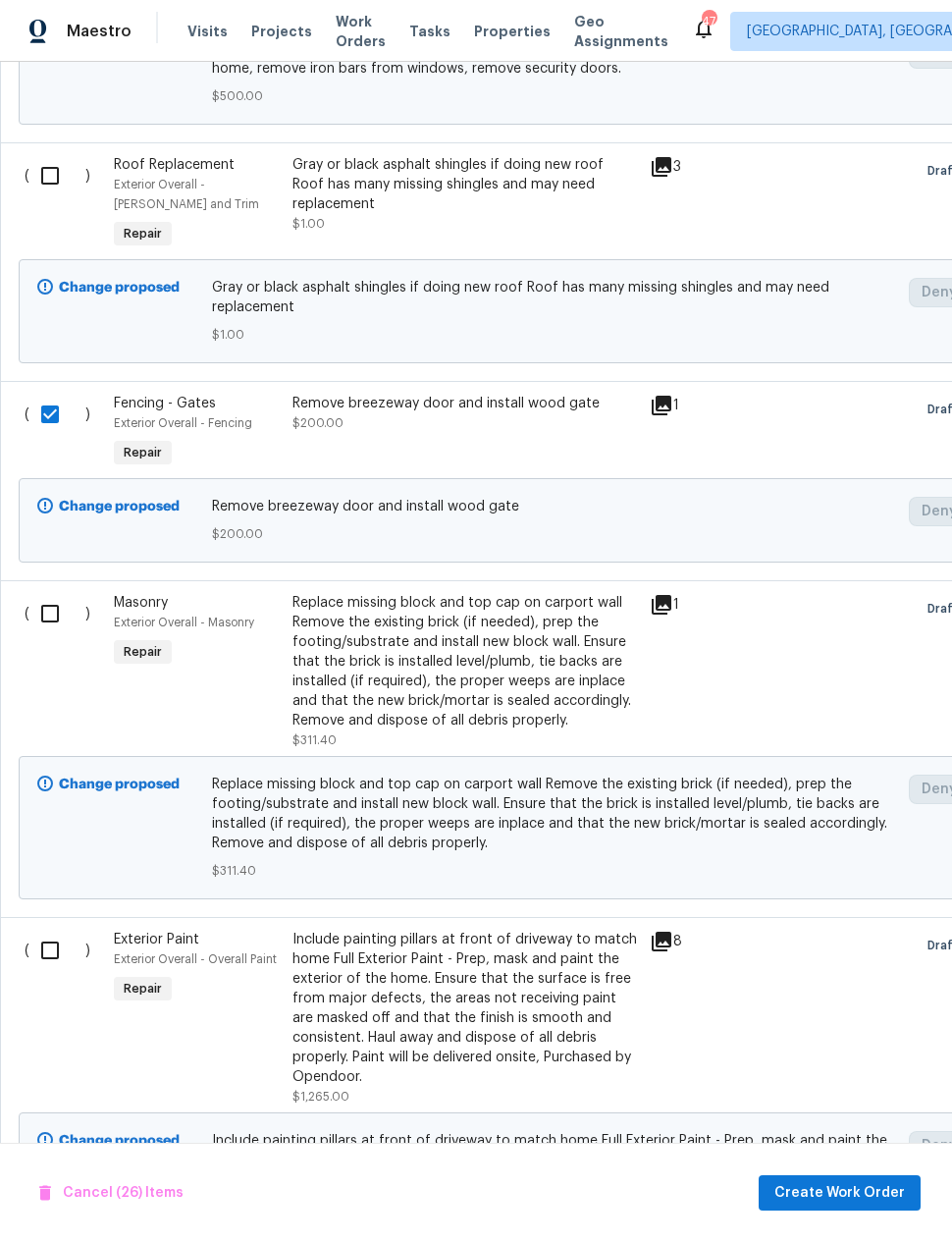 click at bounding box center (57, 614) 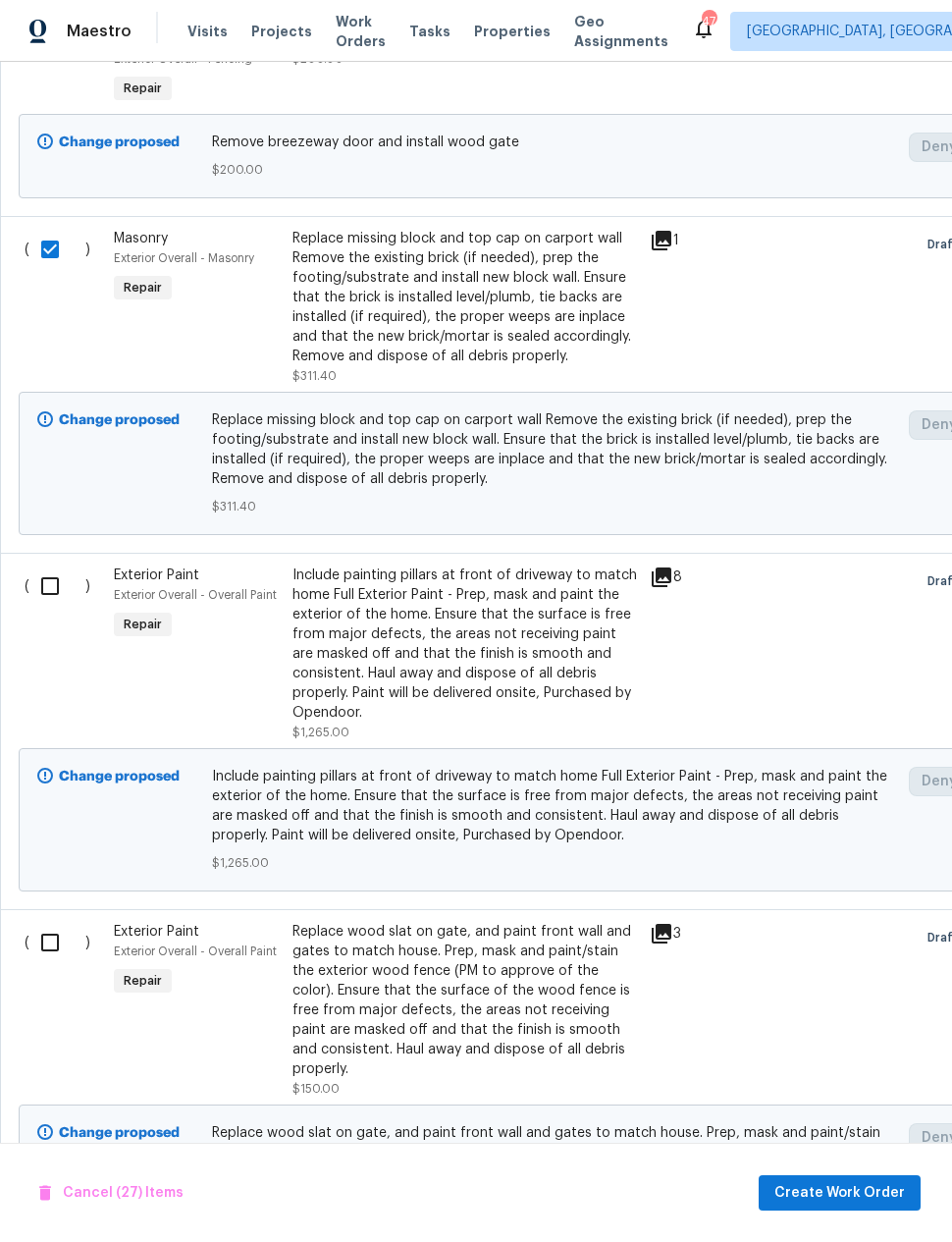 scroll, scrollTop: 9330, scrollLeft: 0, axis: vertical 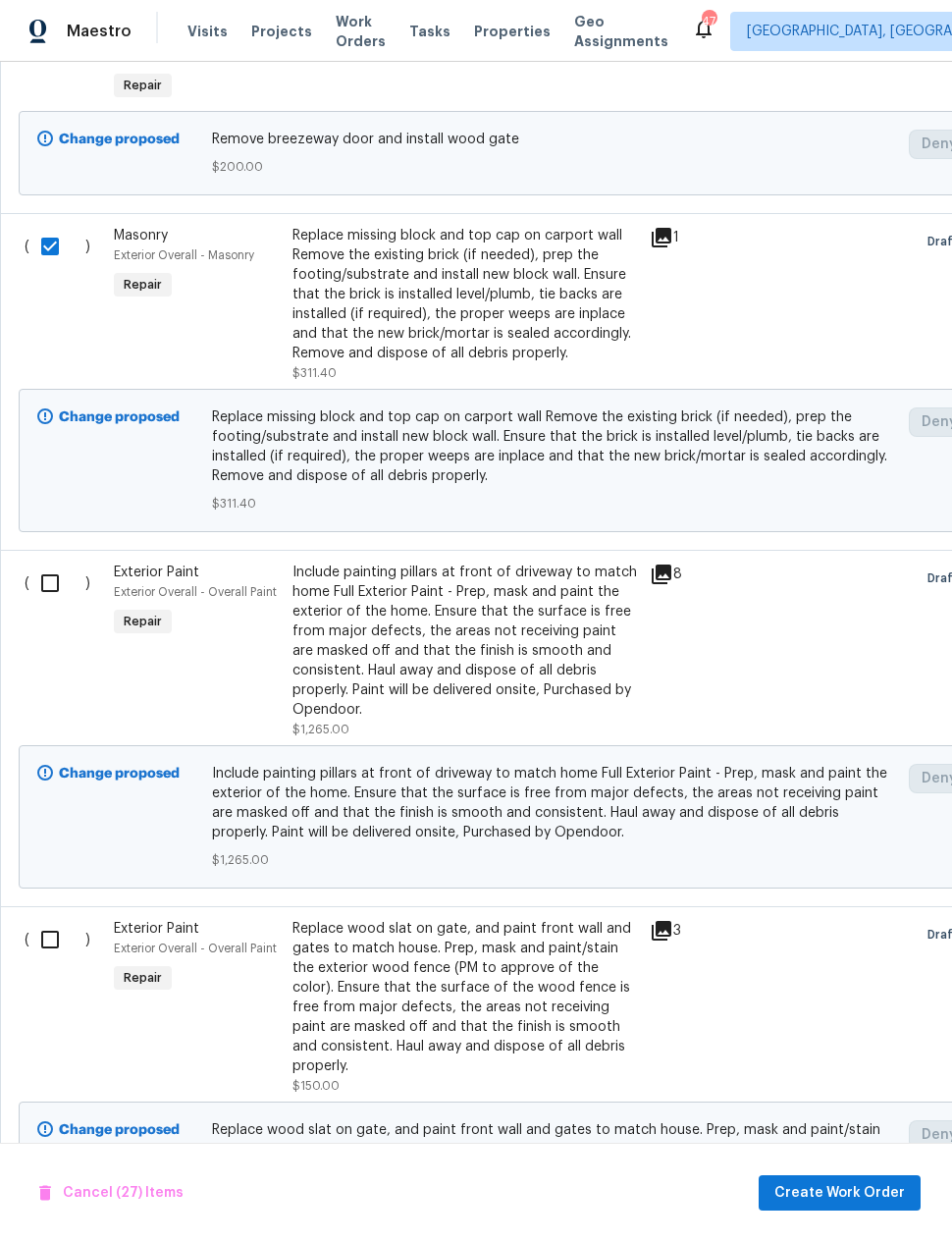 click at bounding box center [57, 583] 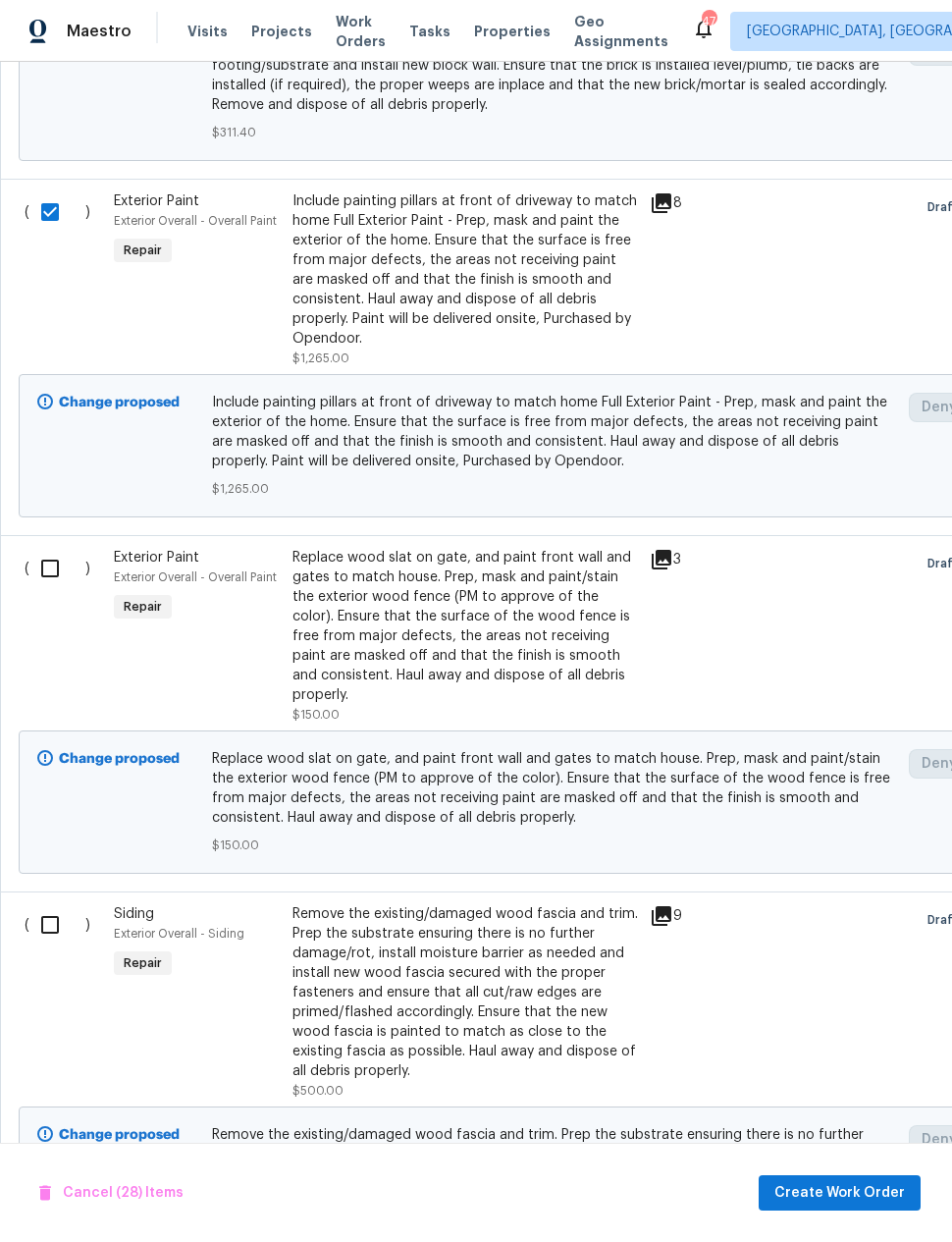 scroll, scrollTop: 9701, scrollLeft: 0, axis: vertical 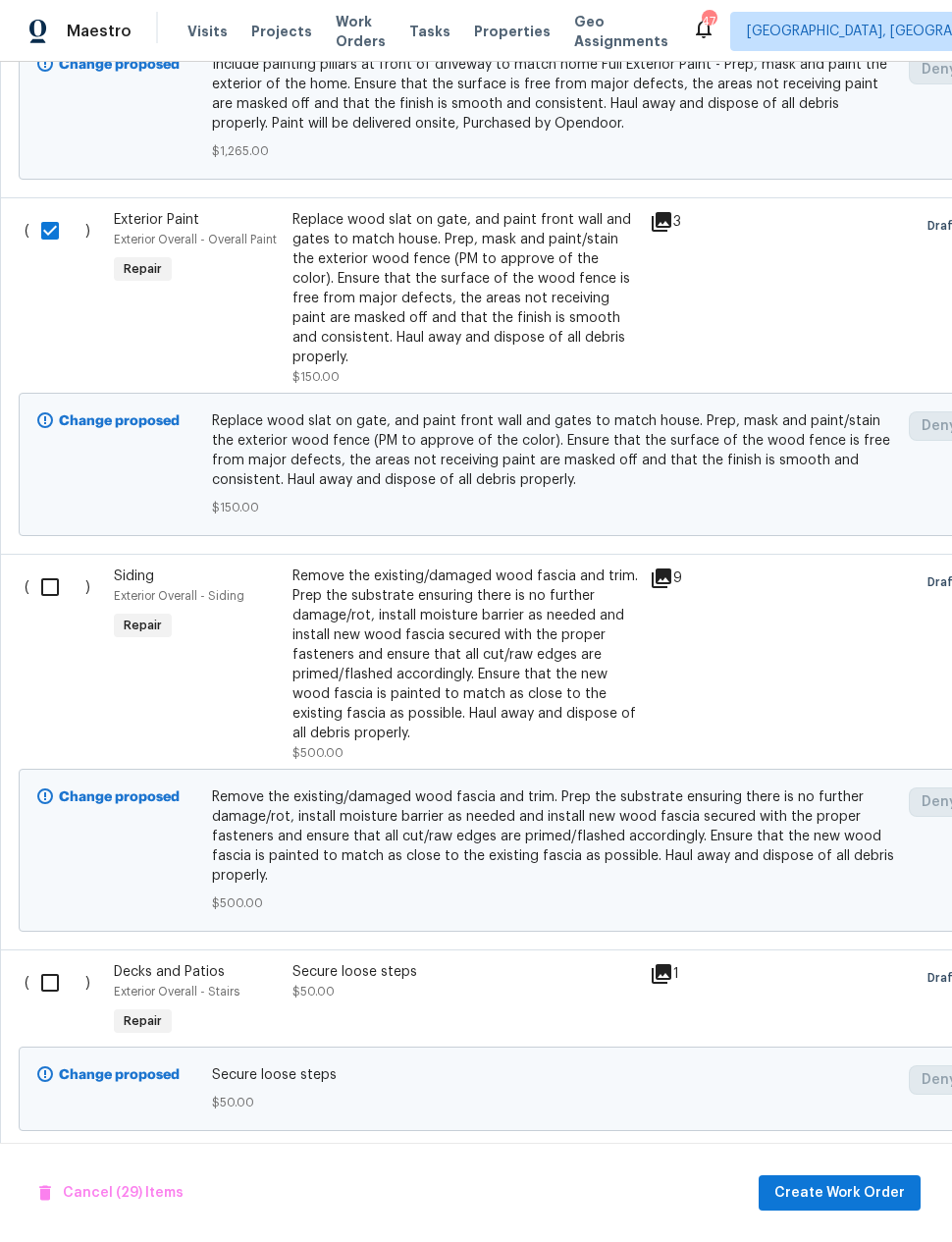 click at bounding box center (57, 587) 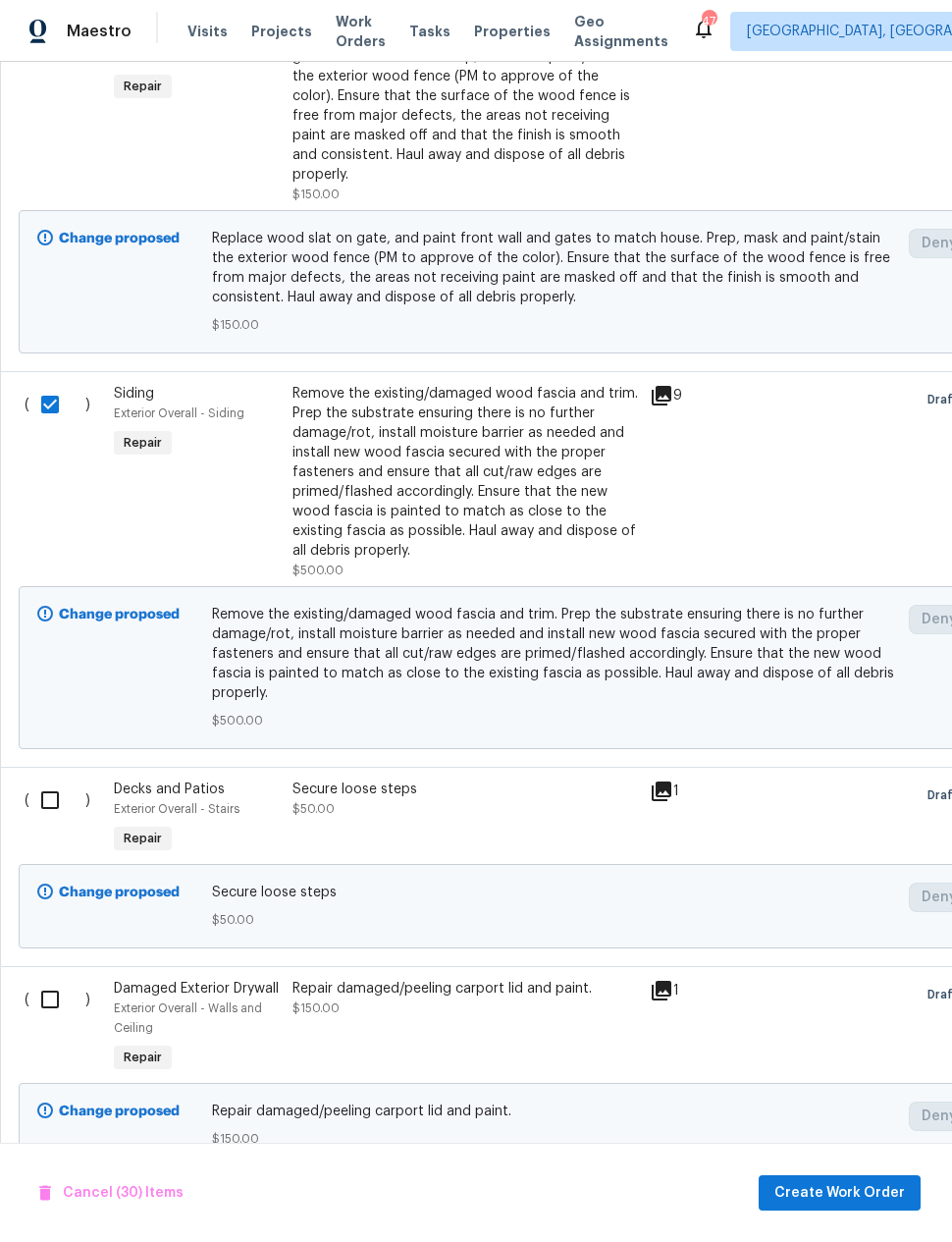 scroll, scrollTop: 10221, scrollLeft: 0, axis: vertical 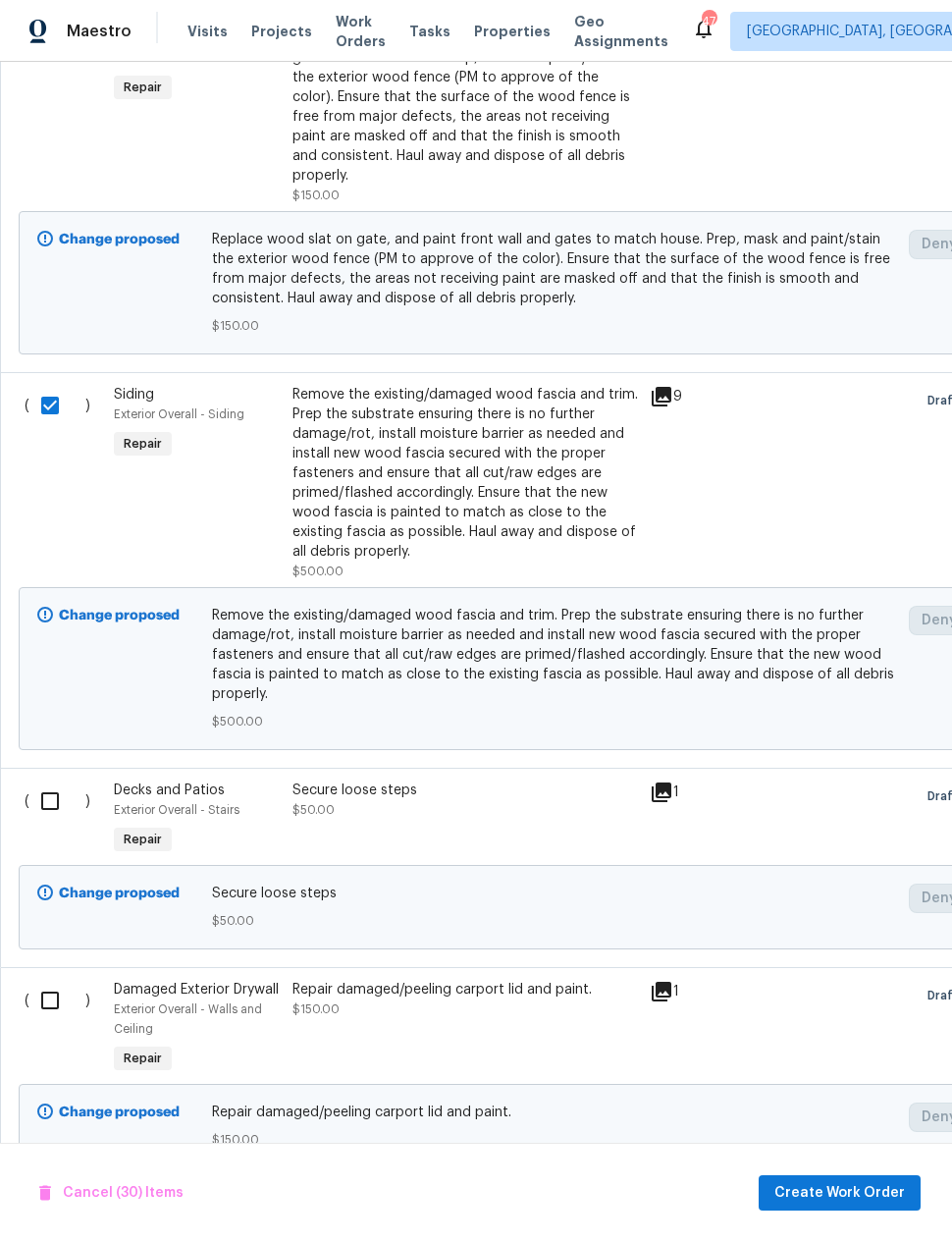 click at bounding box center [57, 801] 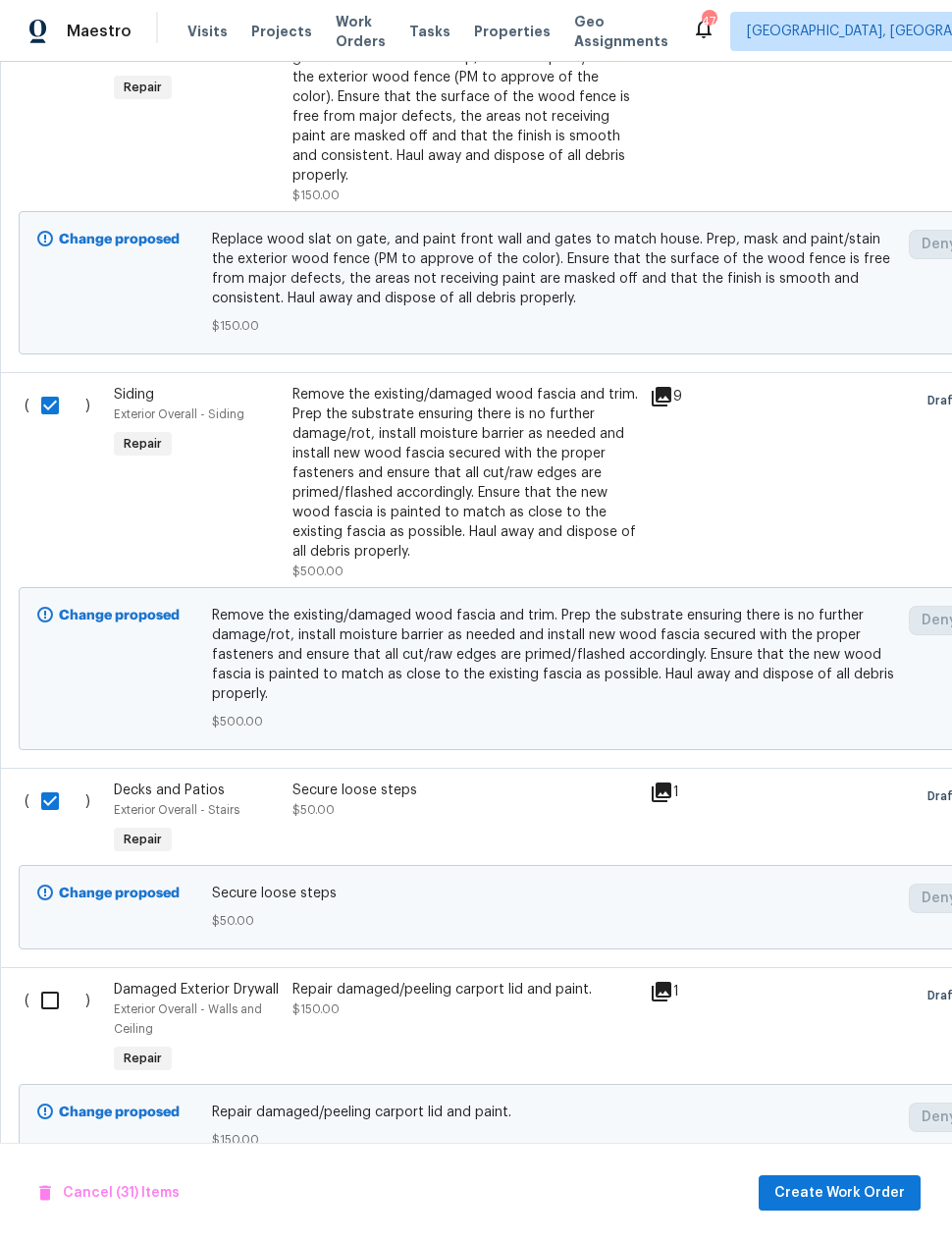 scroll, scrollTop: 79, scrollLeft: 0, axis: vertical 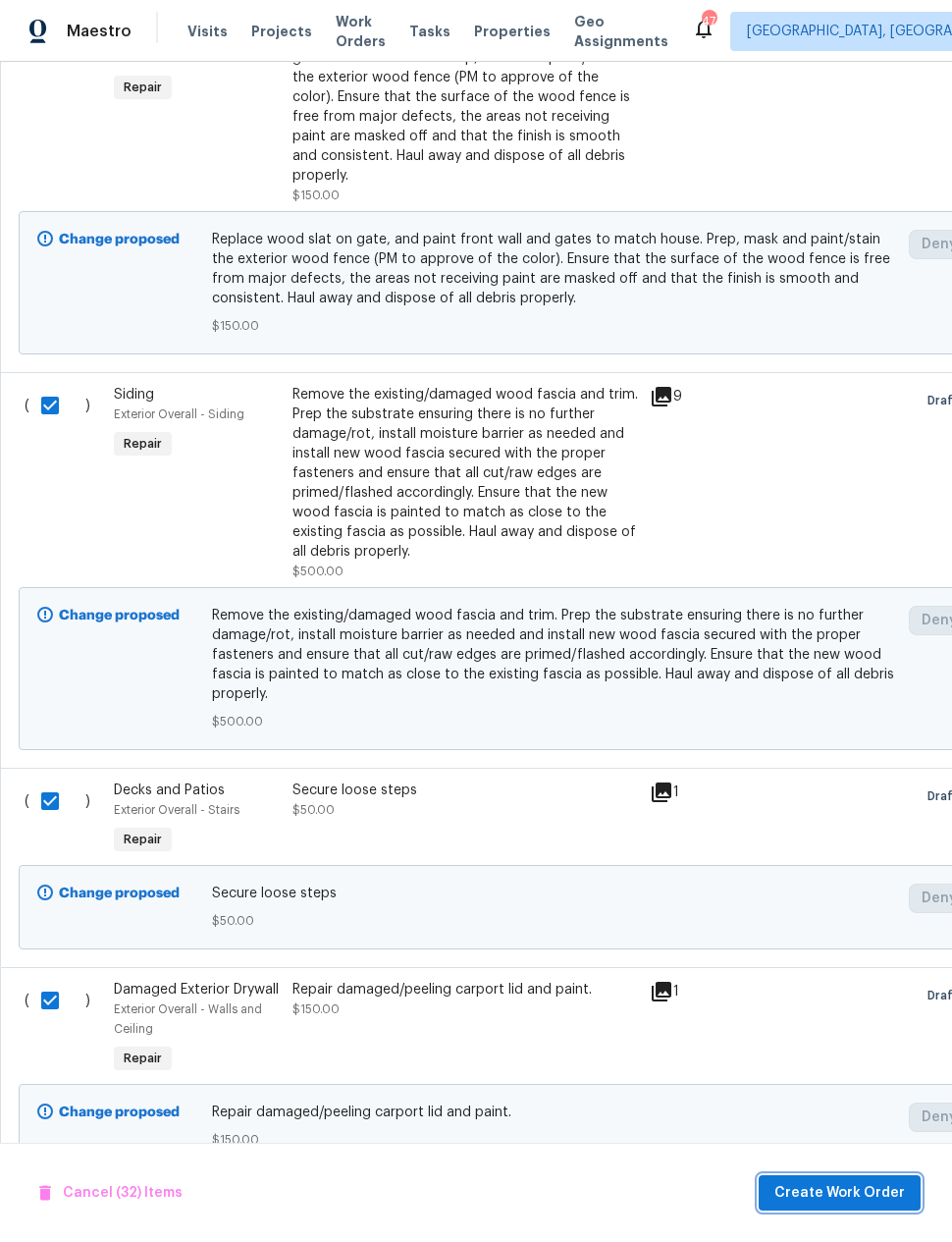 click on "Create Work Order" at bounding box center [839, 1193] 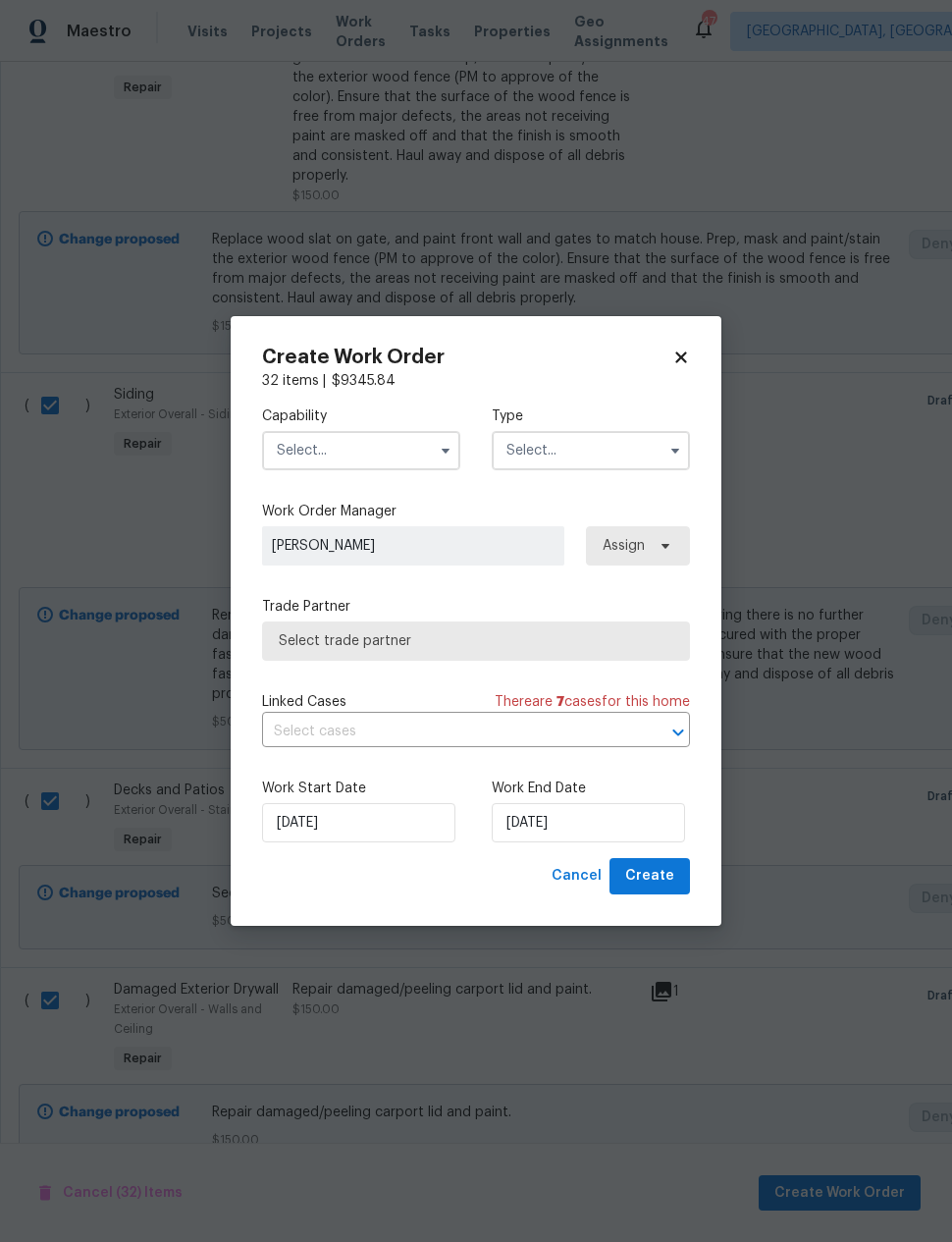 click at bounding box center [361, 451] 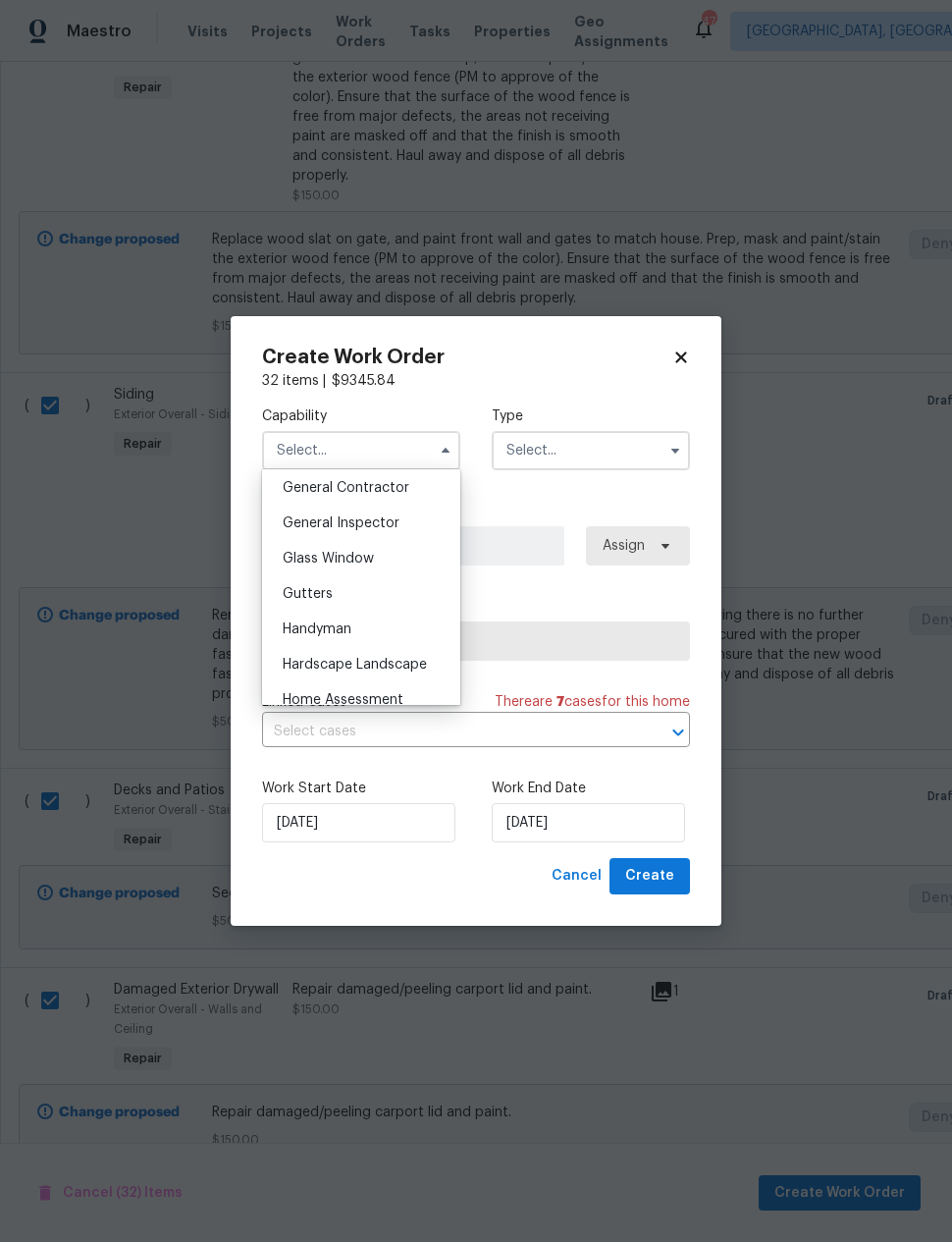 click on "General Contractor" at bounding box center (345, 488) 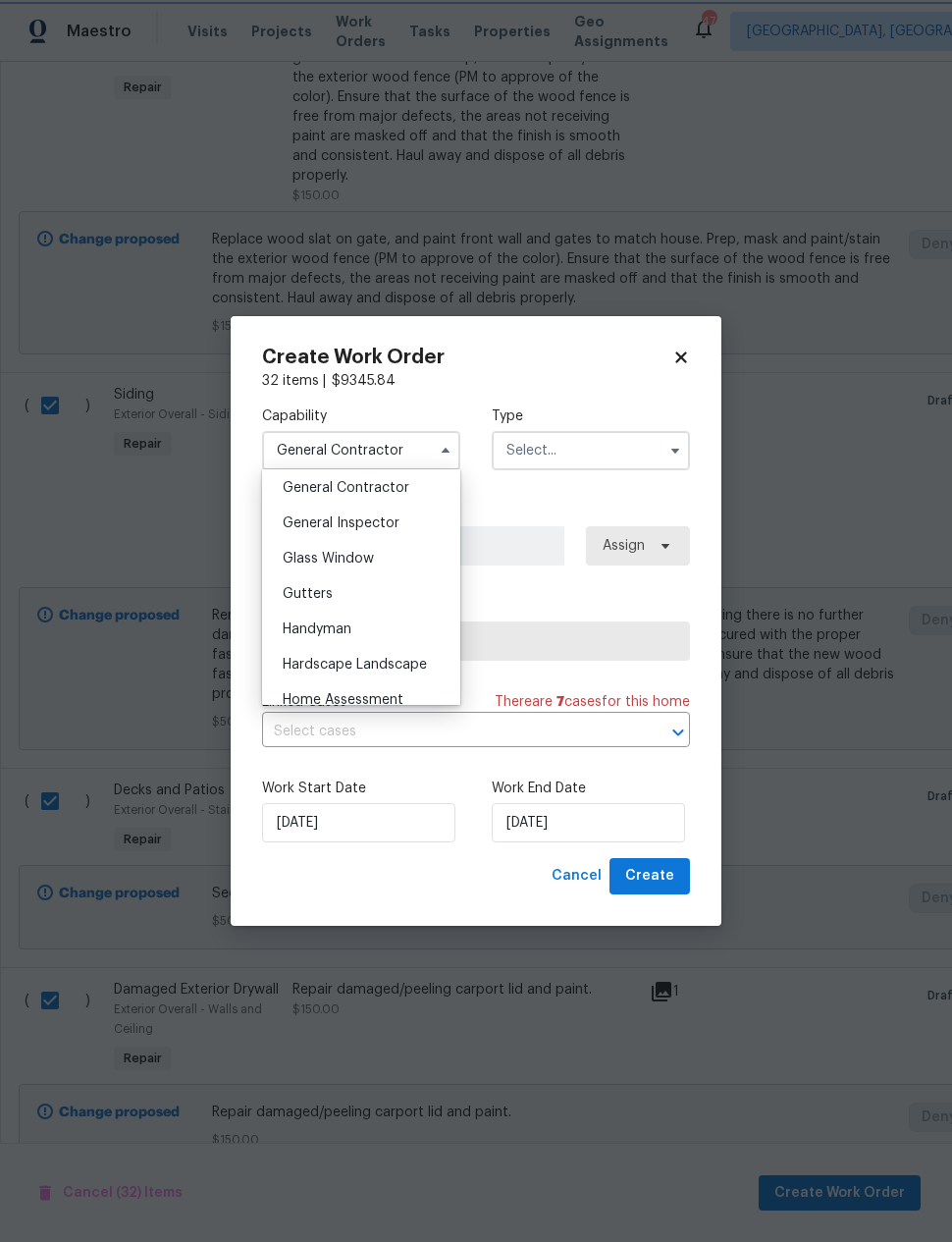 scroll, scrollTop: 903, scrollLeft: 0, axis: vertical 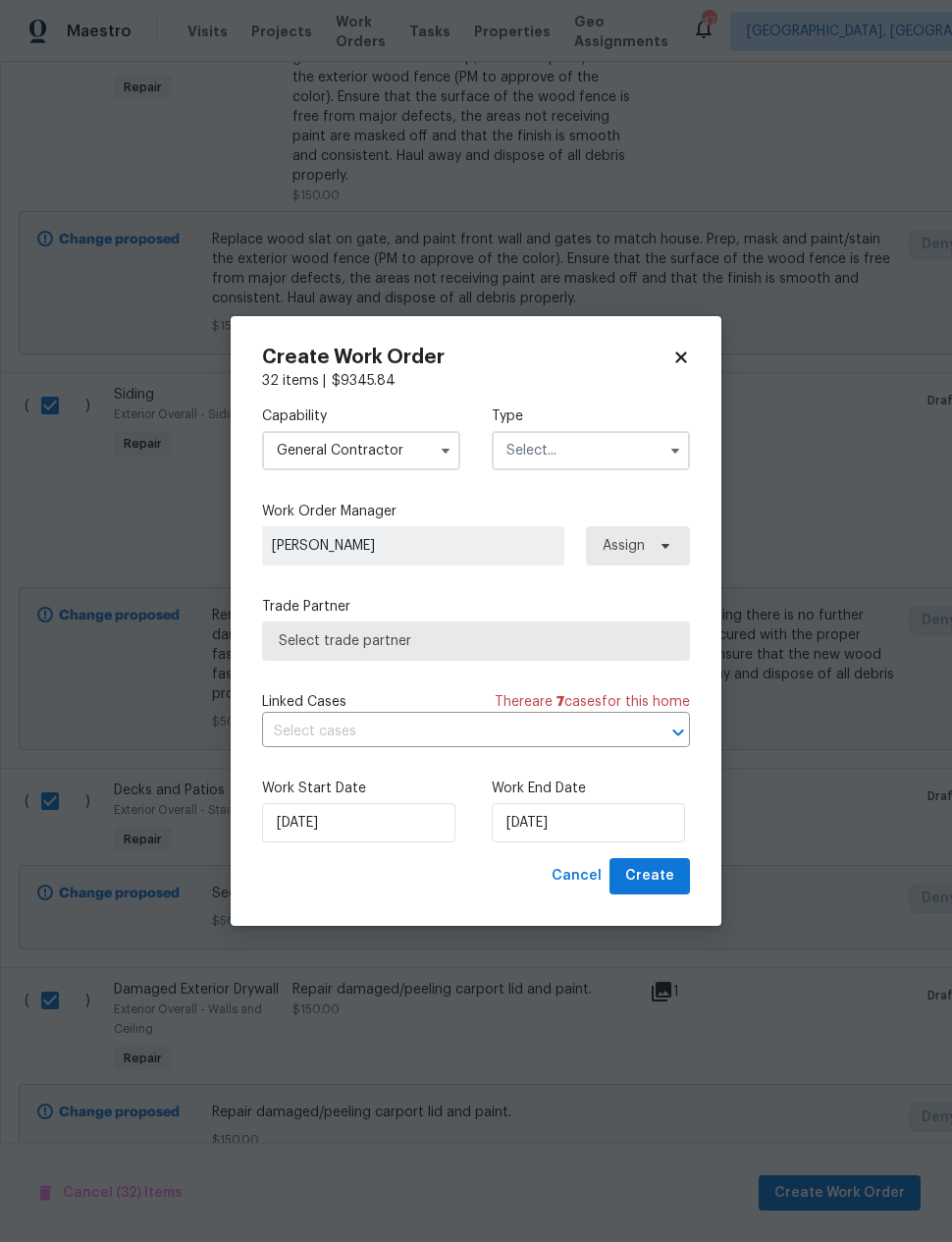 click at bounding box center [591, 451] 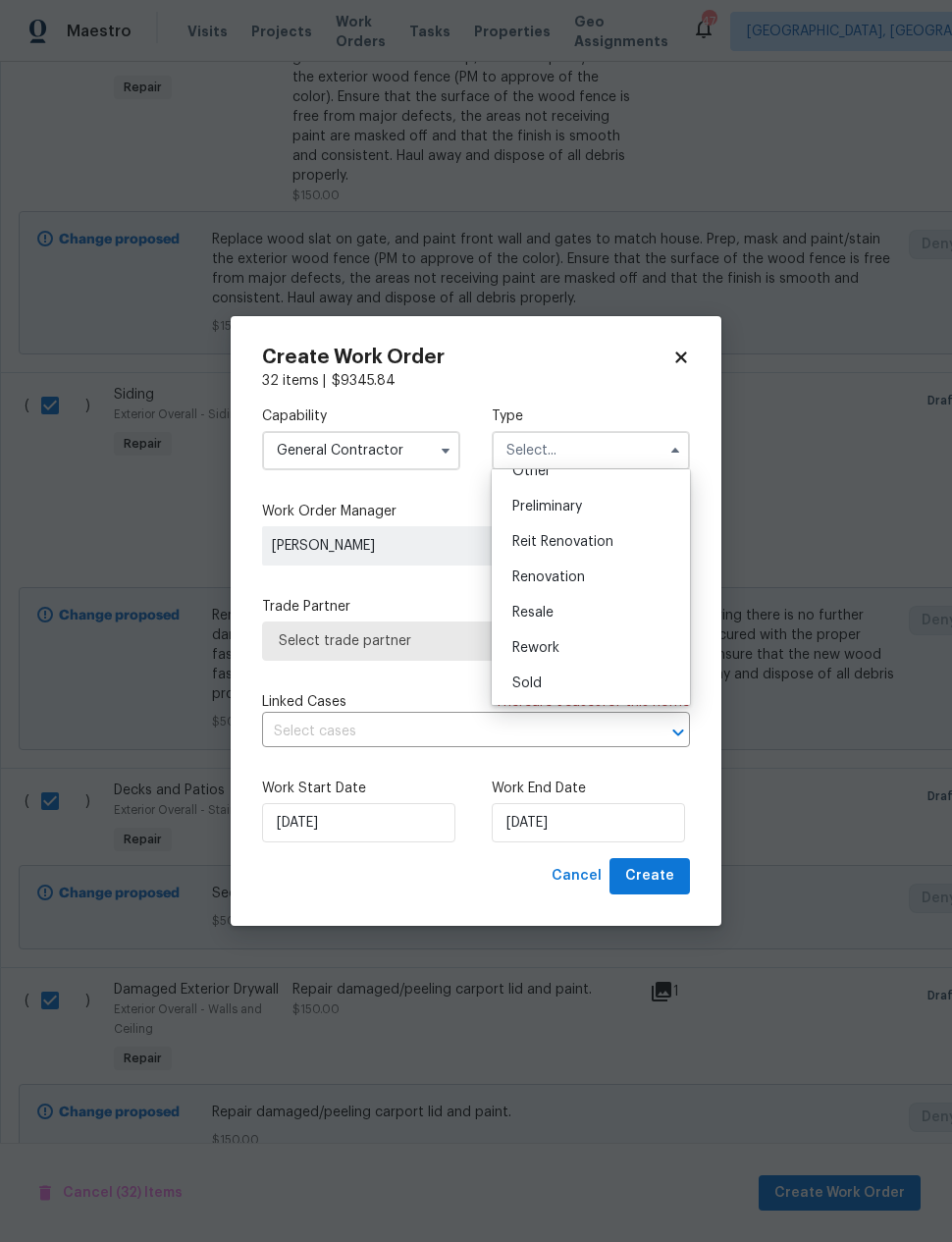scroll, scrollTop: 411, scrollLeft: 0, axis: vertical 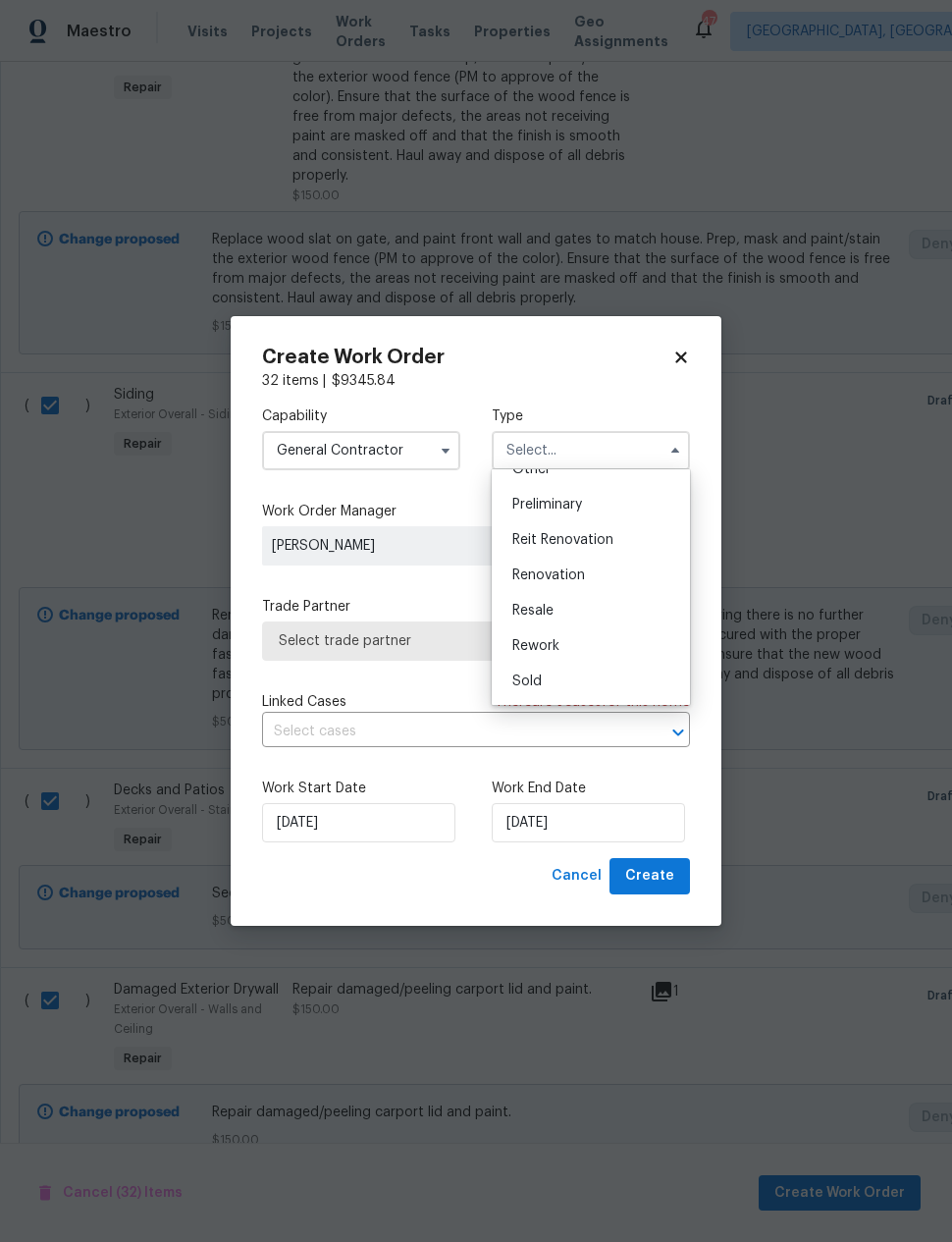 click on "Renovation" at bounding box center [549, 575] 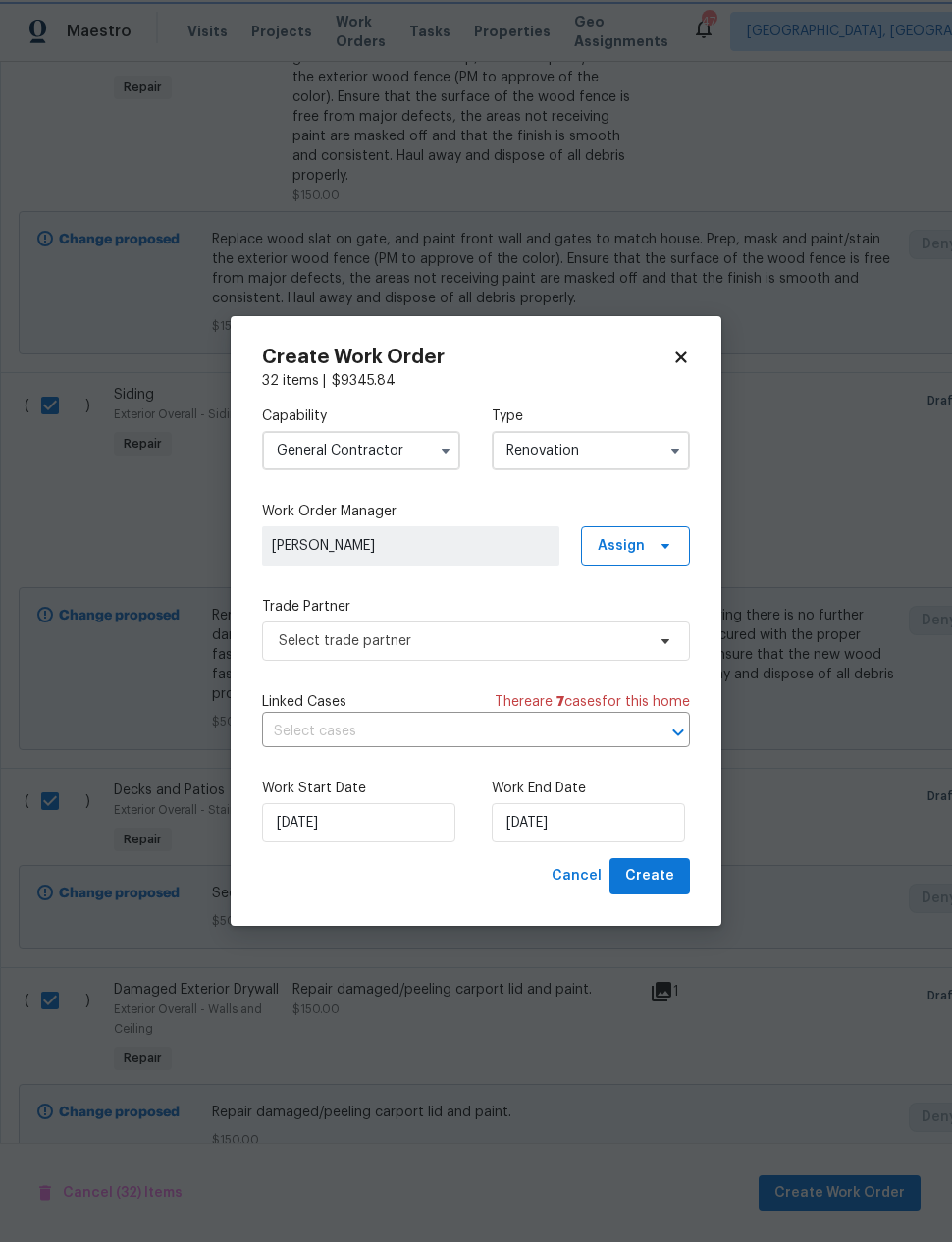 scroll, scrollTop: 0, scrollLeft: 0, axis: both 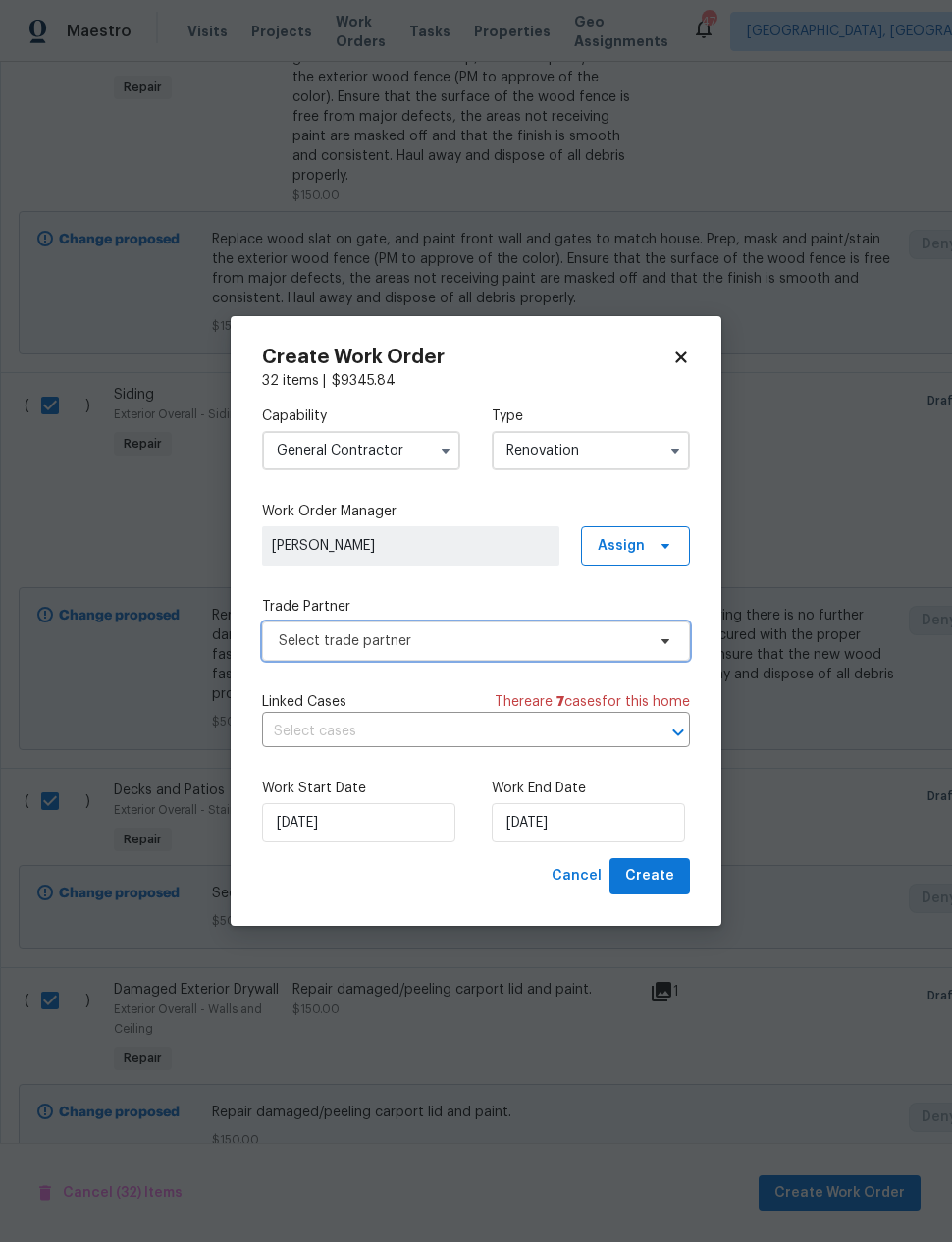 click on "Select trade partner" at bounding box center (461, 641) 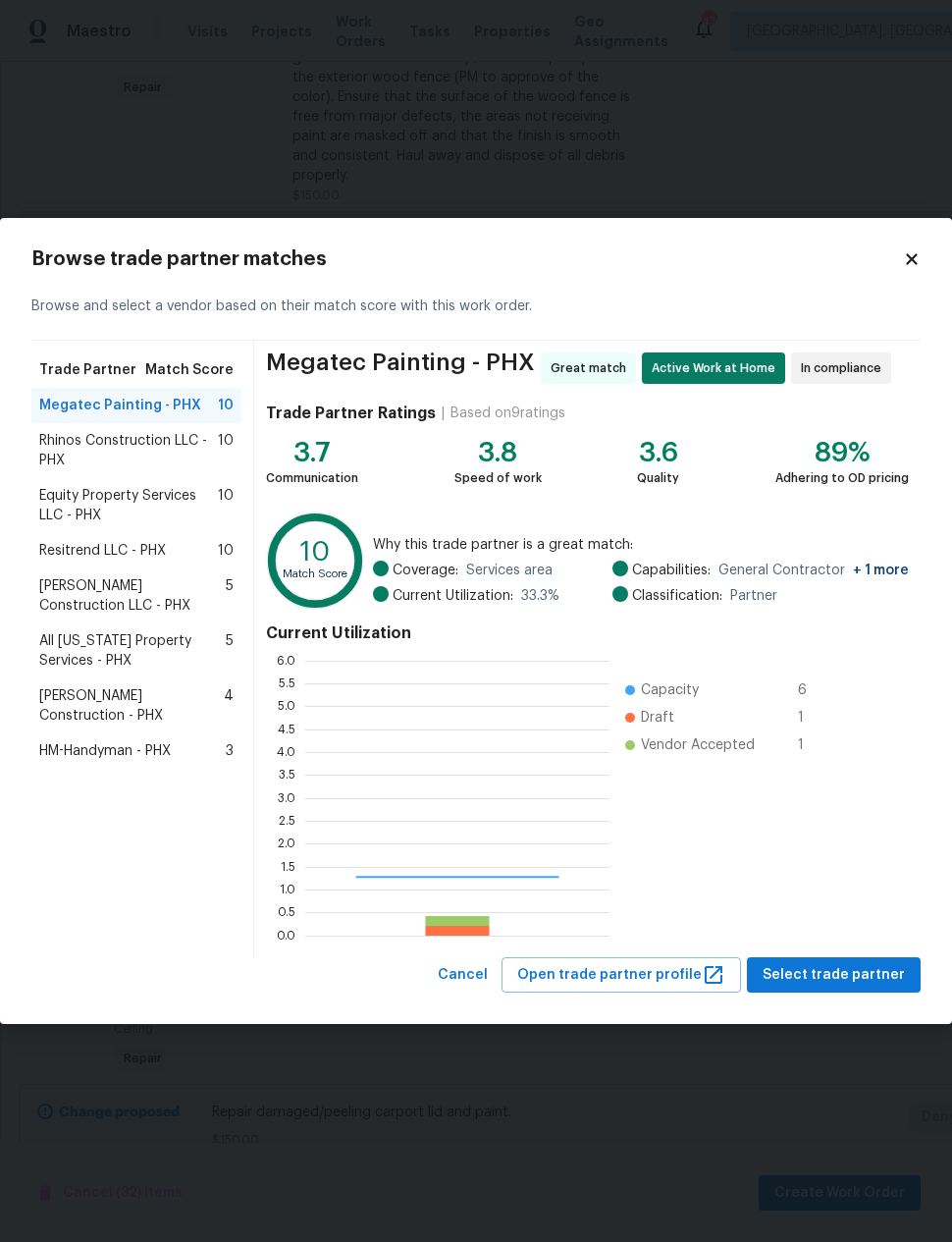 scroll, scrollTop: 2, scrollLeft: 2, axis: both 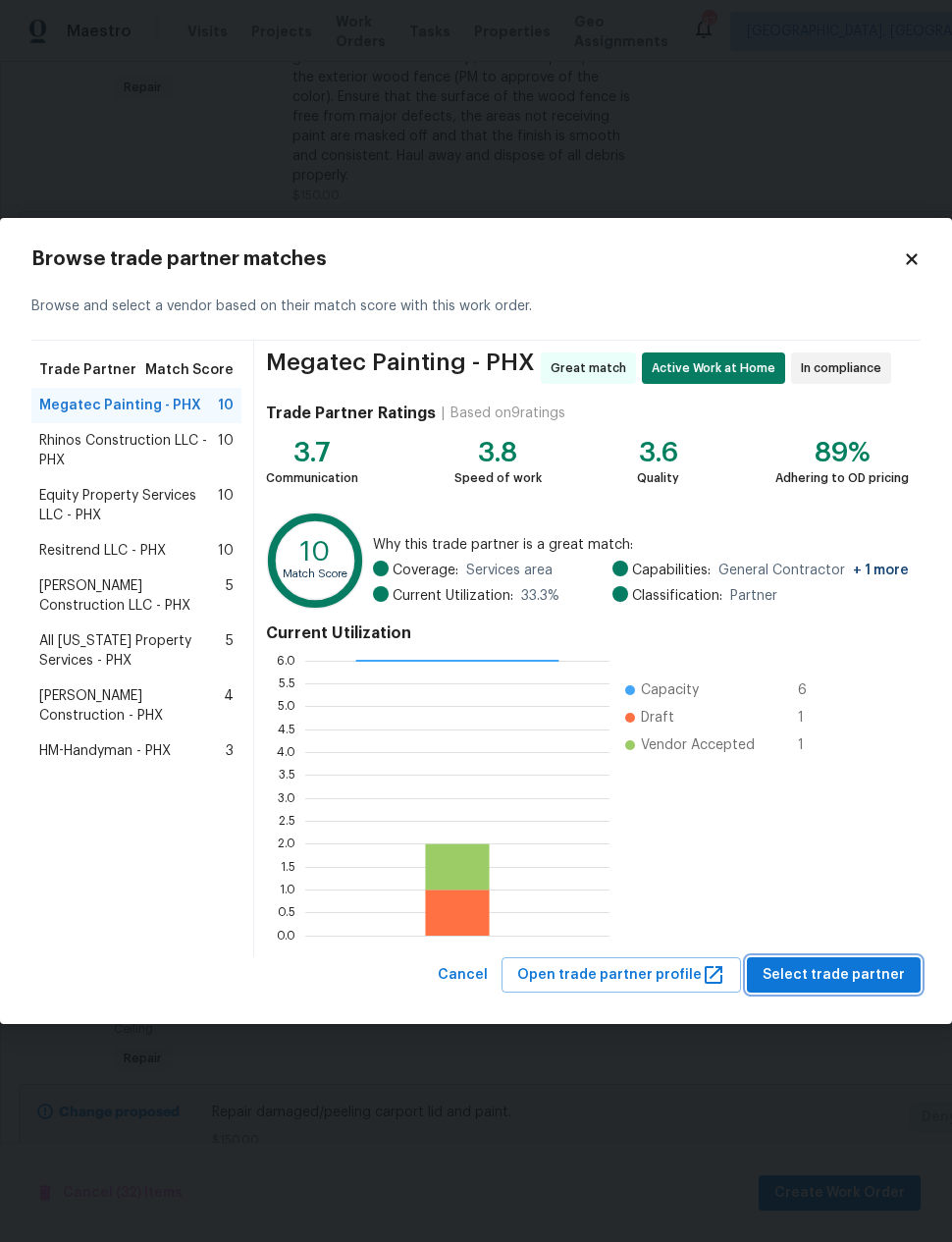 click on "Select trade partner" at bounding box center [833, 975] 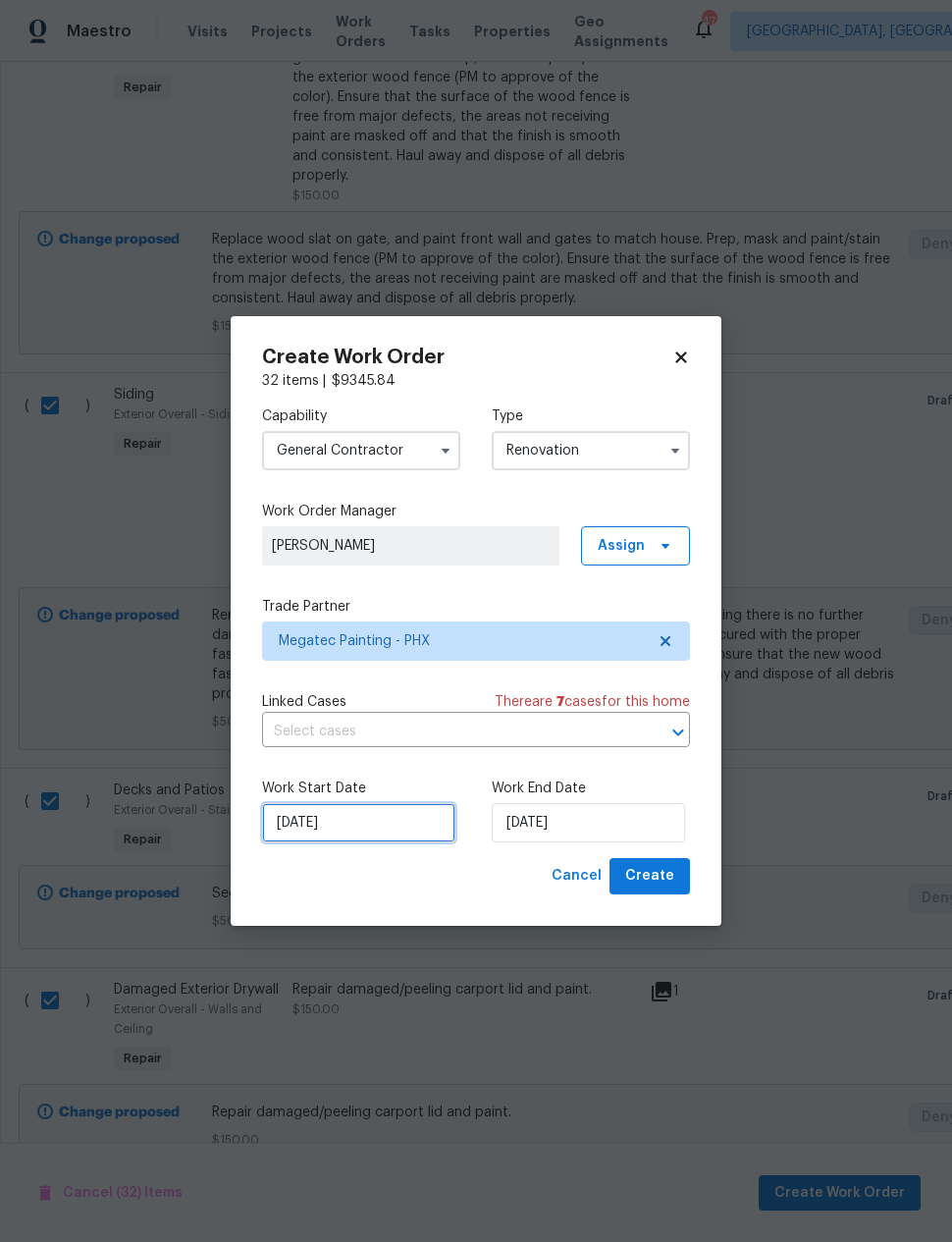 click on "[DATE]" at bounding box center (358, 823) 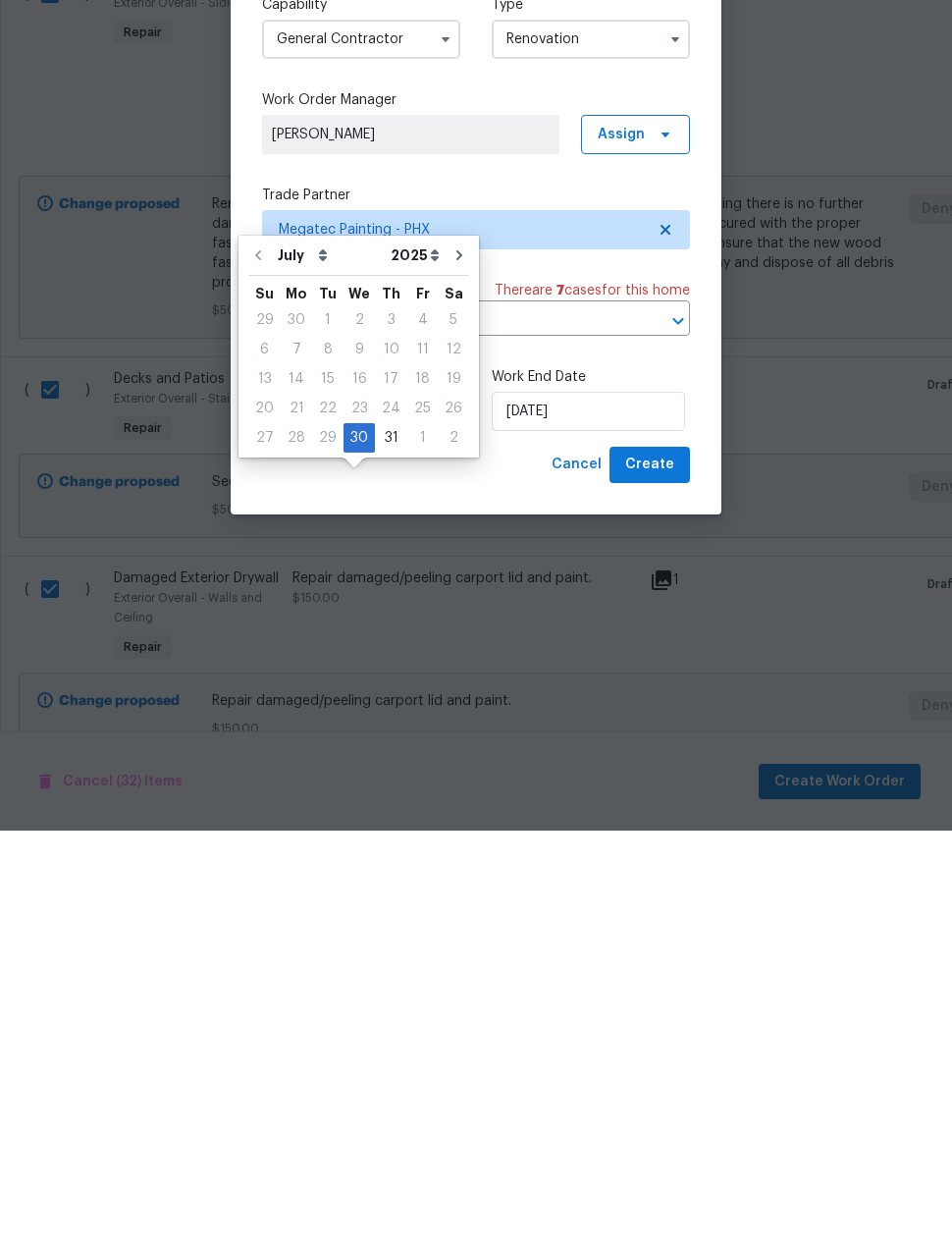 click on "Cancel Create" at bounding box center (476, 876) 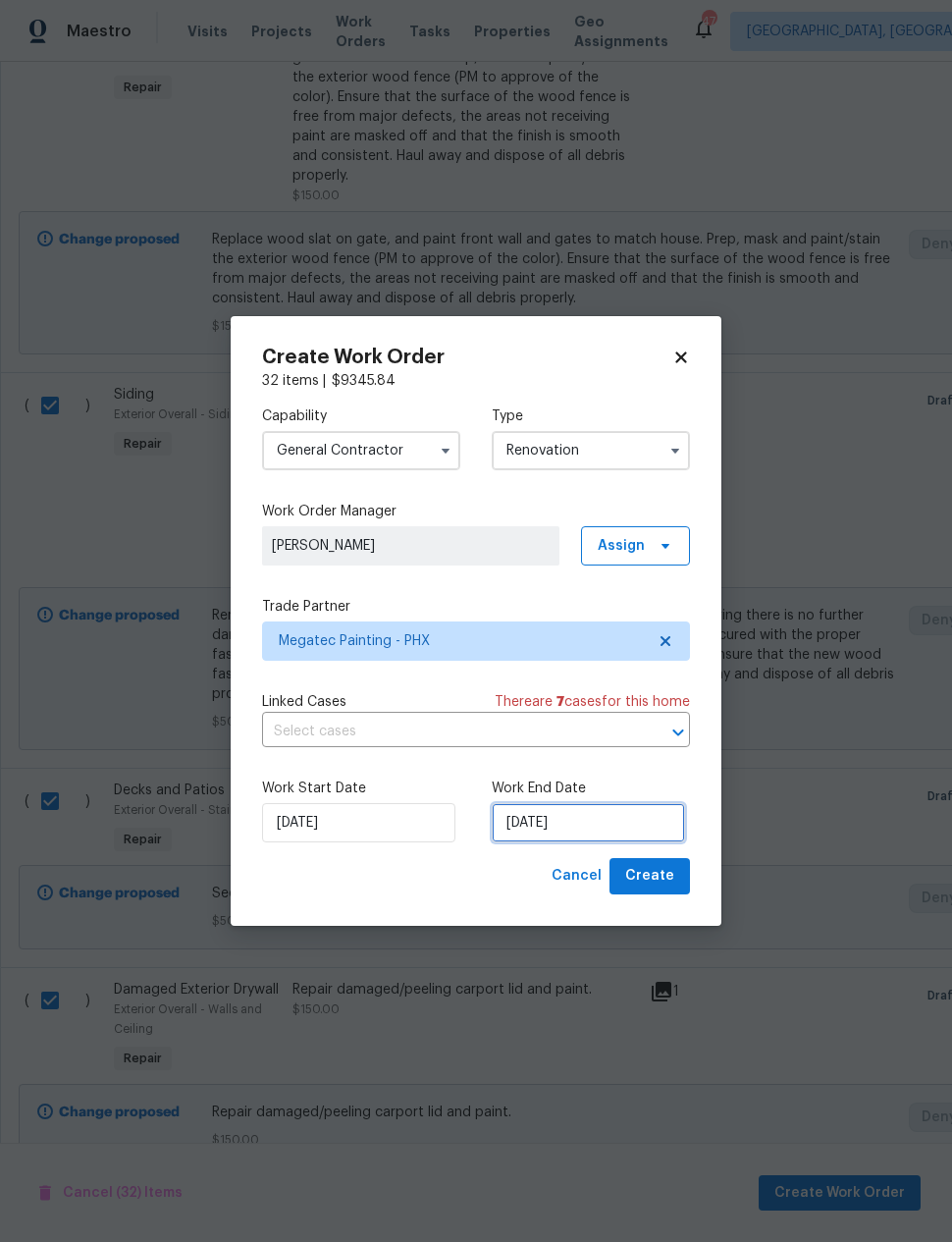 click on "[DATE]" at bounding box center [588, 823] 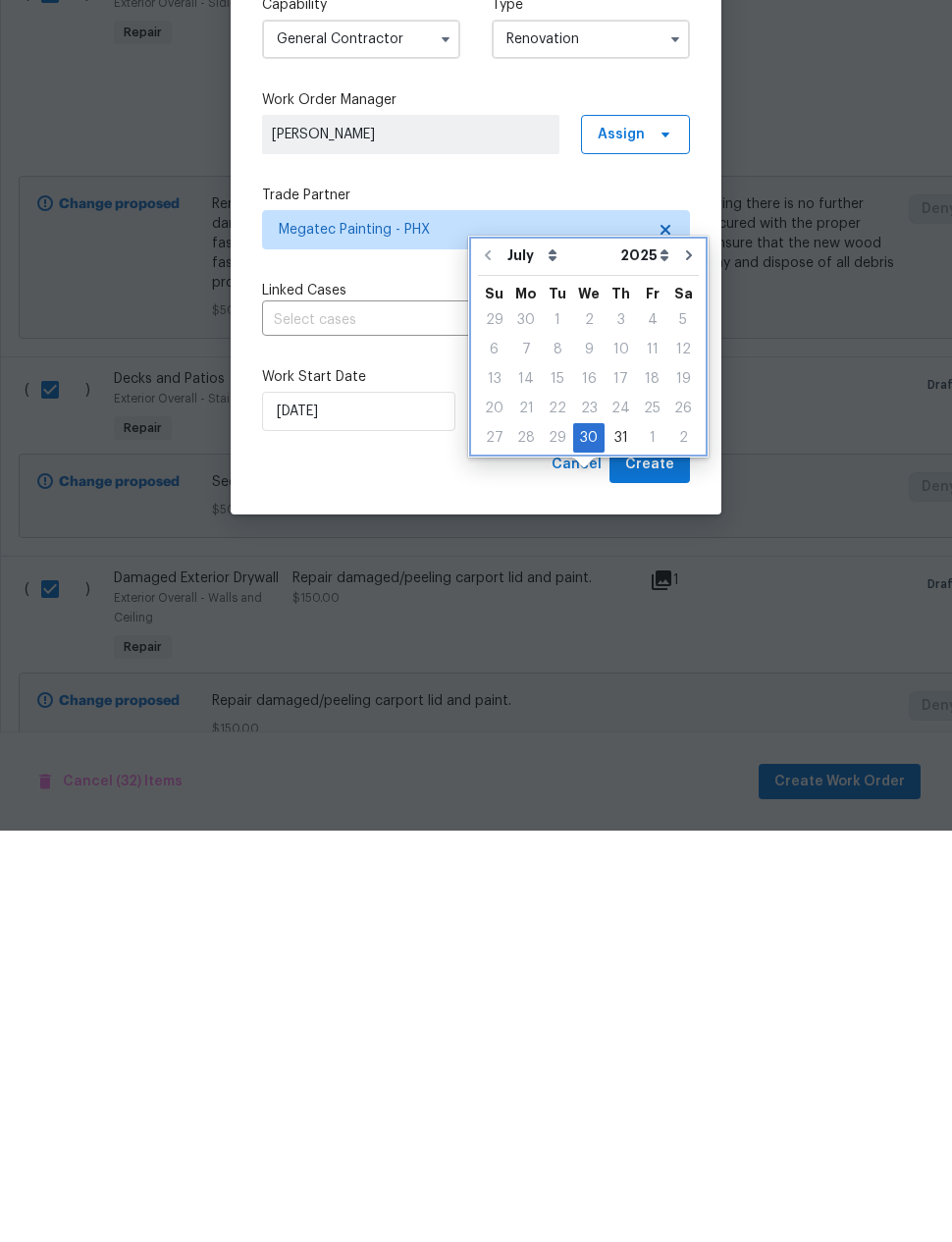 click at bounding box center (689, 667) 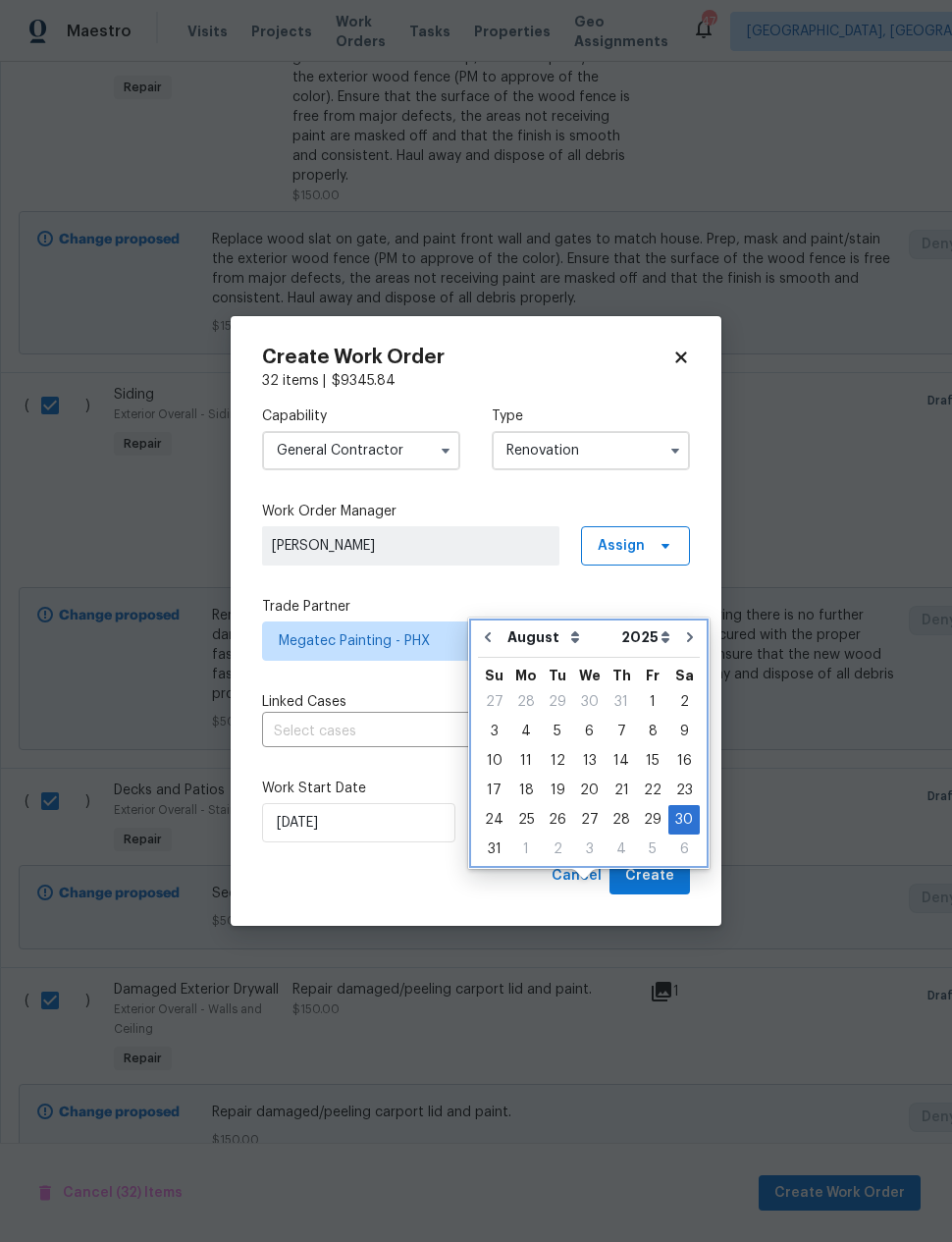 click 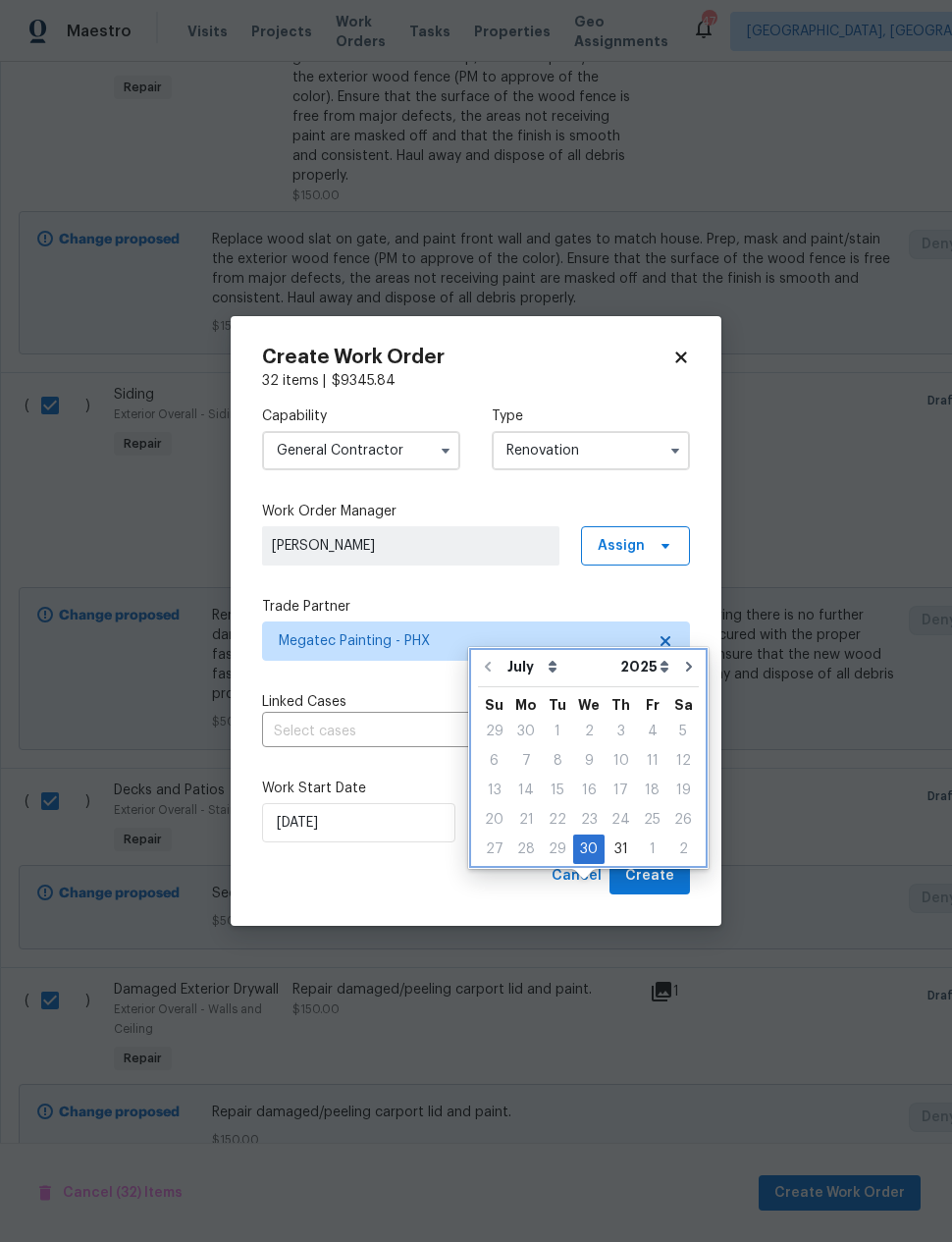 click 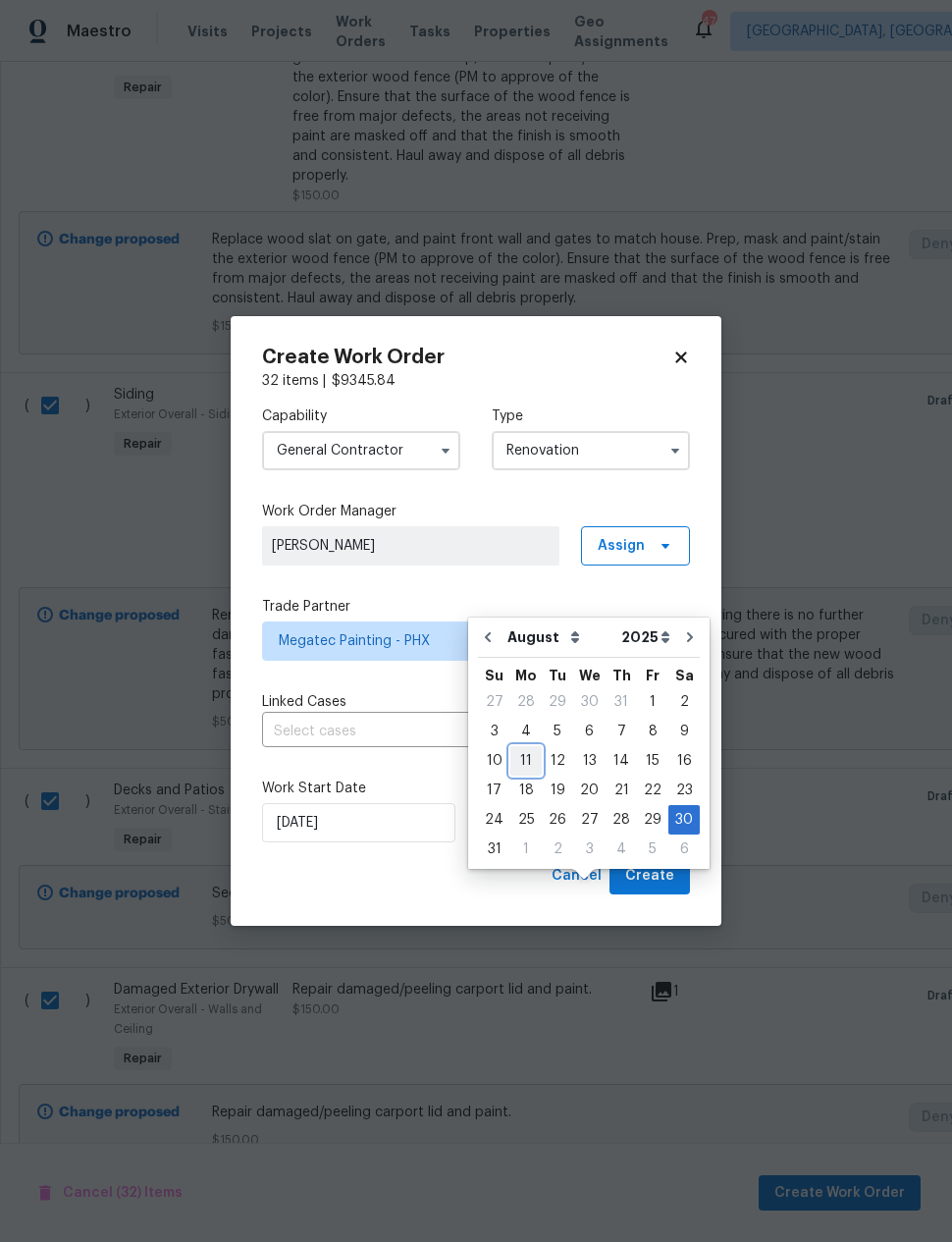 click on "11" at bounding box center [526, 761] 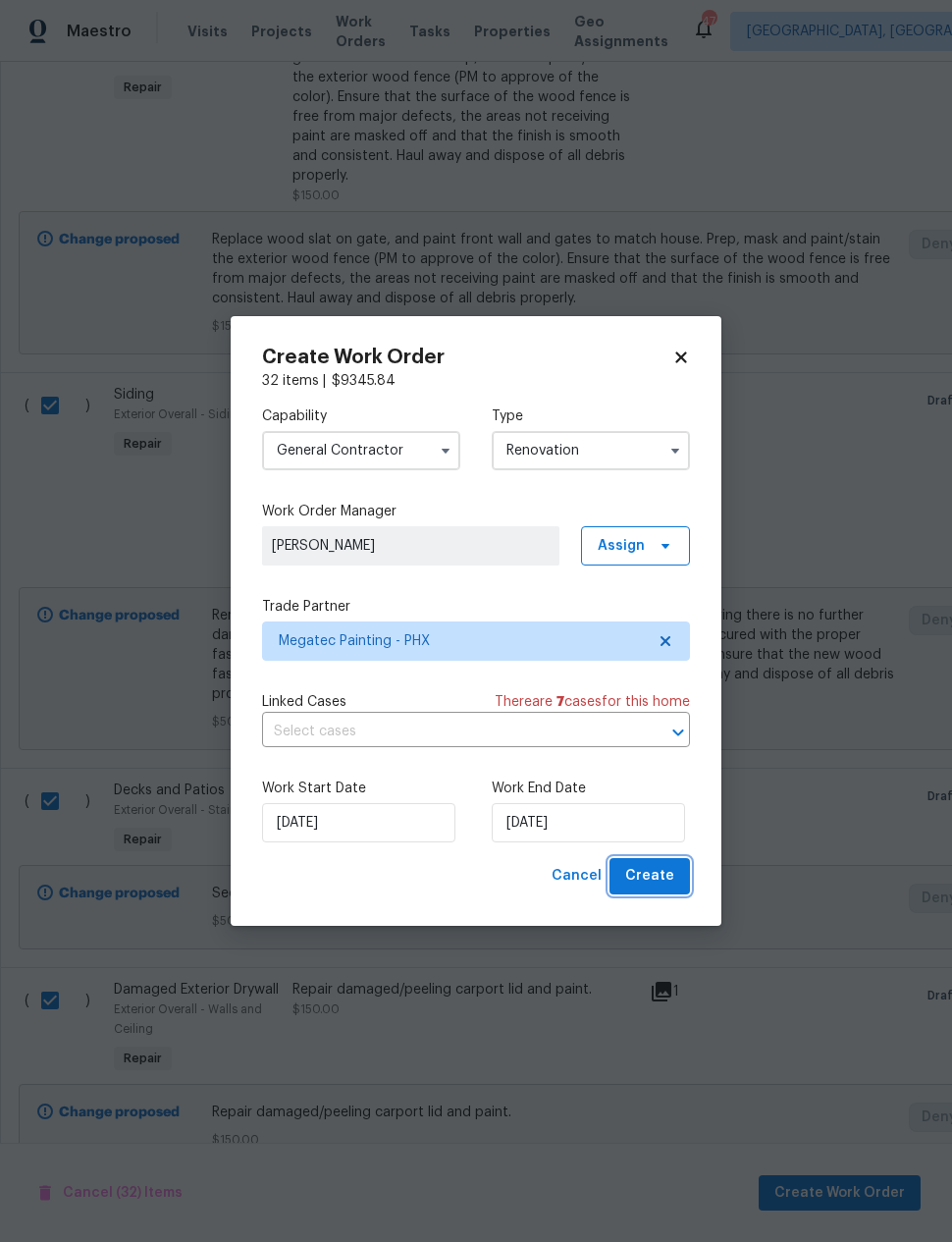 click on "Create" at bounding box center [650, 876] 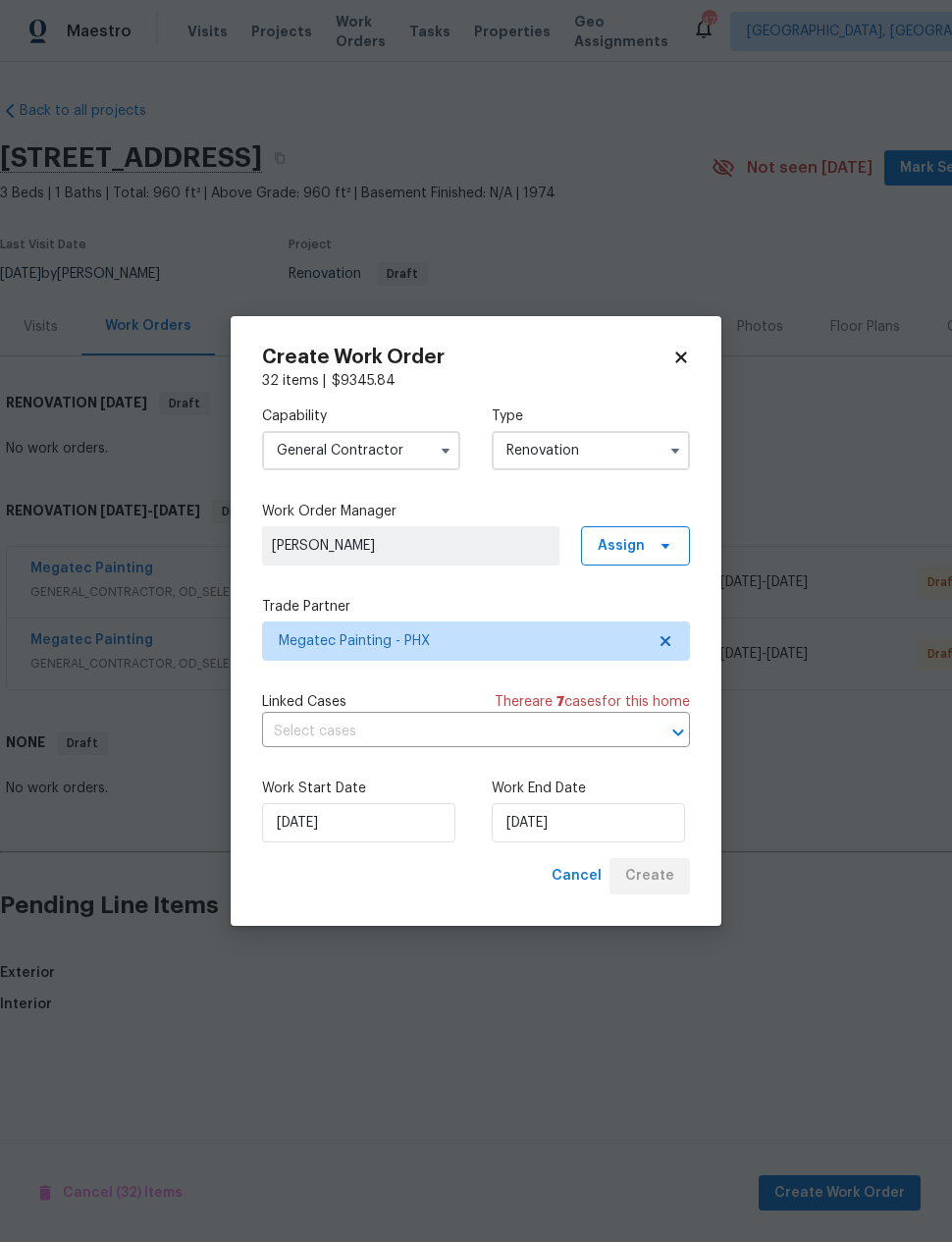 scroll, scrollTop: 0, scrollLeft: 0, axis: both 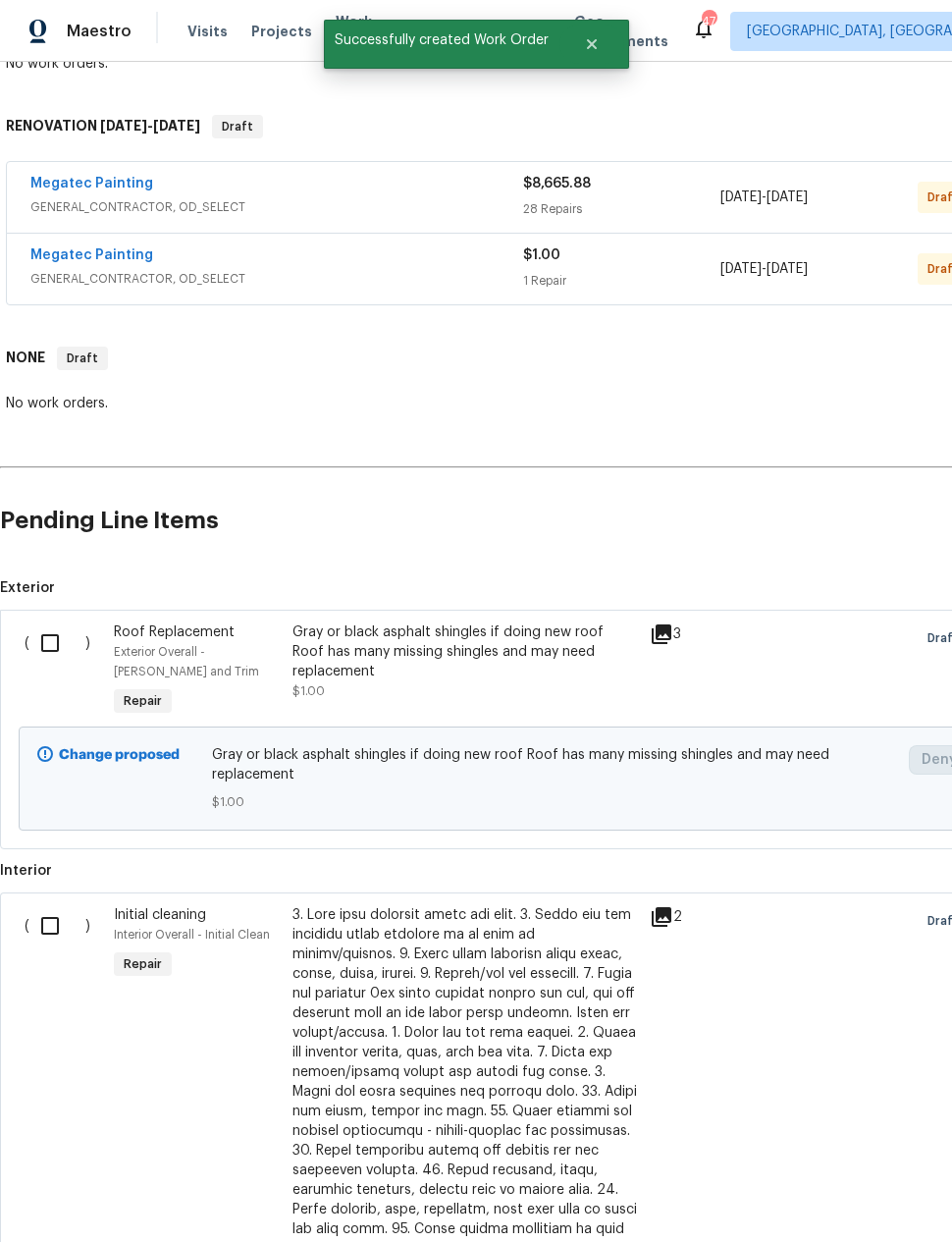 click at bounding box center [57, 643] 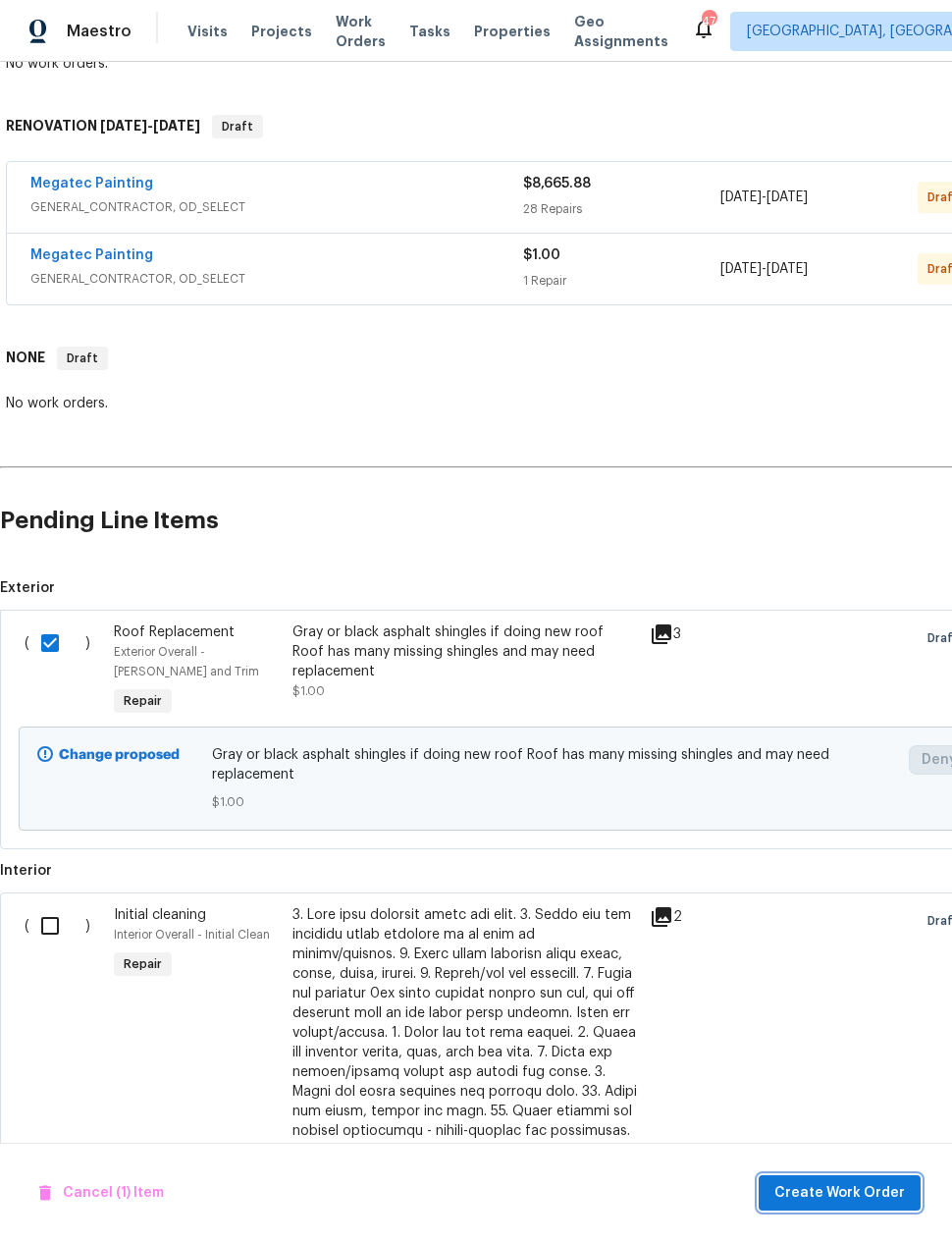 click on "Create Work Order" at bounding box center (839, 1193) 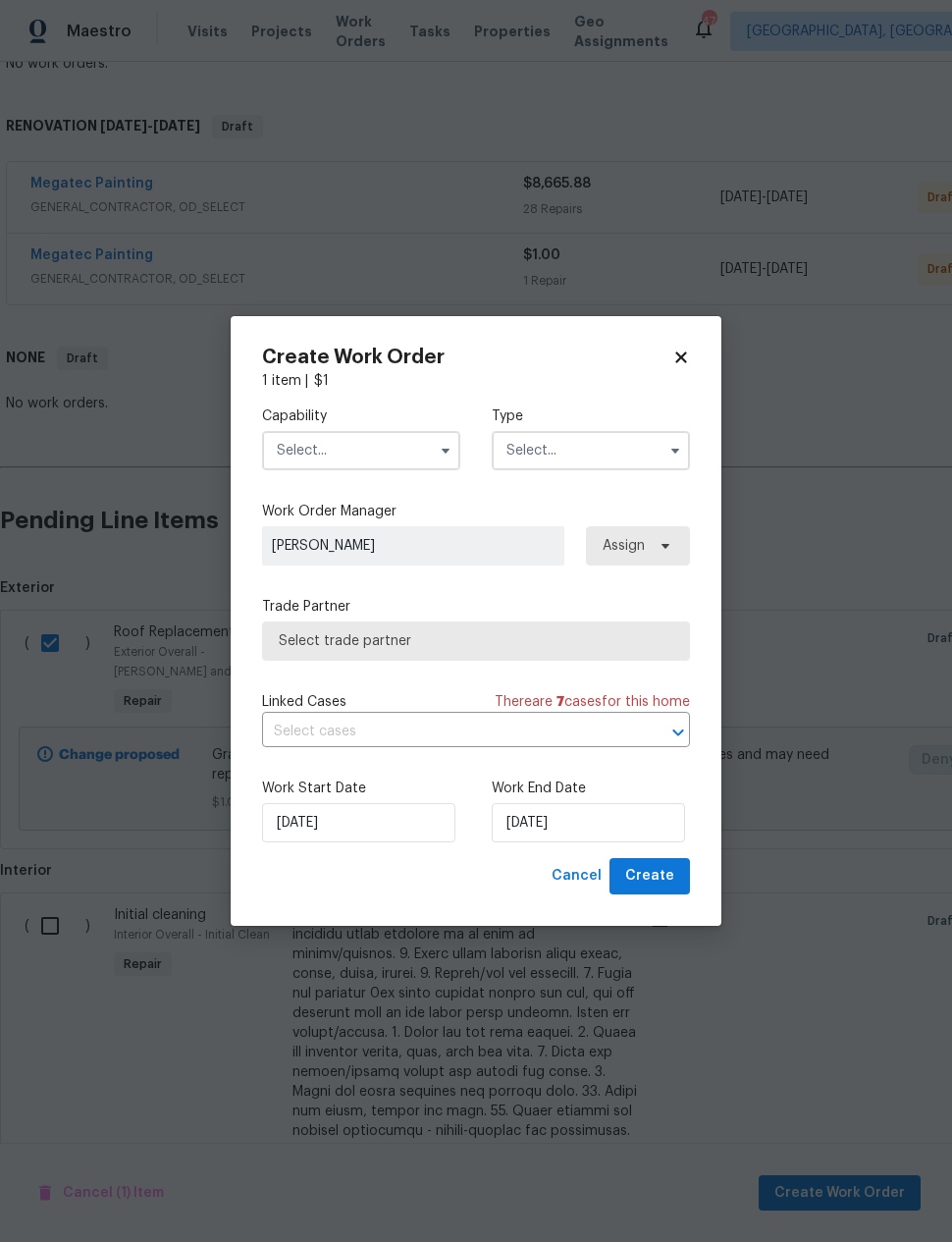 click at bounding box center [361, 451] 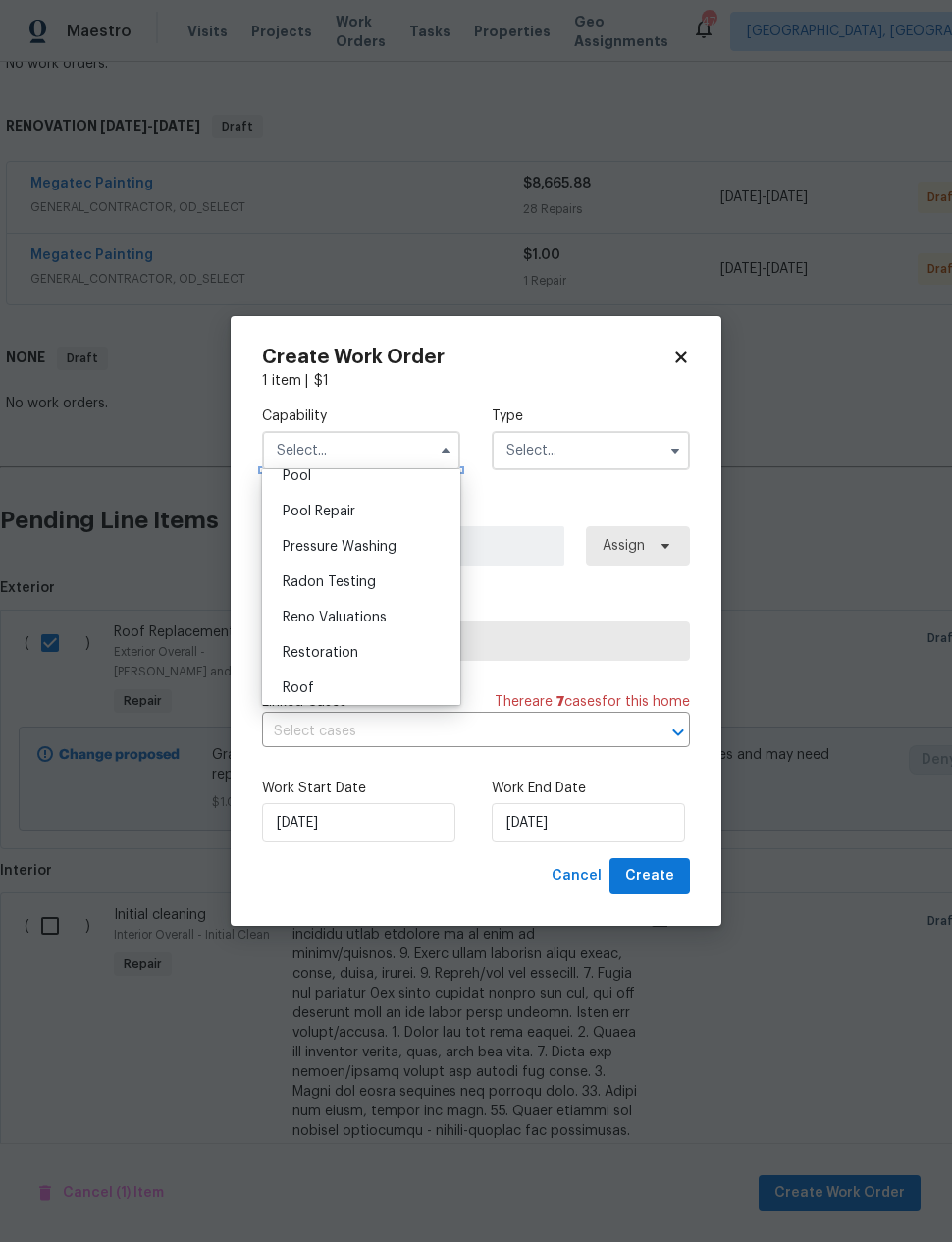 scroll, scrollTop: 1833, scrollLeft: 0, axis: vertical 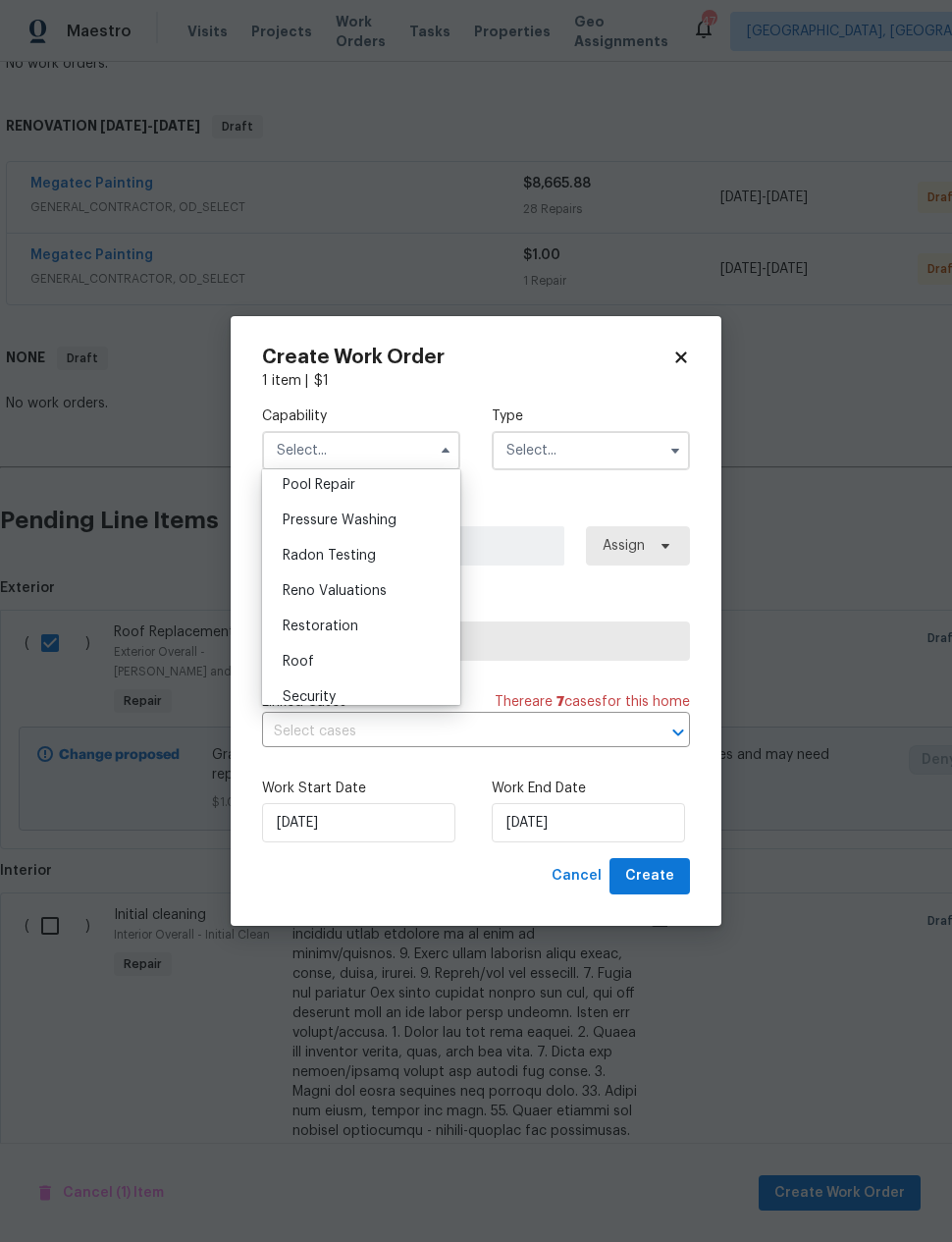 click on "Roof" at bounding box center (361, 662) 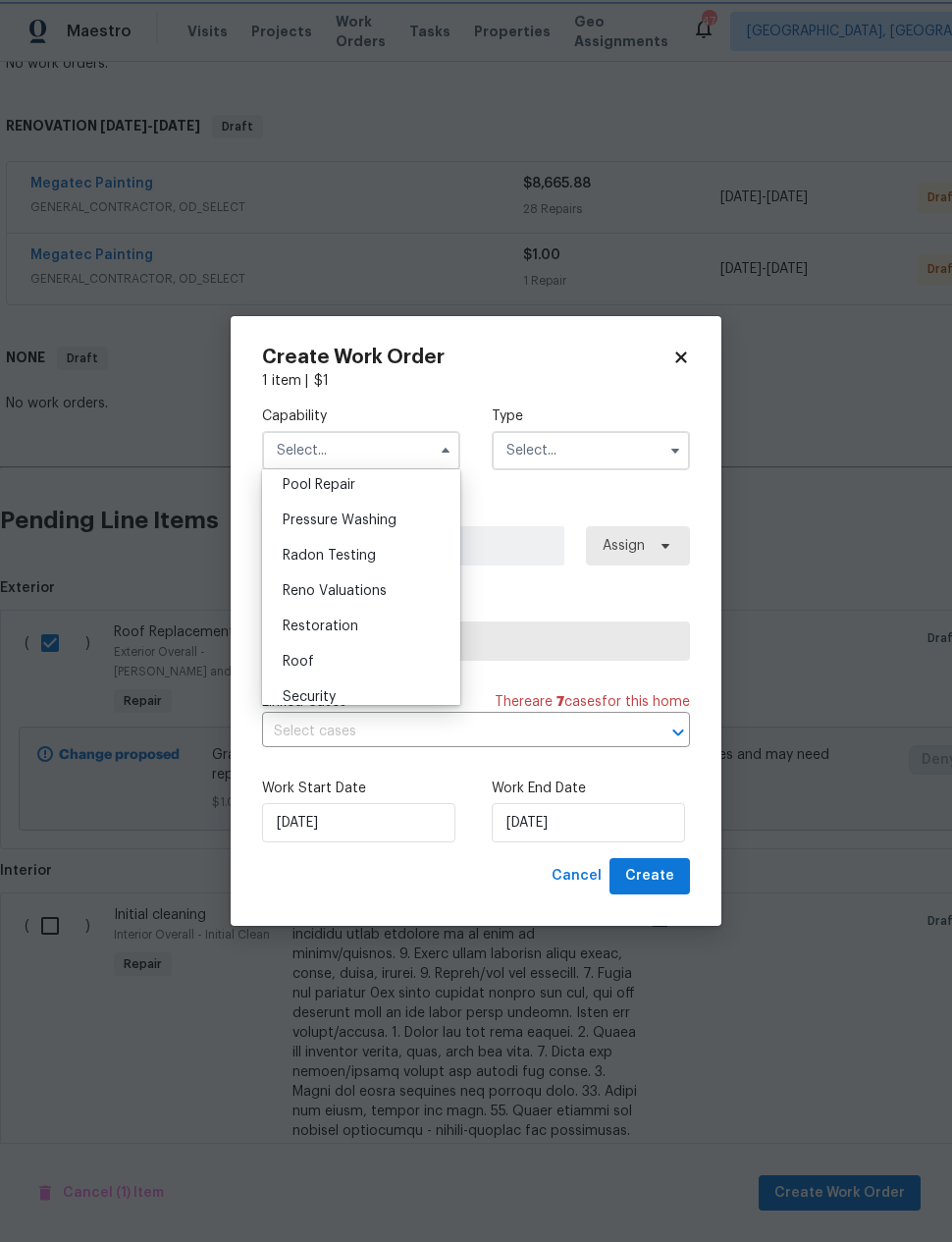type on "Roof" 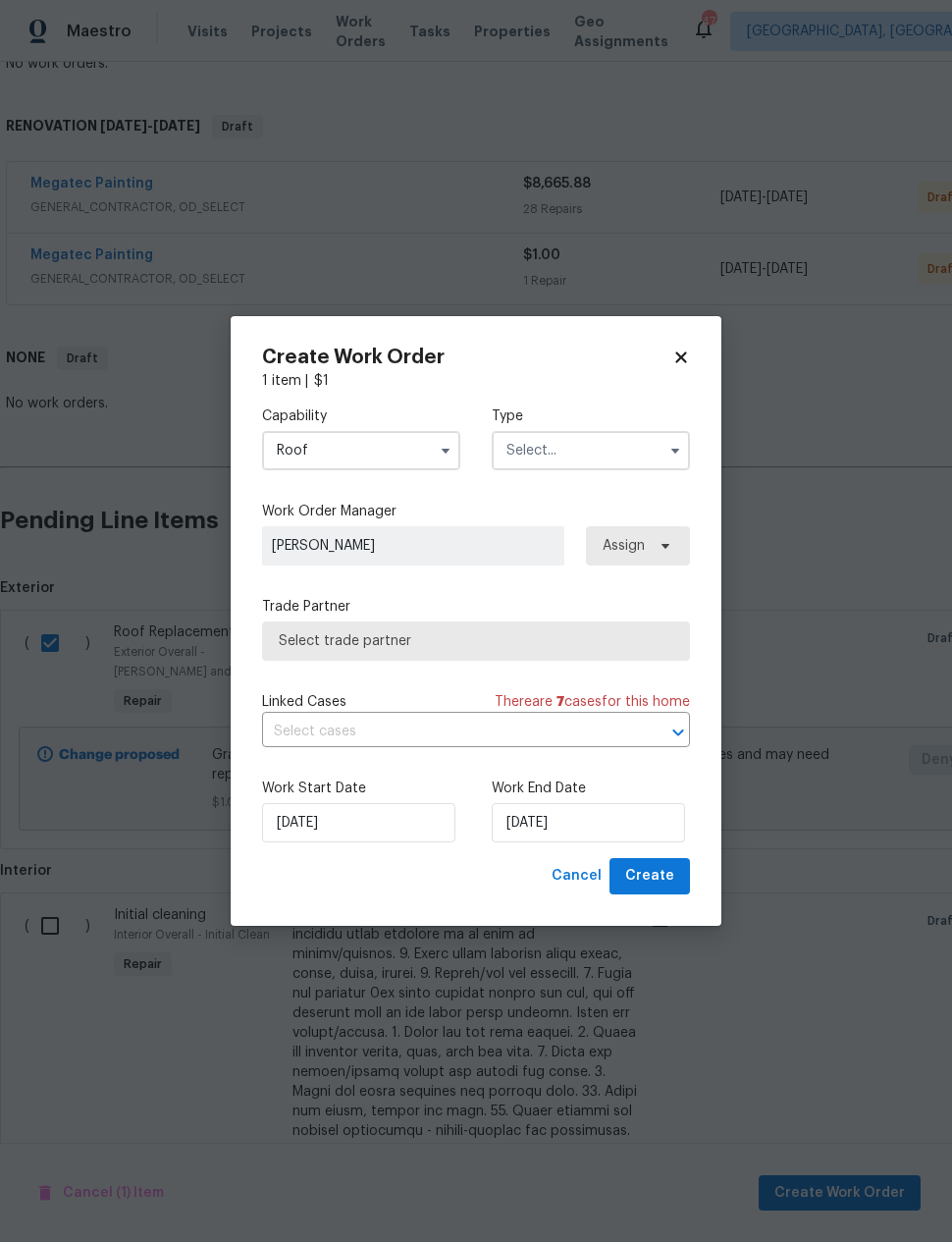click at bounding box center [591, 451] 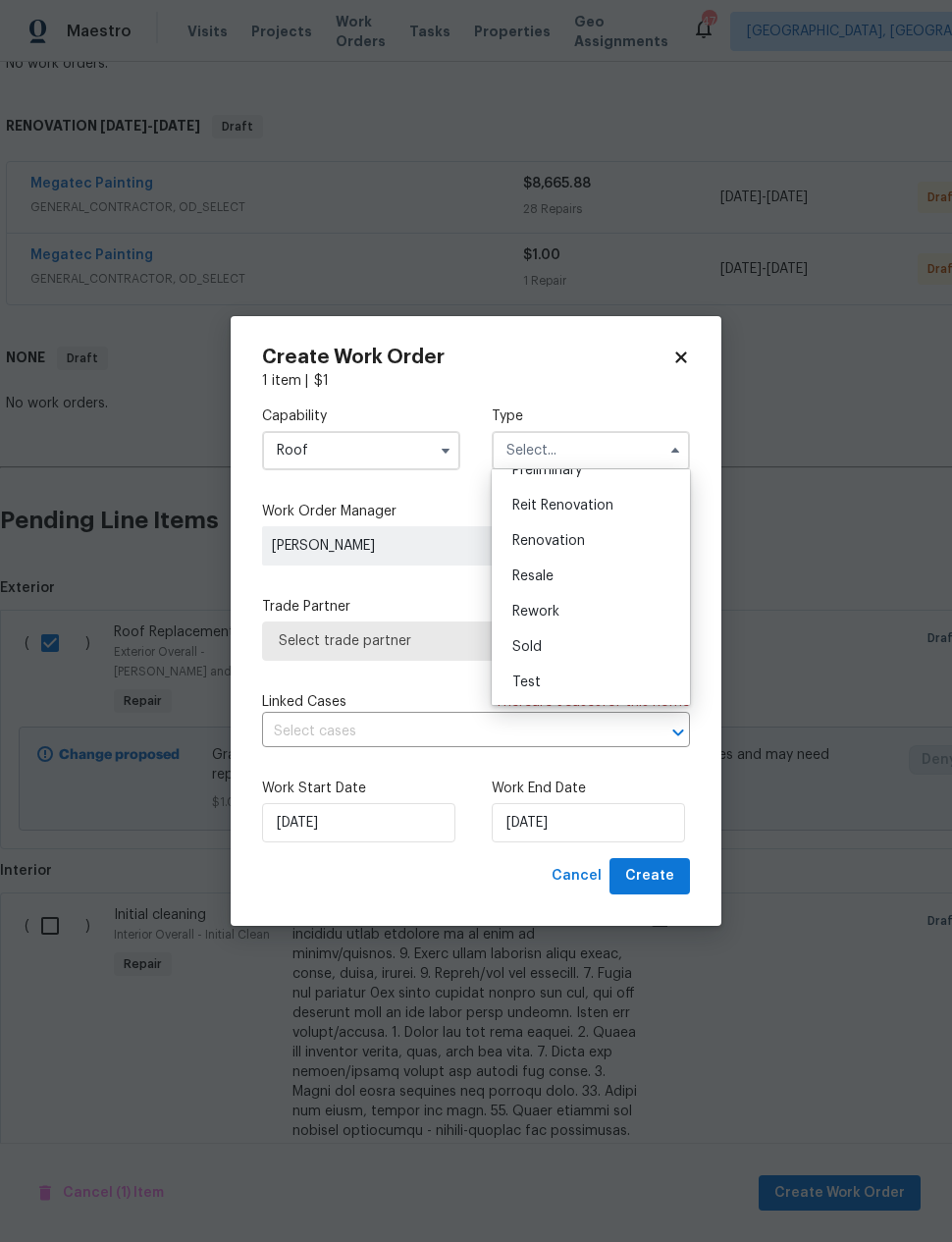 scroll, scrollTop: 446, scrollLeft: 0, axis: vertical 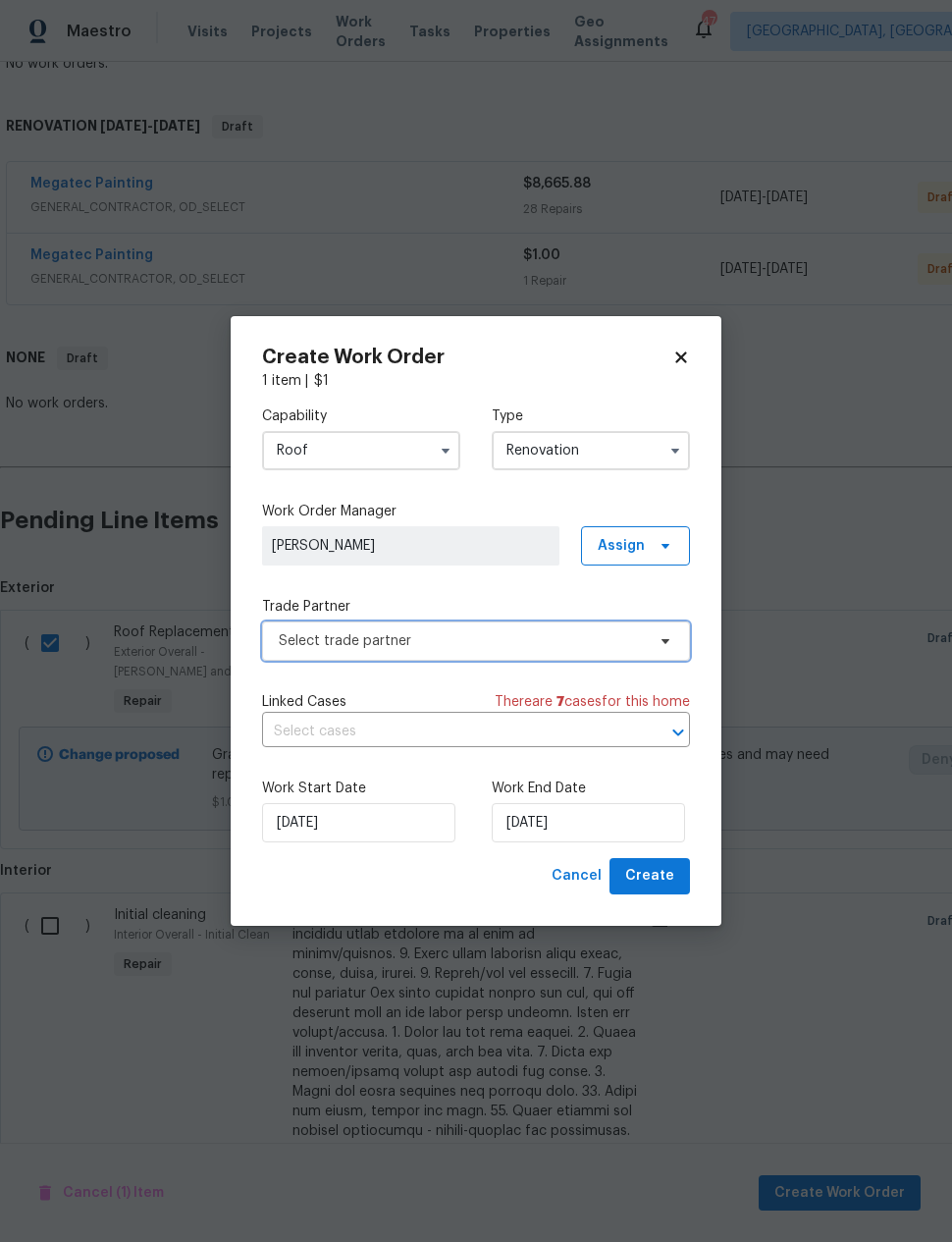click on "Select trade partner" at bounding box center (461, 641) 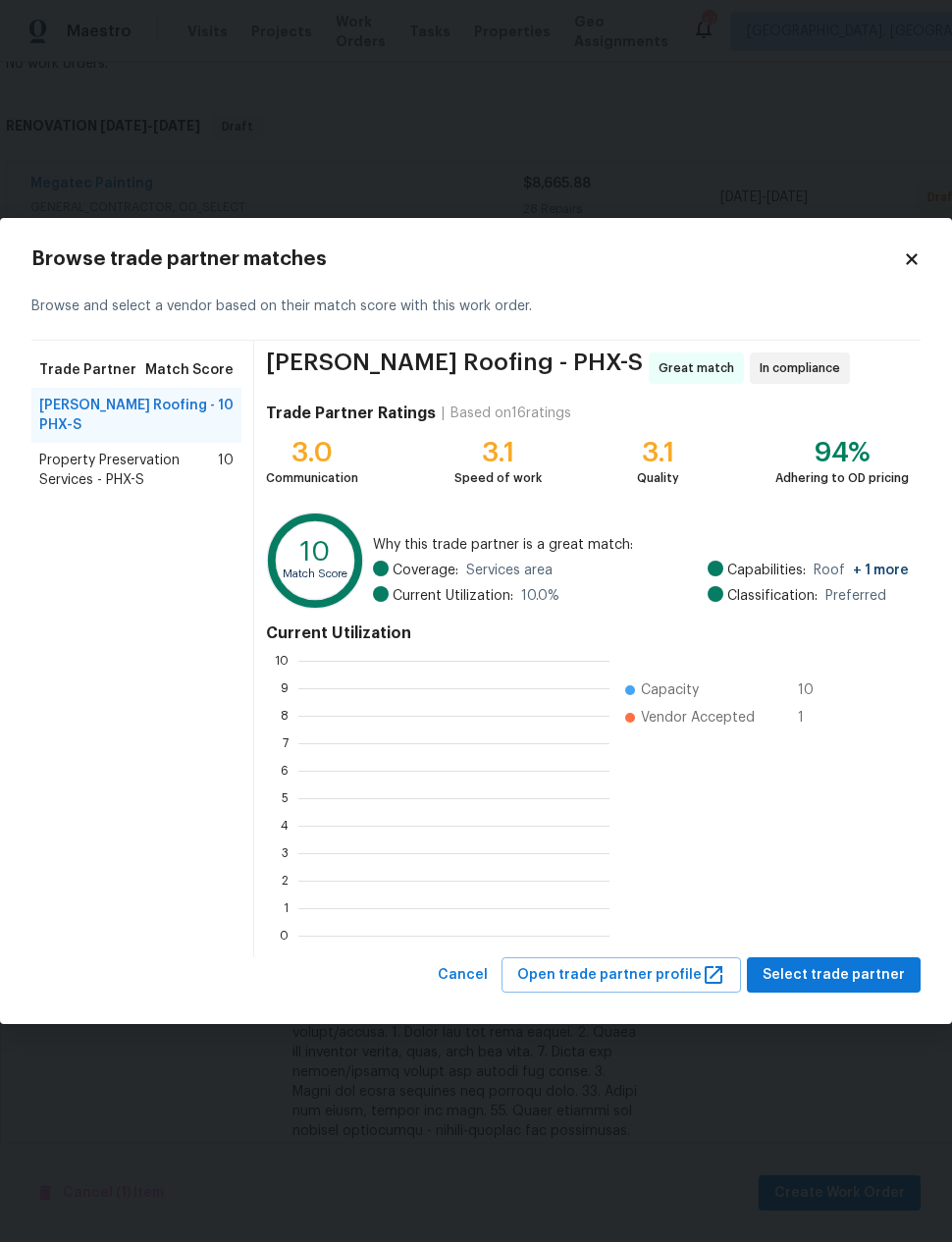 scroll, scrollTop: 2, scrollLeft: 2, axis: both 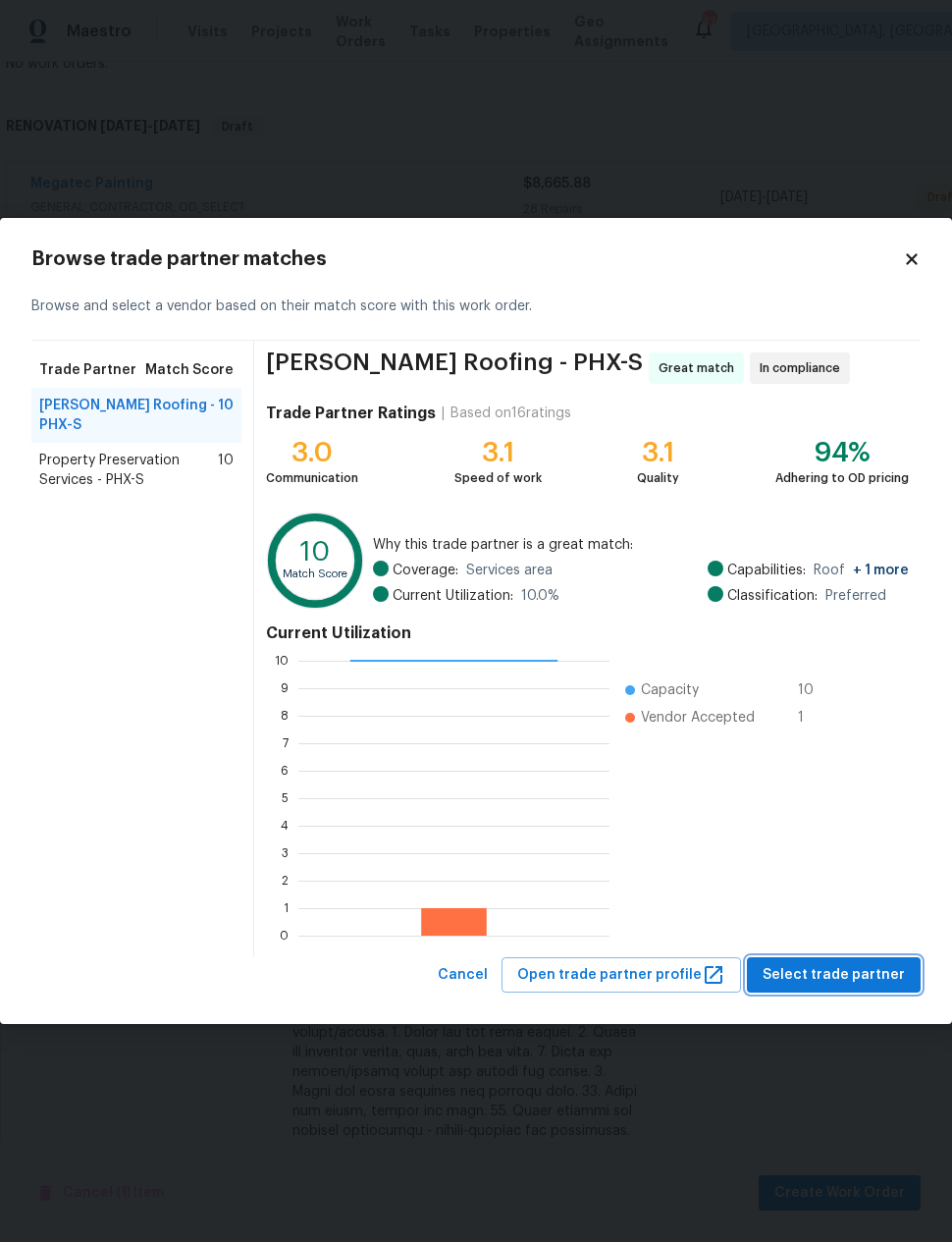 click on "Select trade partner" at bounding box center [833, 975] 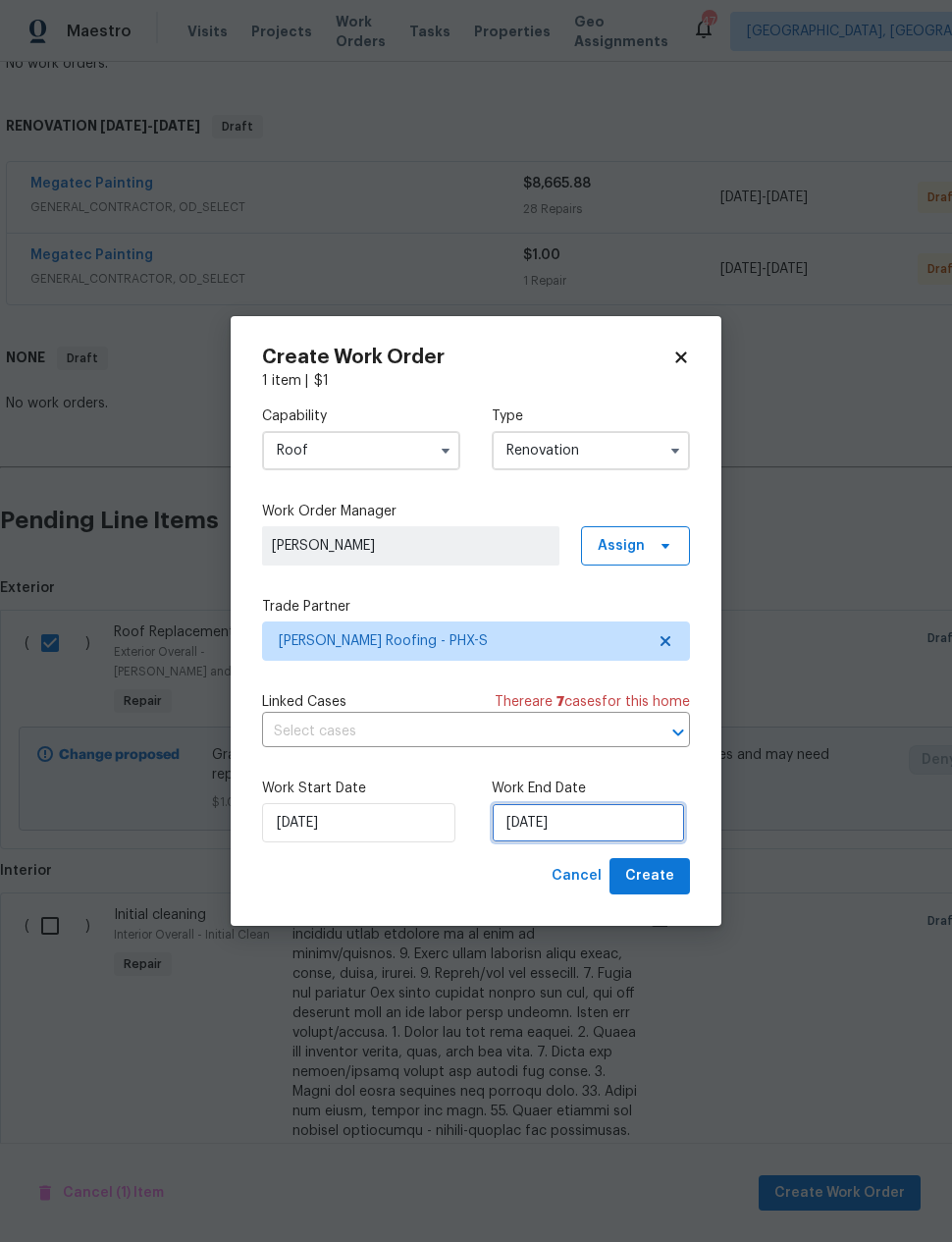 click on "[DATE]" at bounding box center [588, 823] 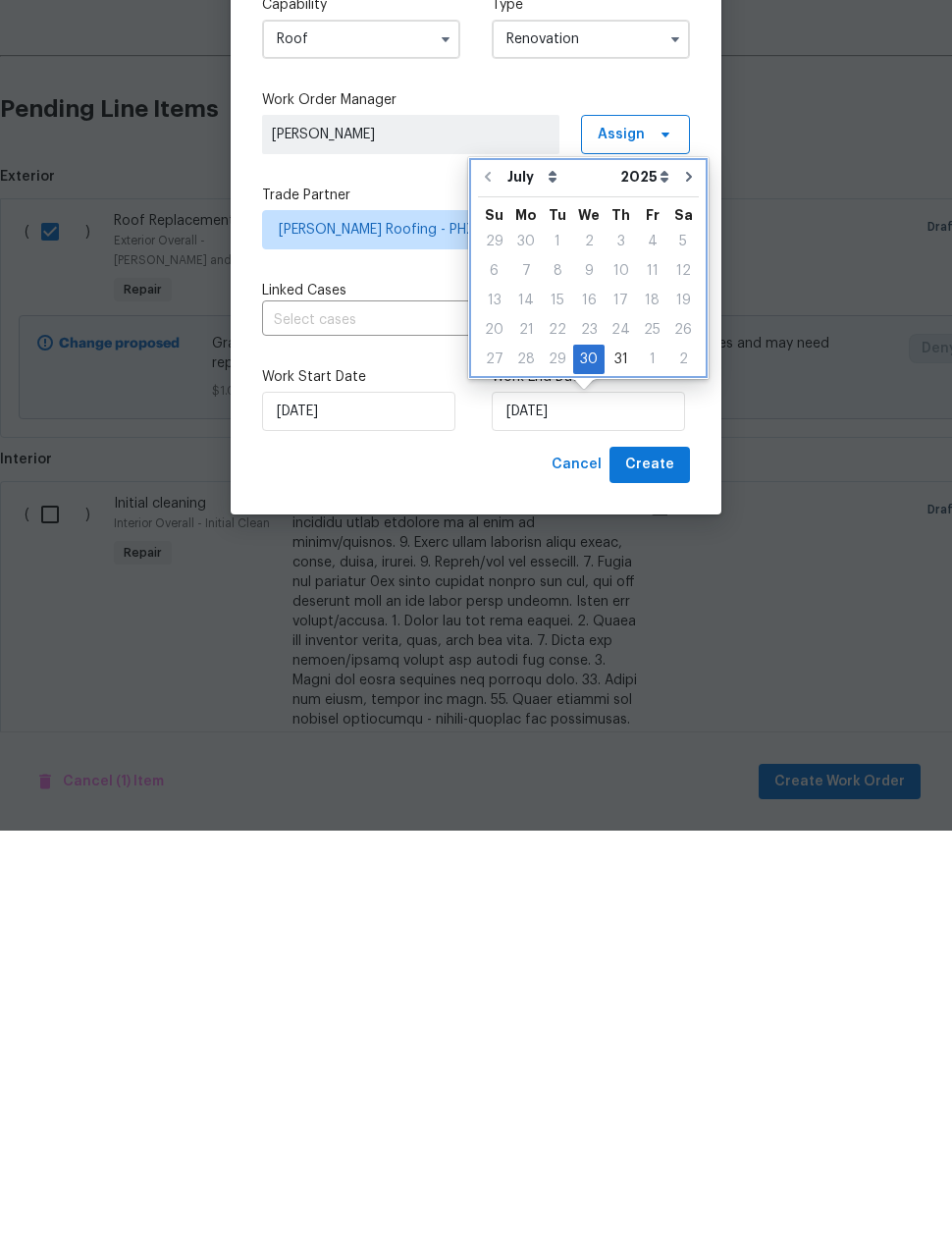 click 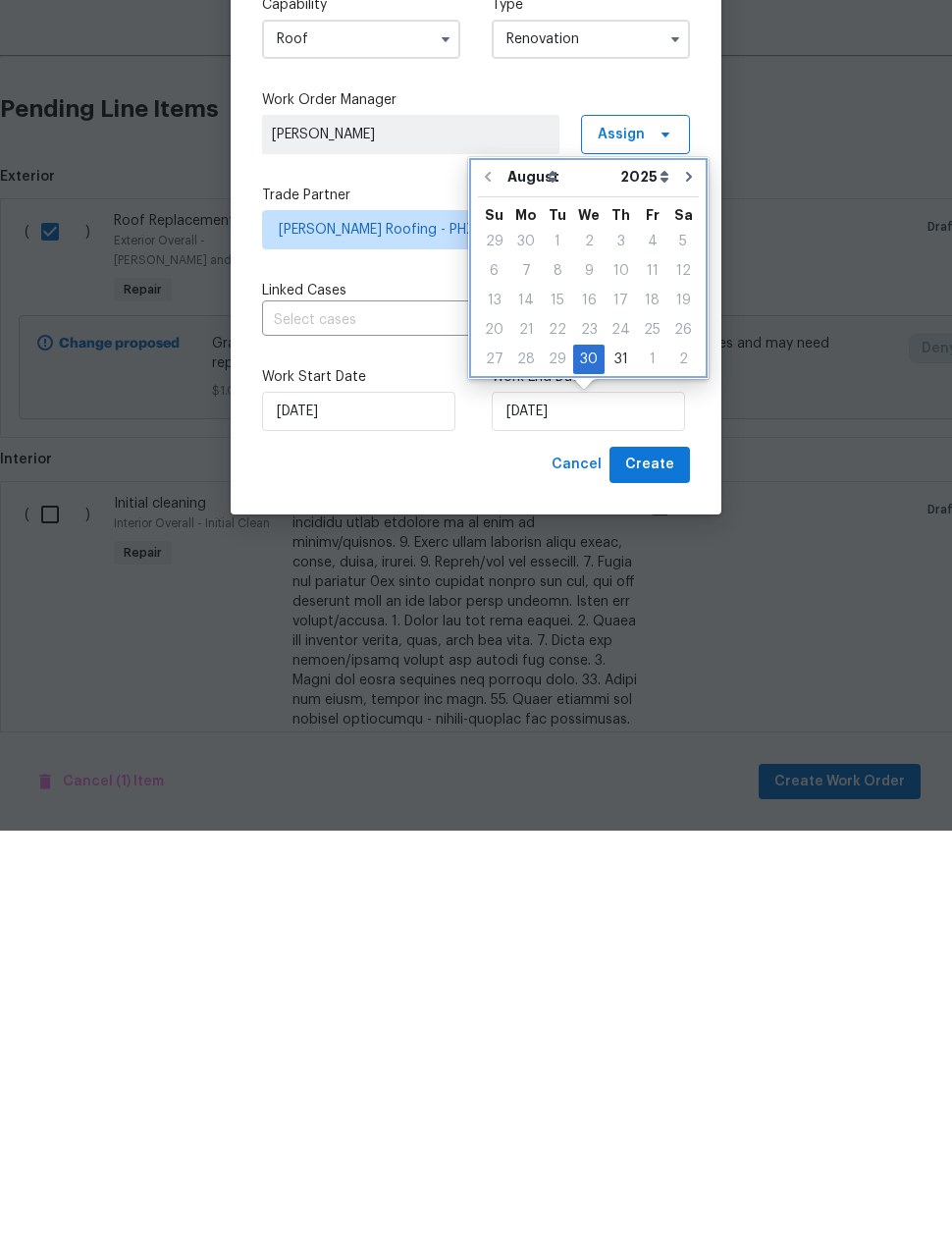 scroll, scrollTop: 79, scrollLeft: 0, axis: vertical 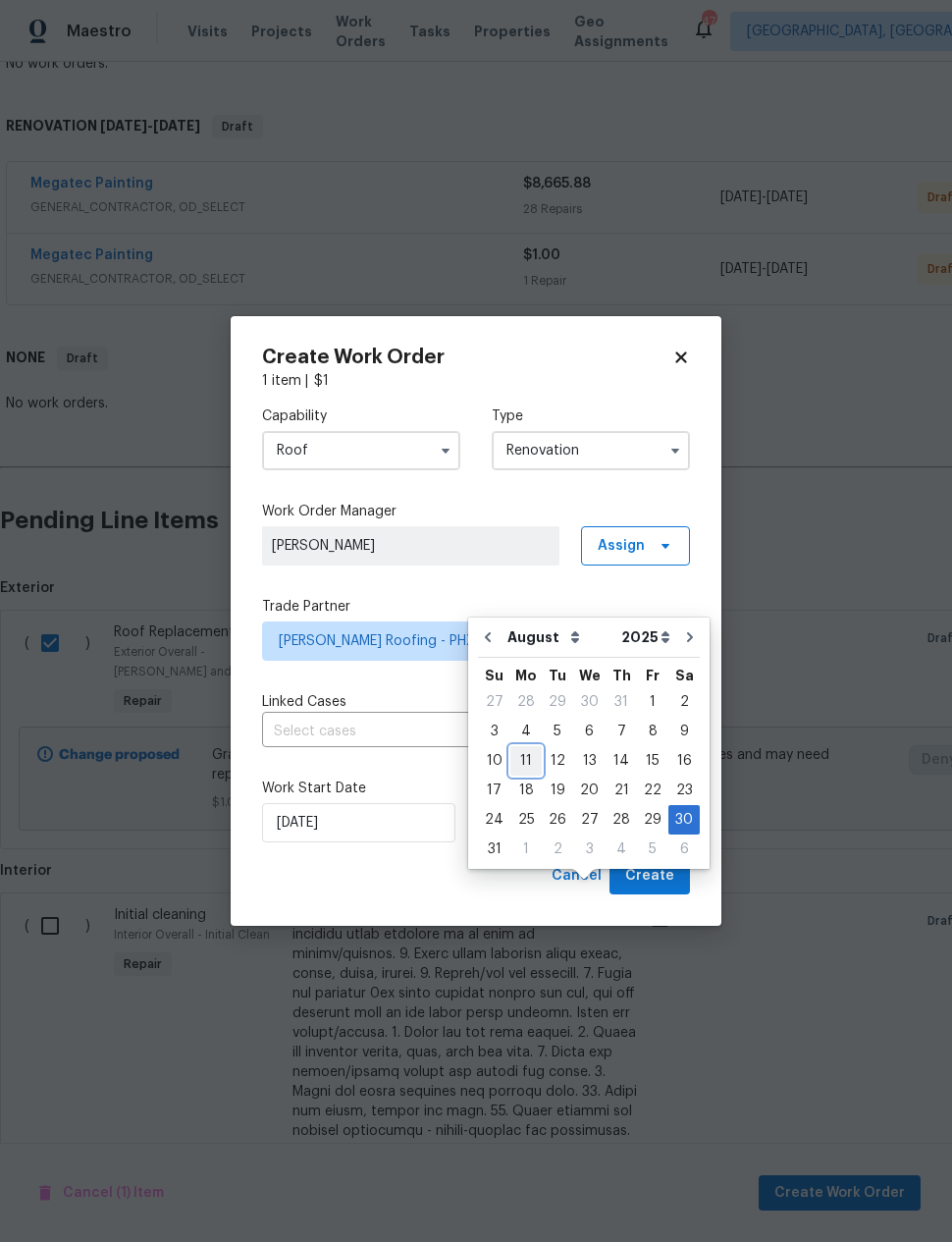 click on "11" at bounding box center [526, 761] 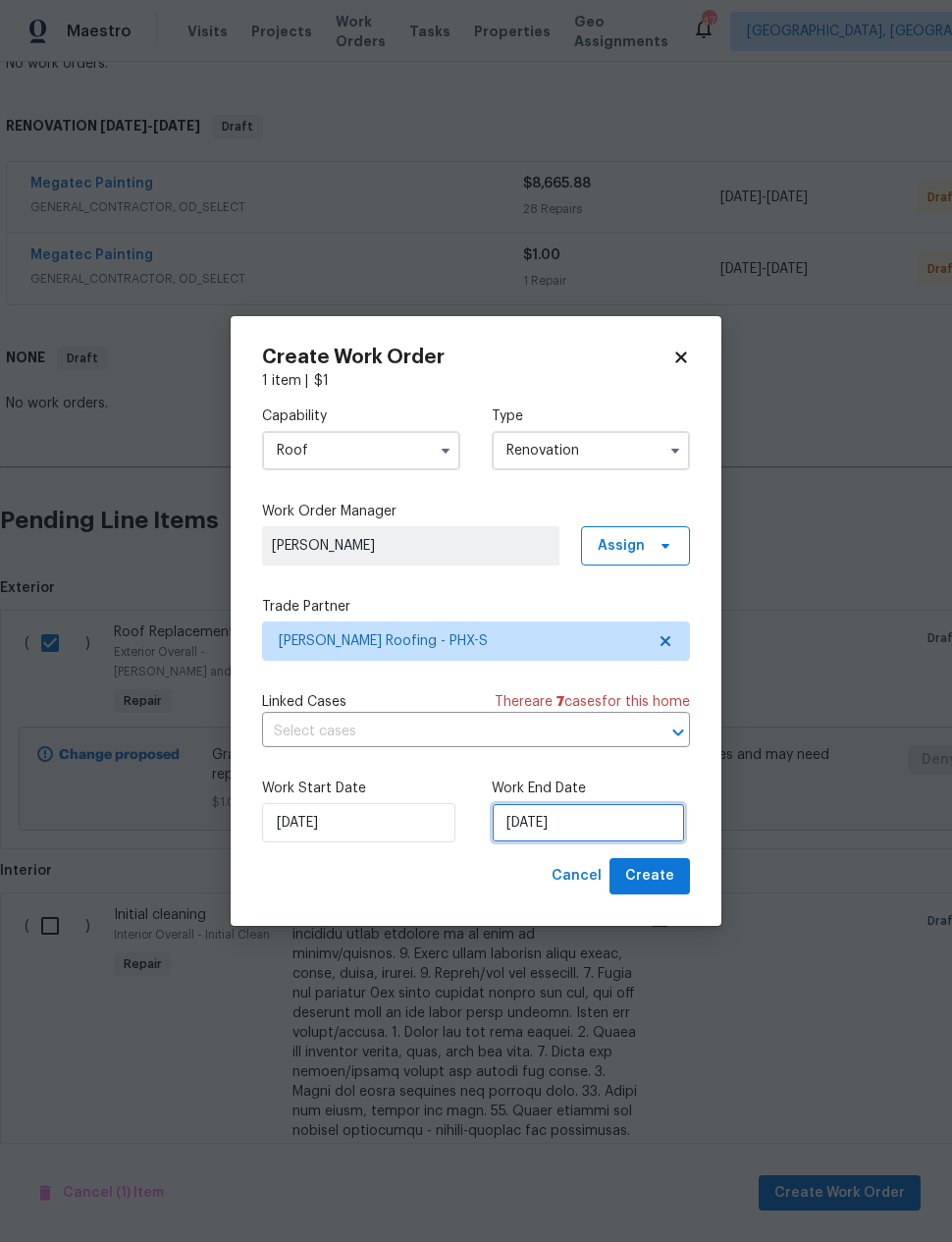 click on "[DATE]" at bounding box center (588, 823) 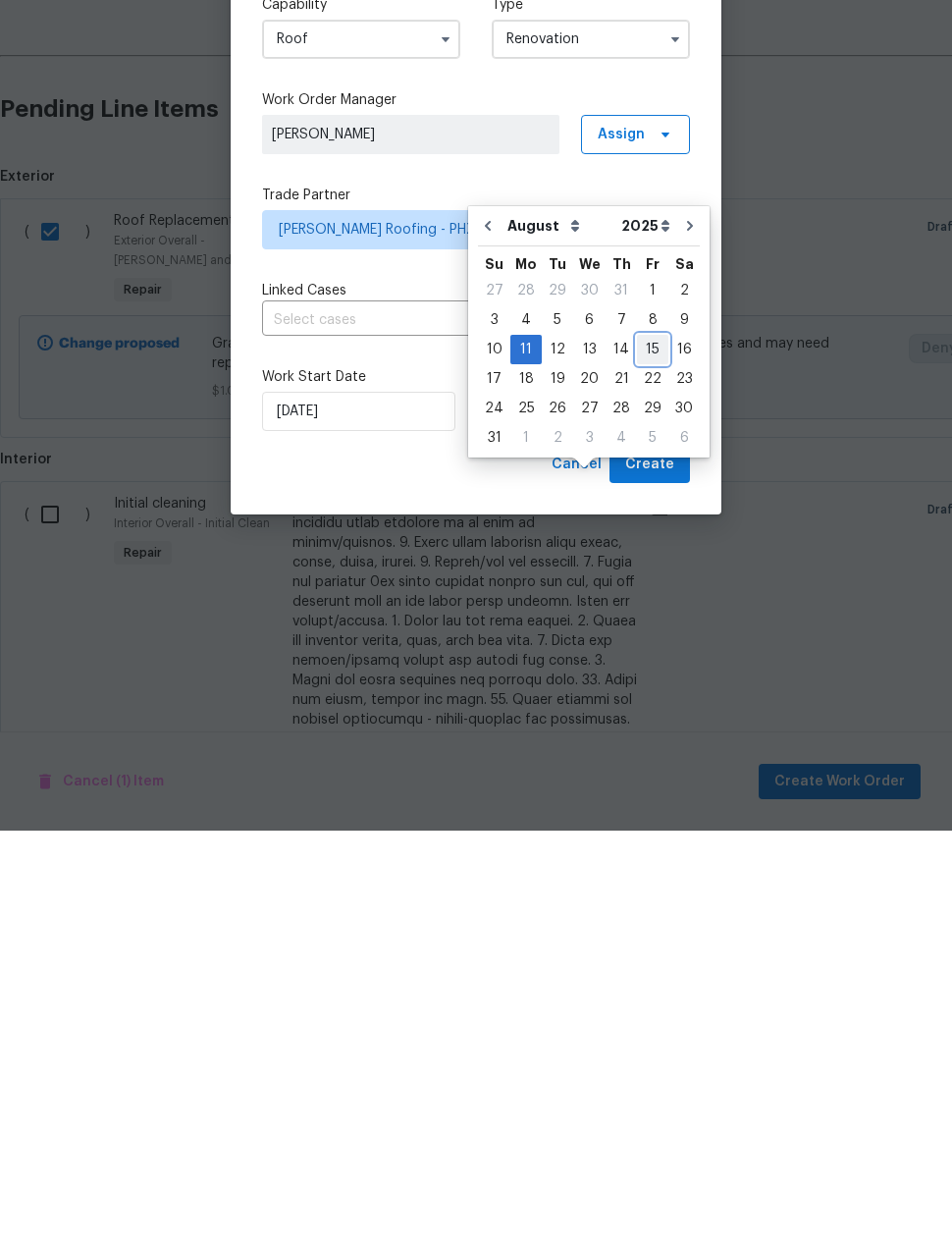 click on "15" at bounding box center (653, 761) 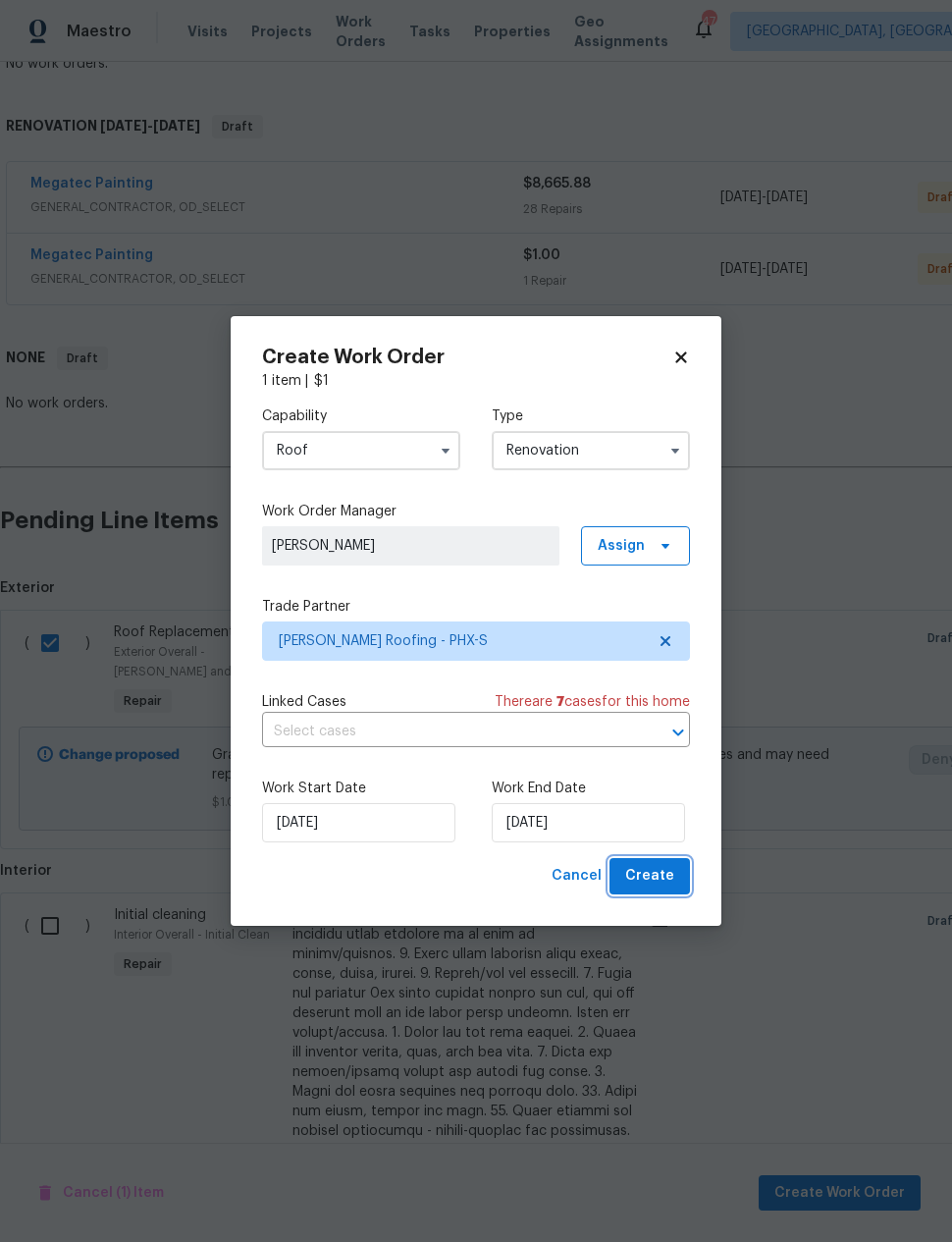 click on "Create" at bounding box center [650, 876] 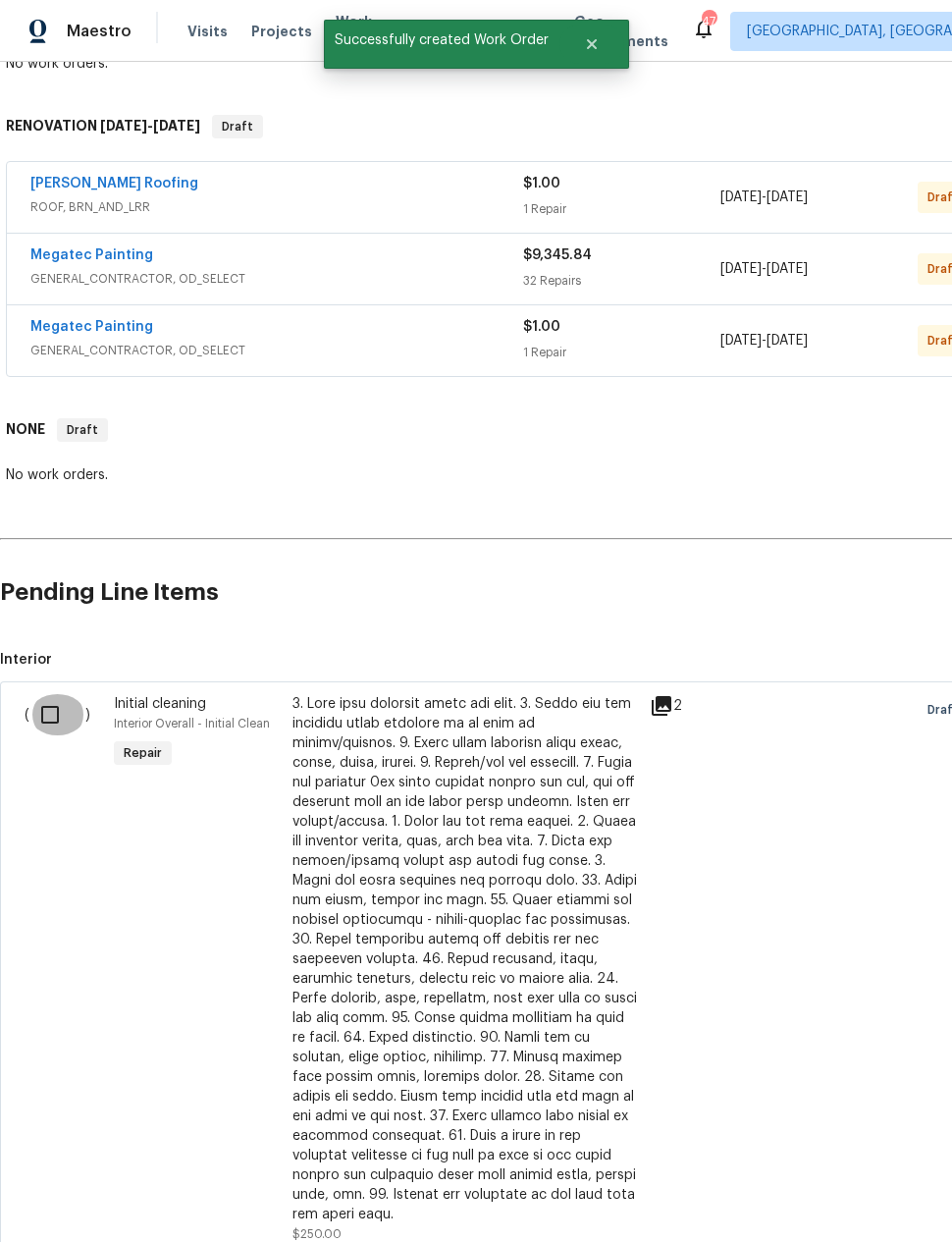 click at bounding box center (57, 715) 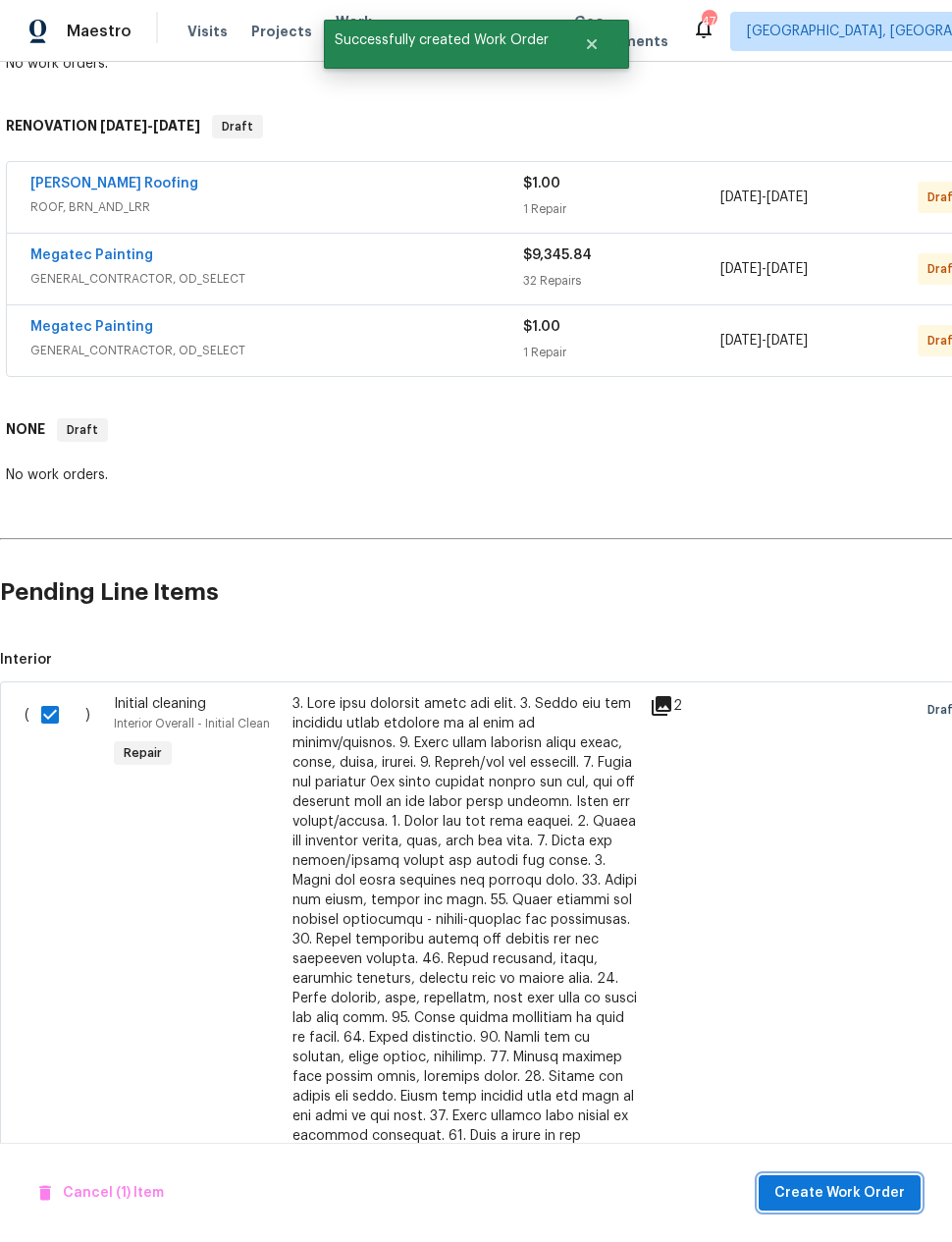 click on "Create Work Order" at bounding box center [839, 1193] 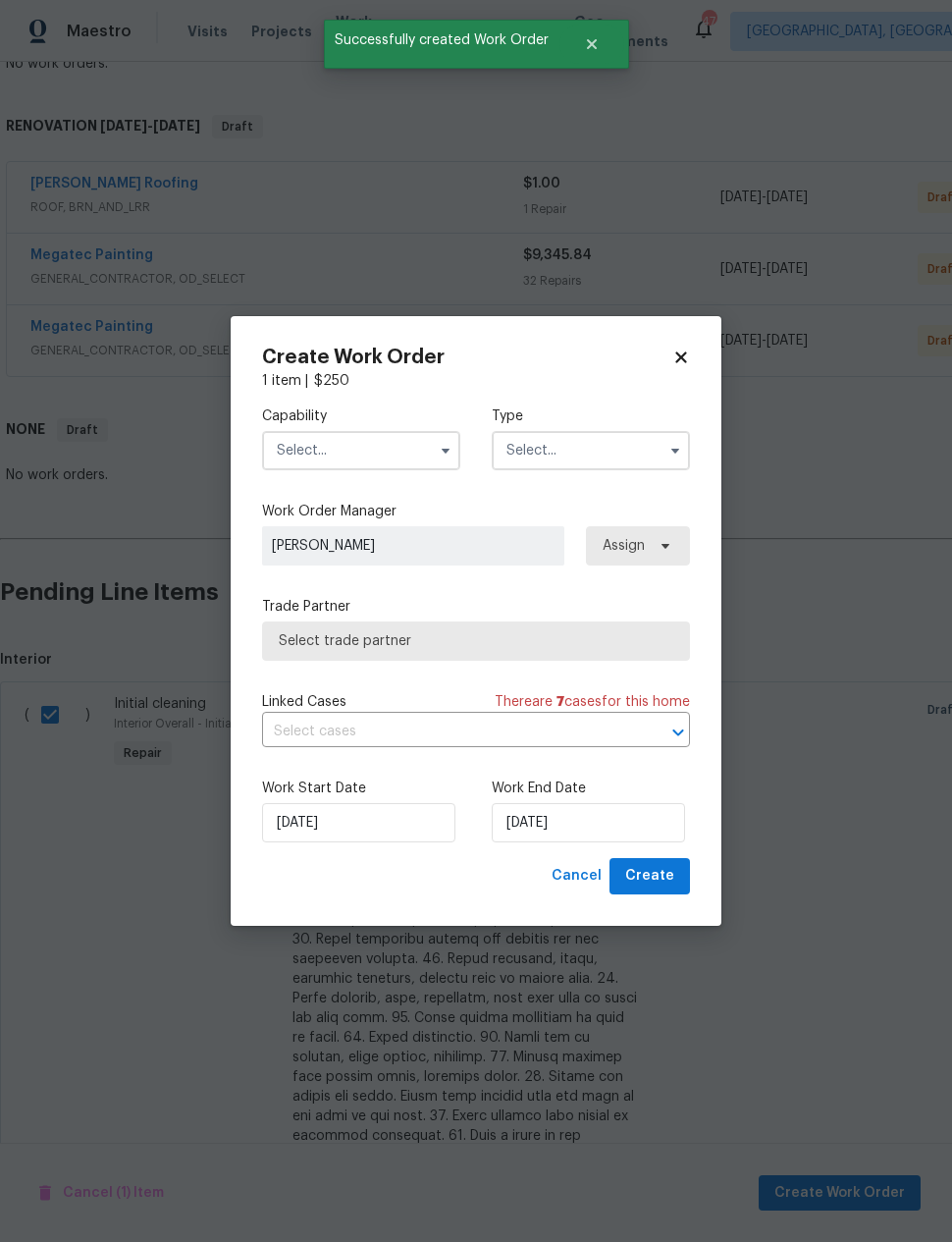 click at bounding box center [361, 451] 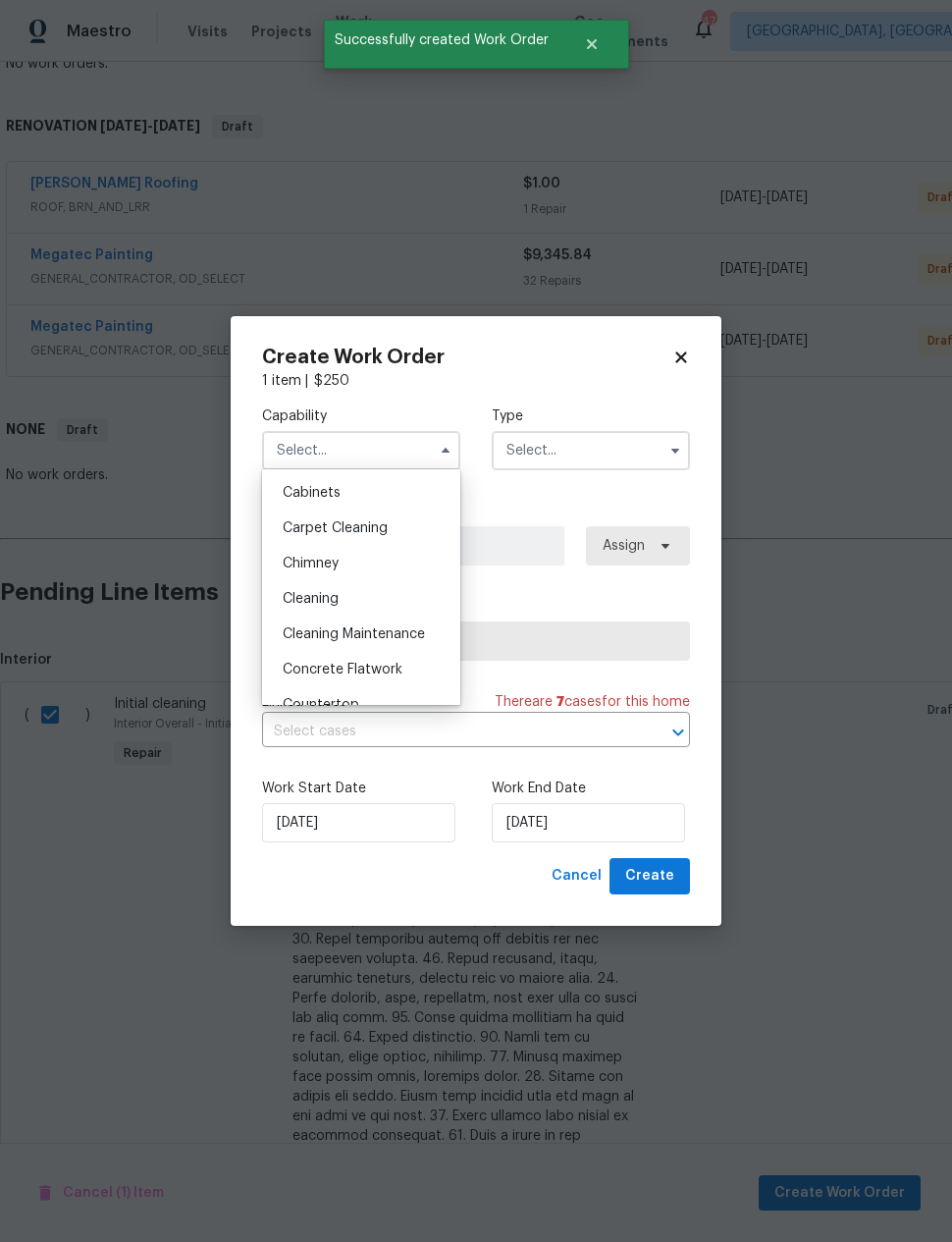 scroll, scrollTop: 179, scrollLeft: 0, axis: vertical 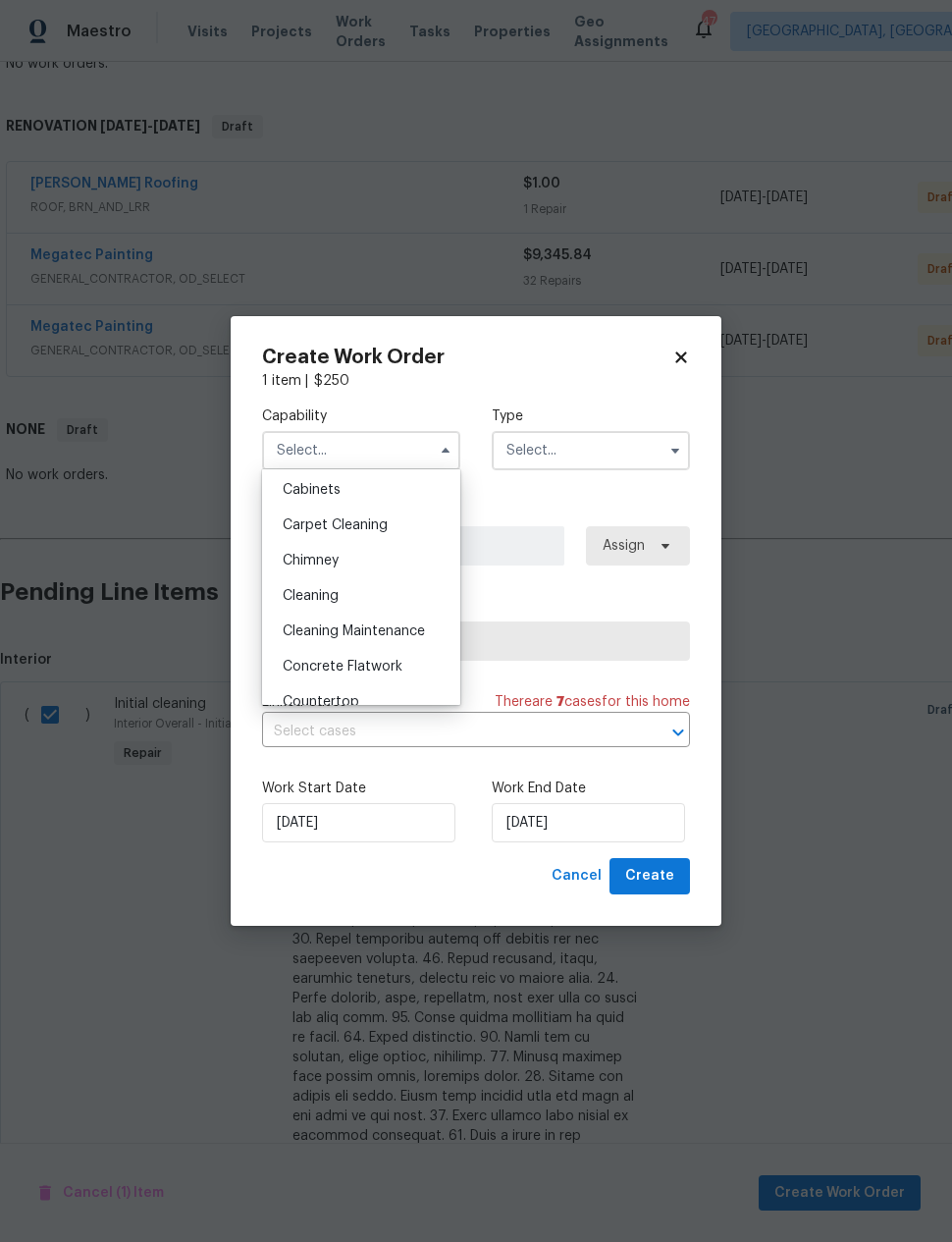 click on "Cleaning" at bounding box center (361, 596) 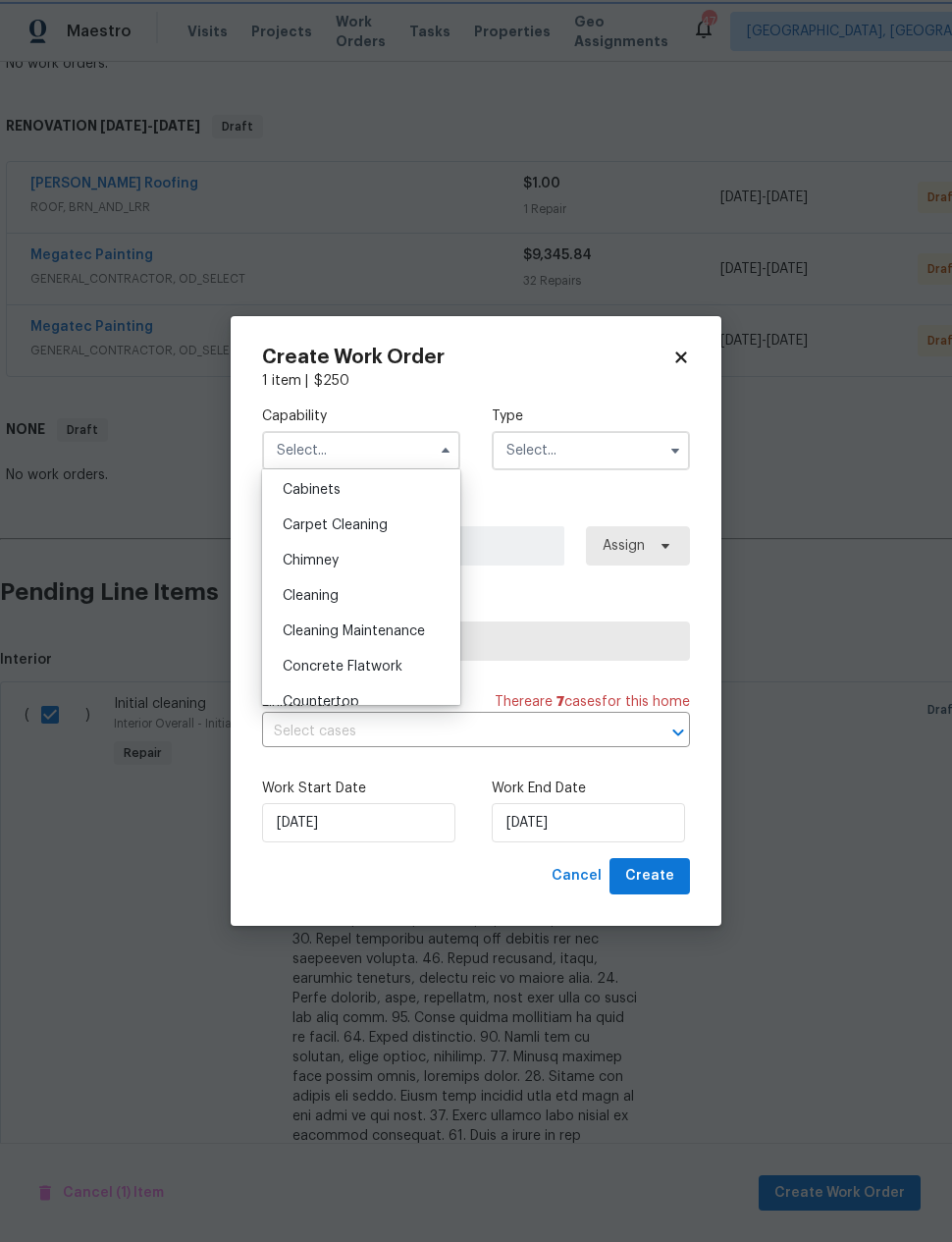 type on "Cleaning" 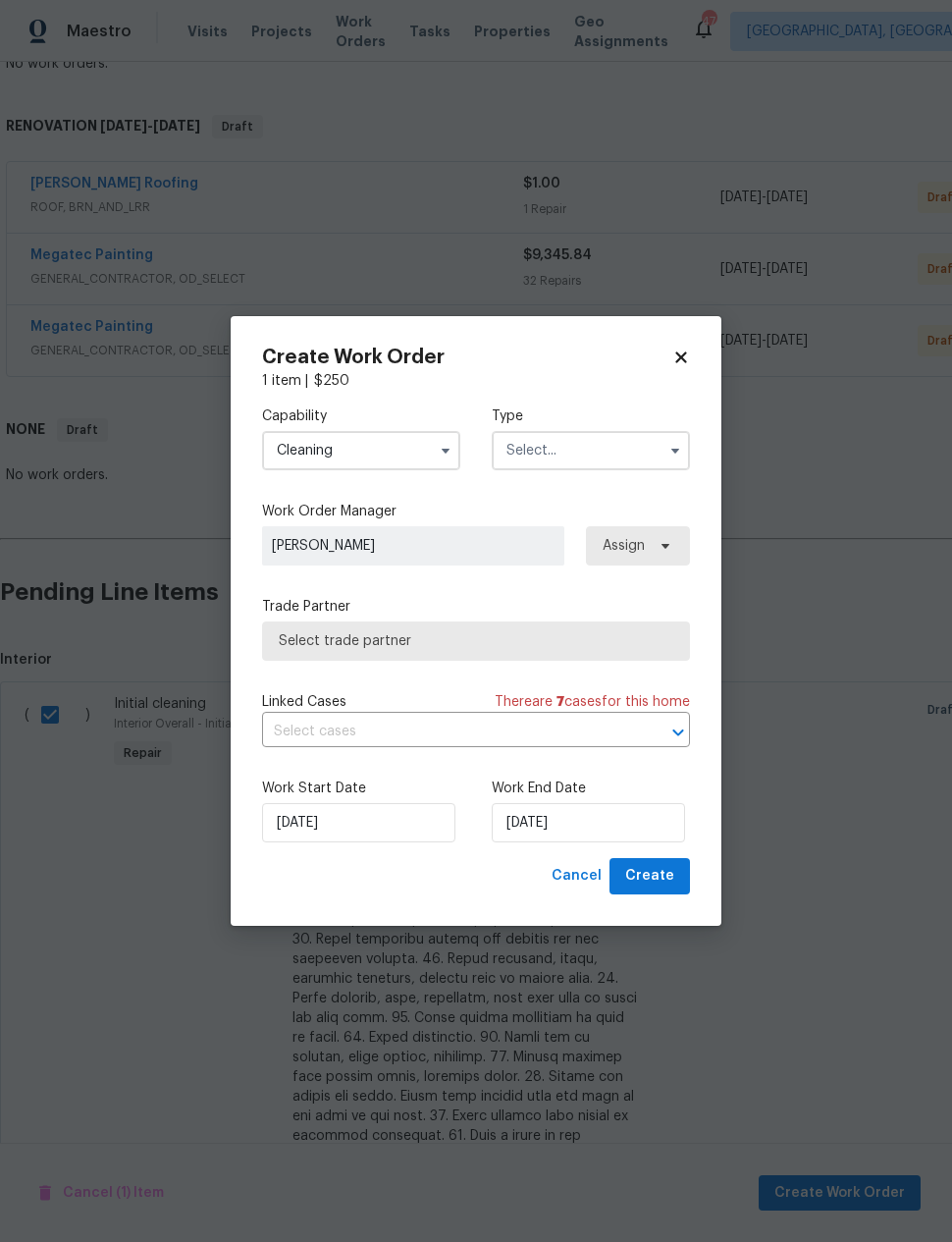 click at bounding box center (591, 451) 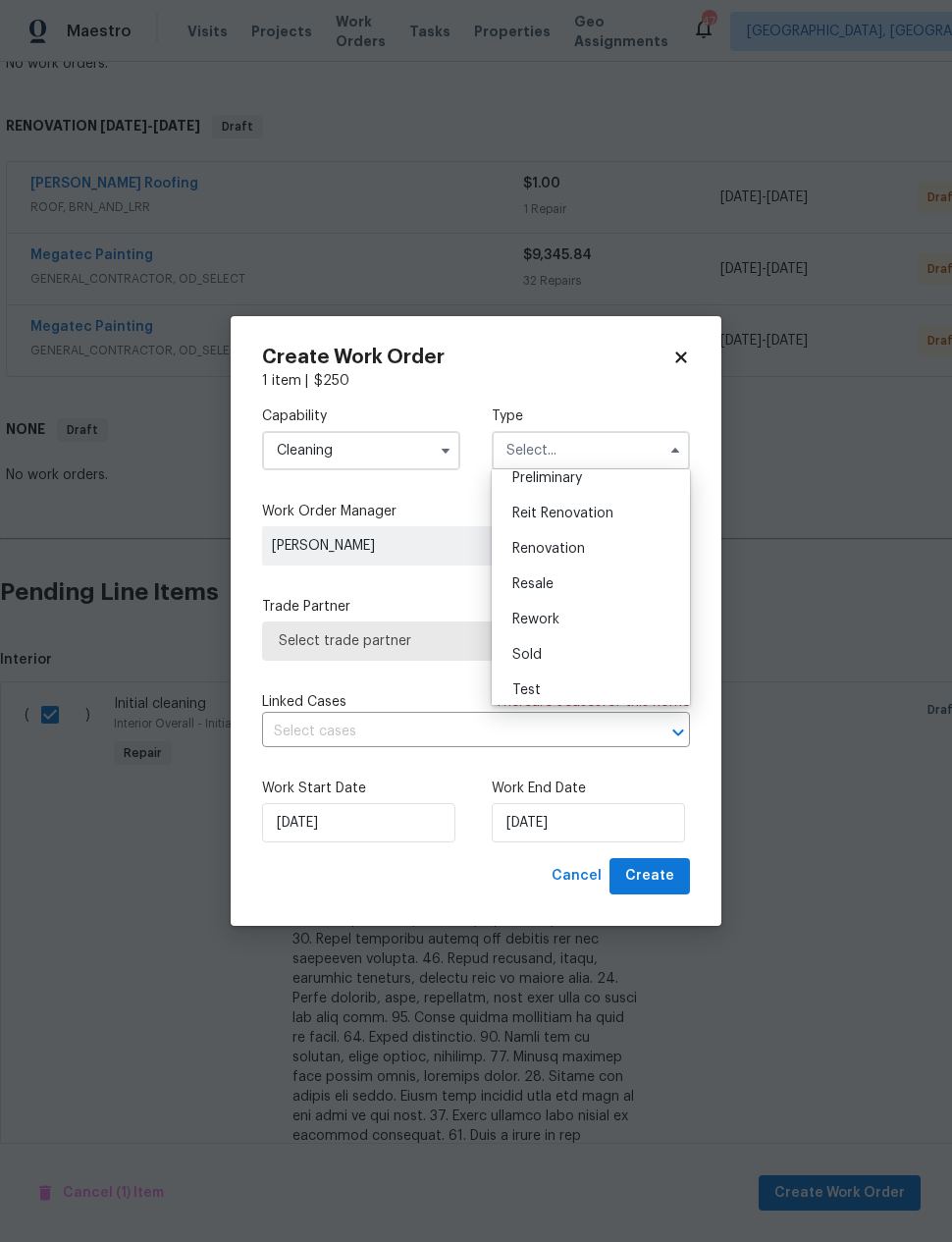 scroll, scrollTop: 427, scrollLeft: 0, axis: vertical 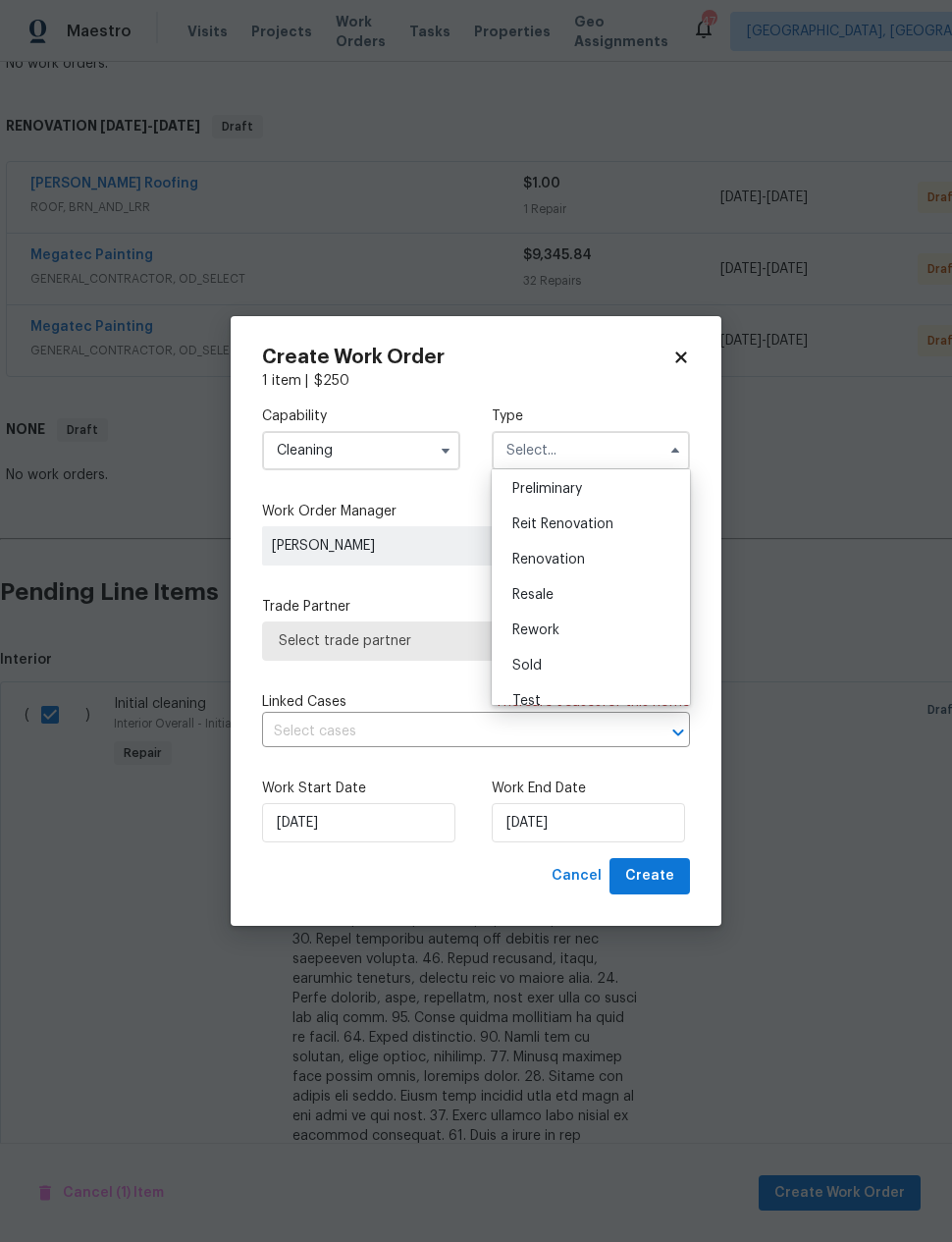 click on "Renovation" at bounding box center (591, 560) 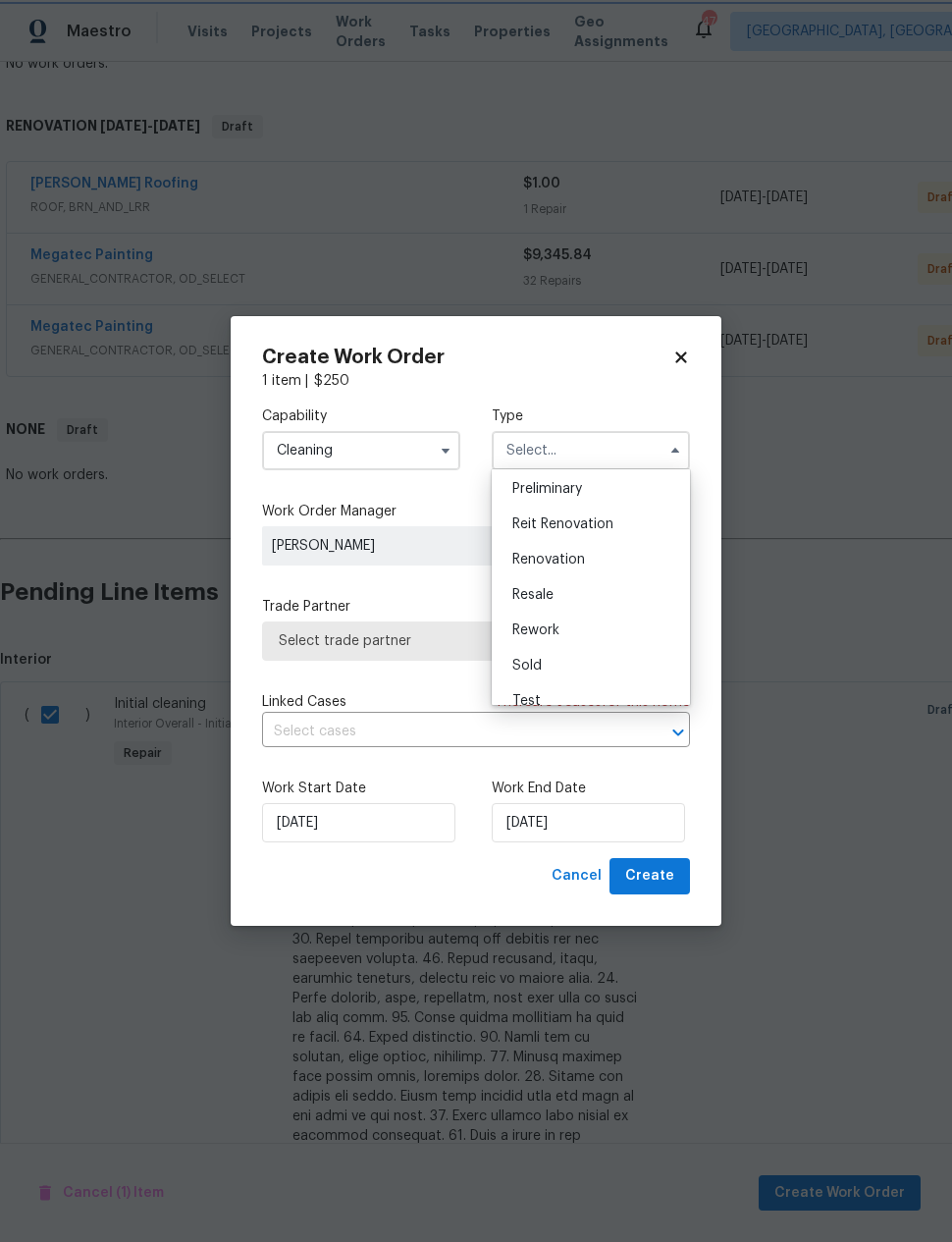 type on "Renovation" 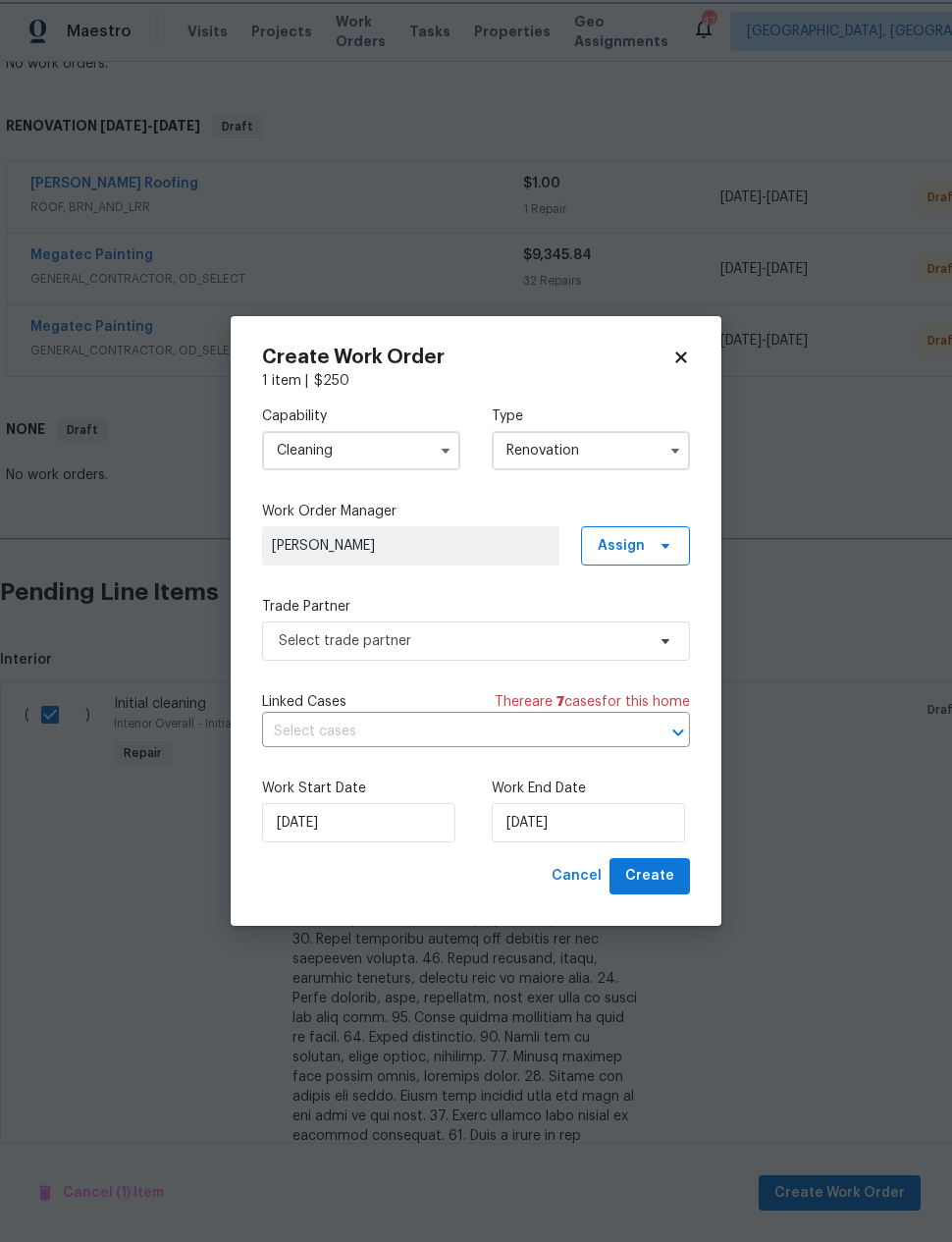 scroll, scrollTop: 0, scrollLeft: 0, axis: both 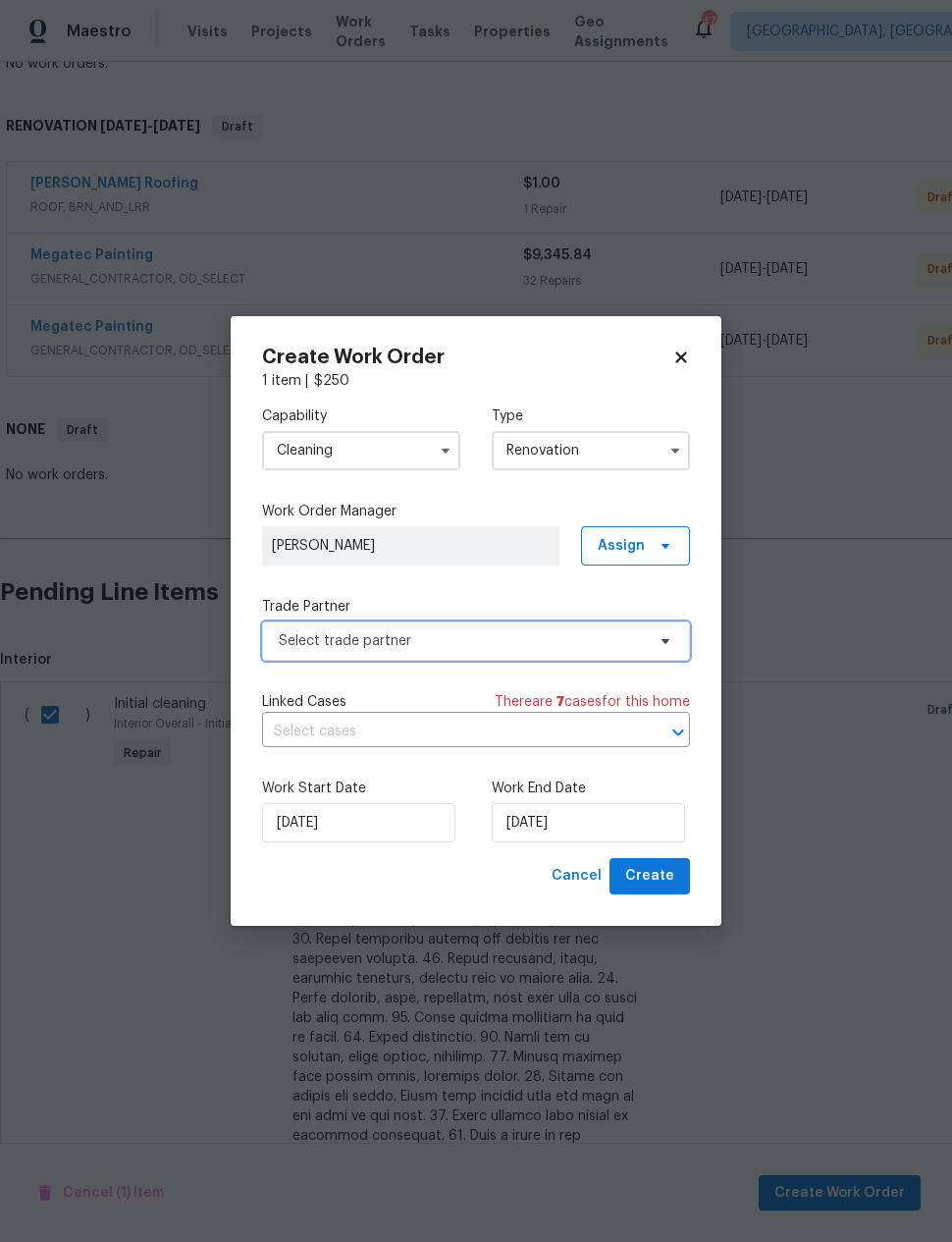 click on "Select trade partner" at bounding box center [461, 641] 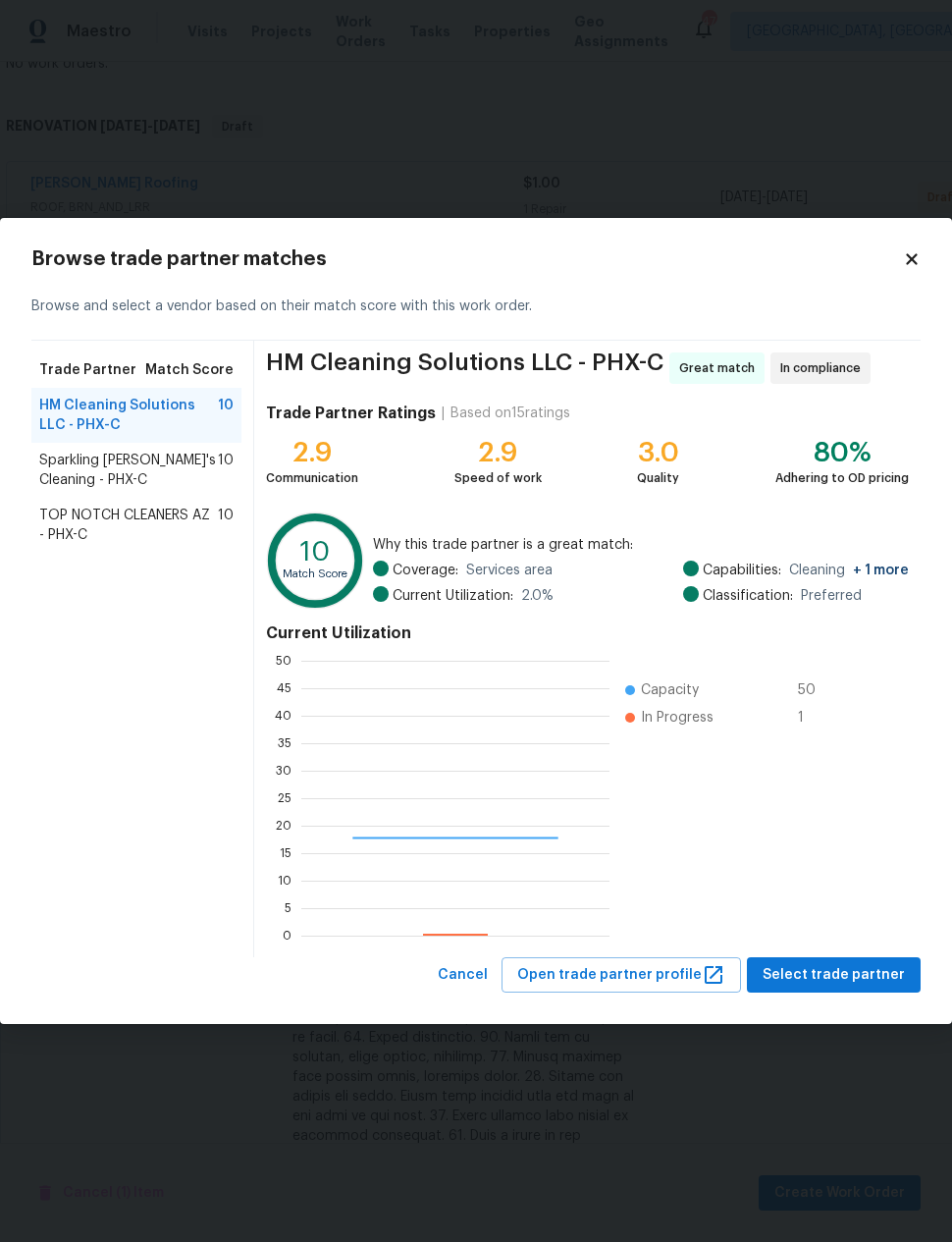 scroll, scrollTop: 2, scrollLeft: 2, axis: both 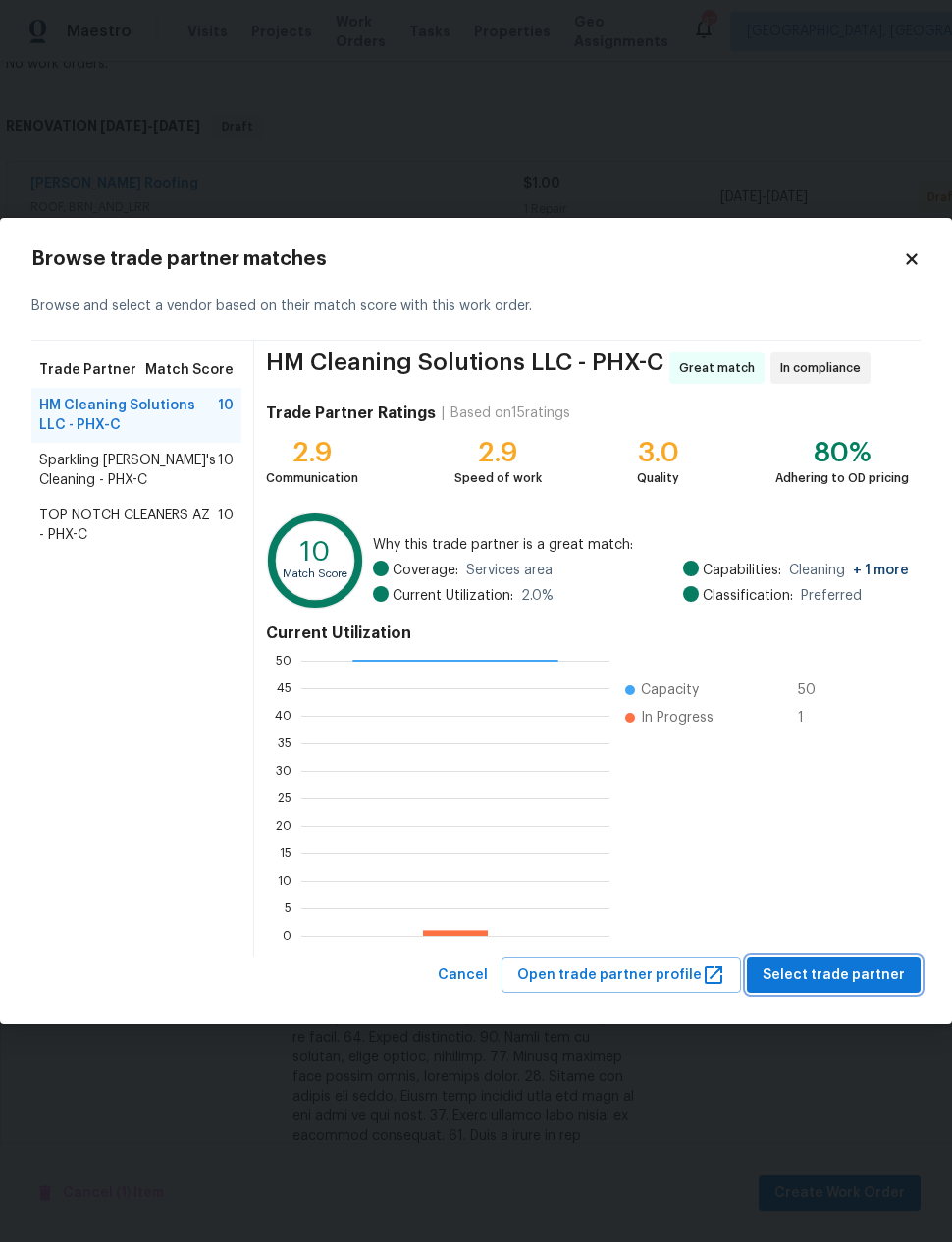 click on "Select trade partner" at bounding box center (833, 975) 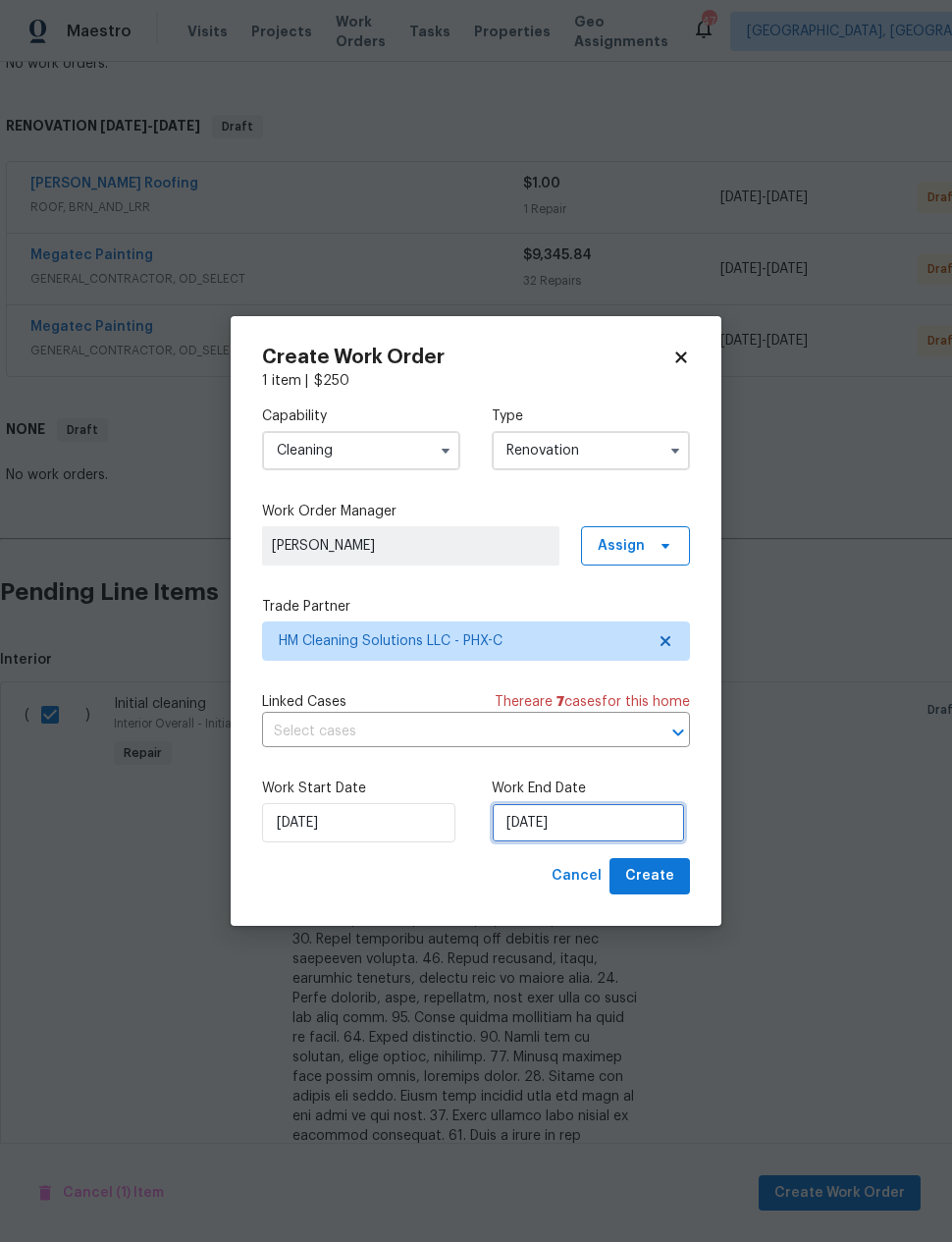 click on "[DATE]" at bounding box center [588, 823] 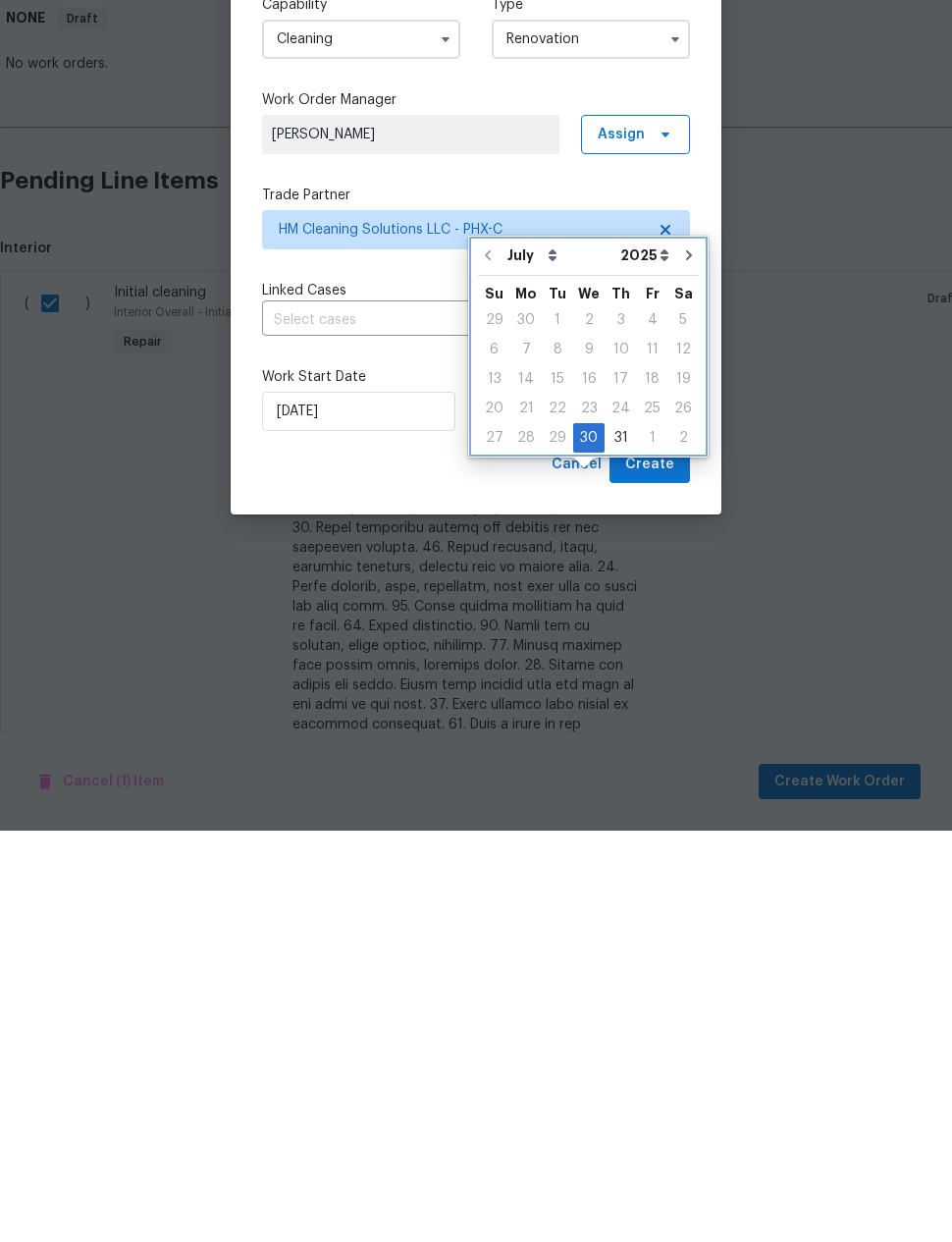 click 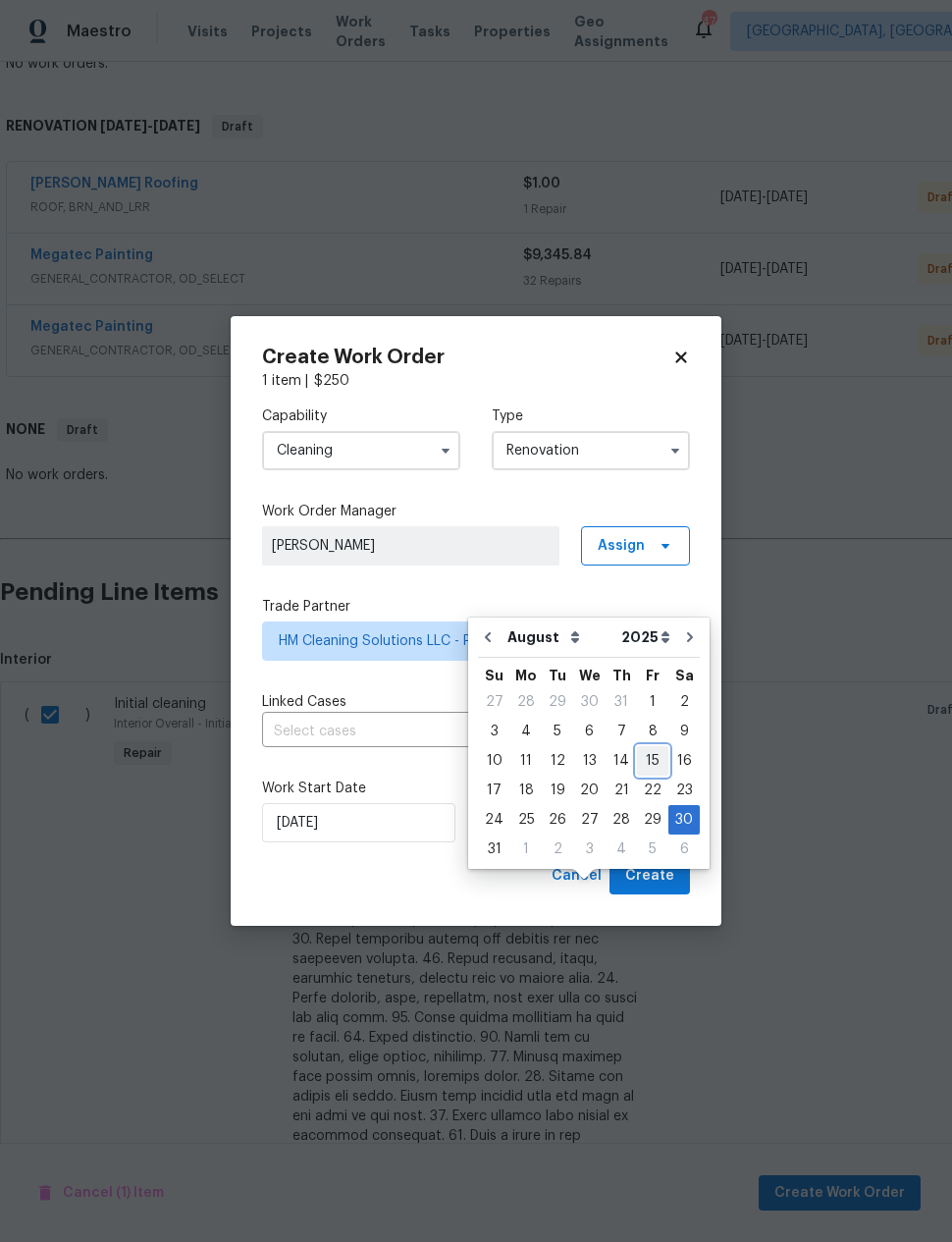 click on "15" at bounding box center (653, 761) 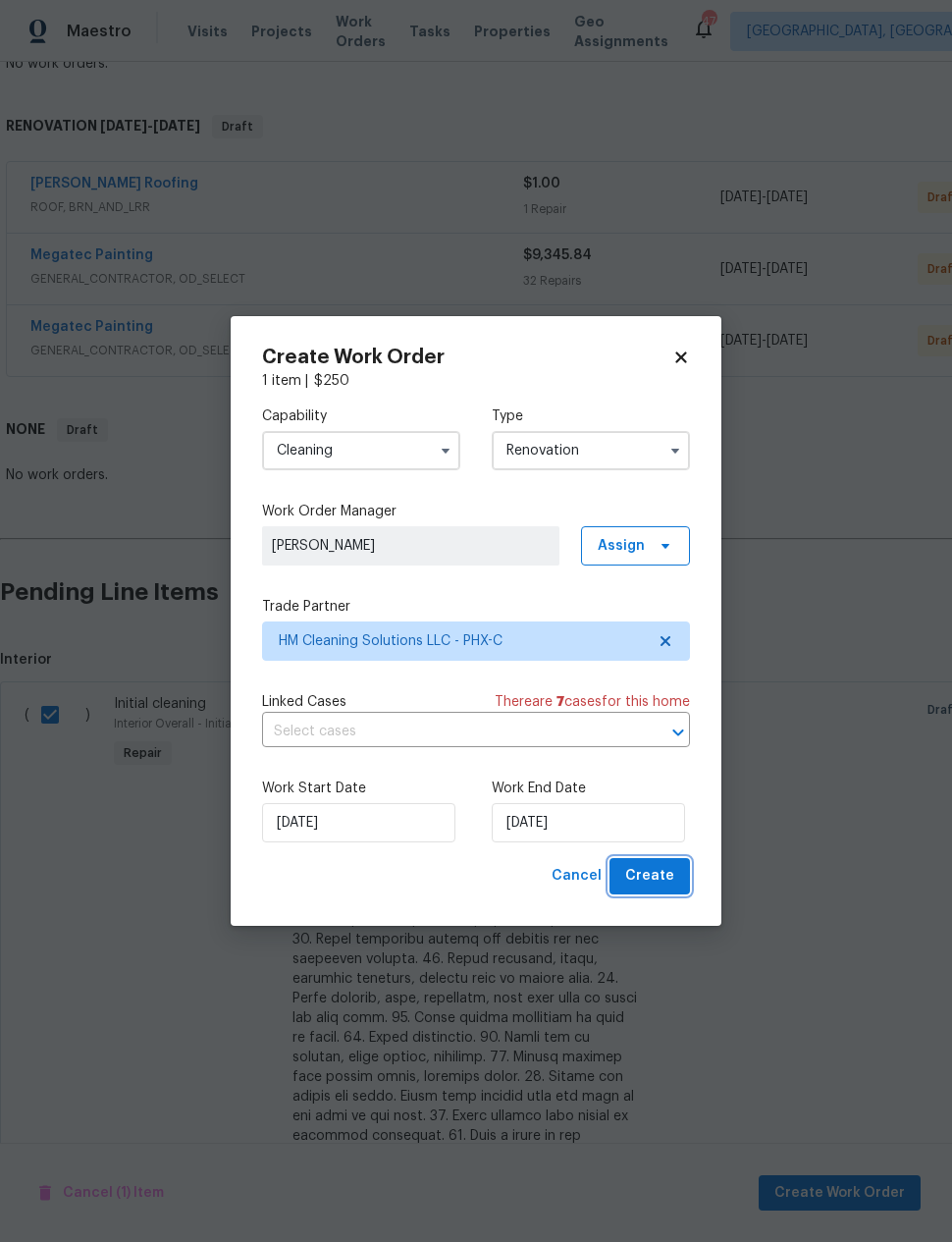 click on "Create" at bounding box center [650, 876] 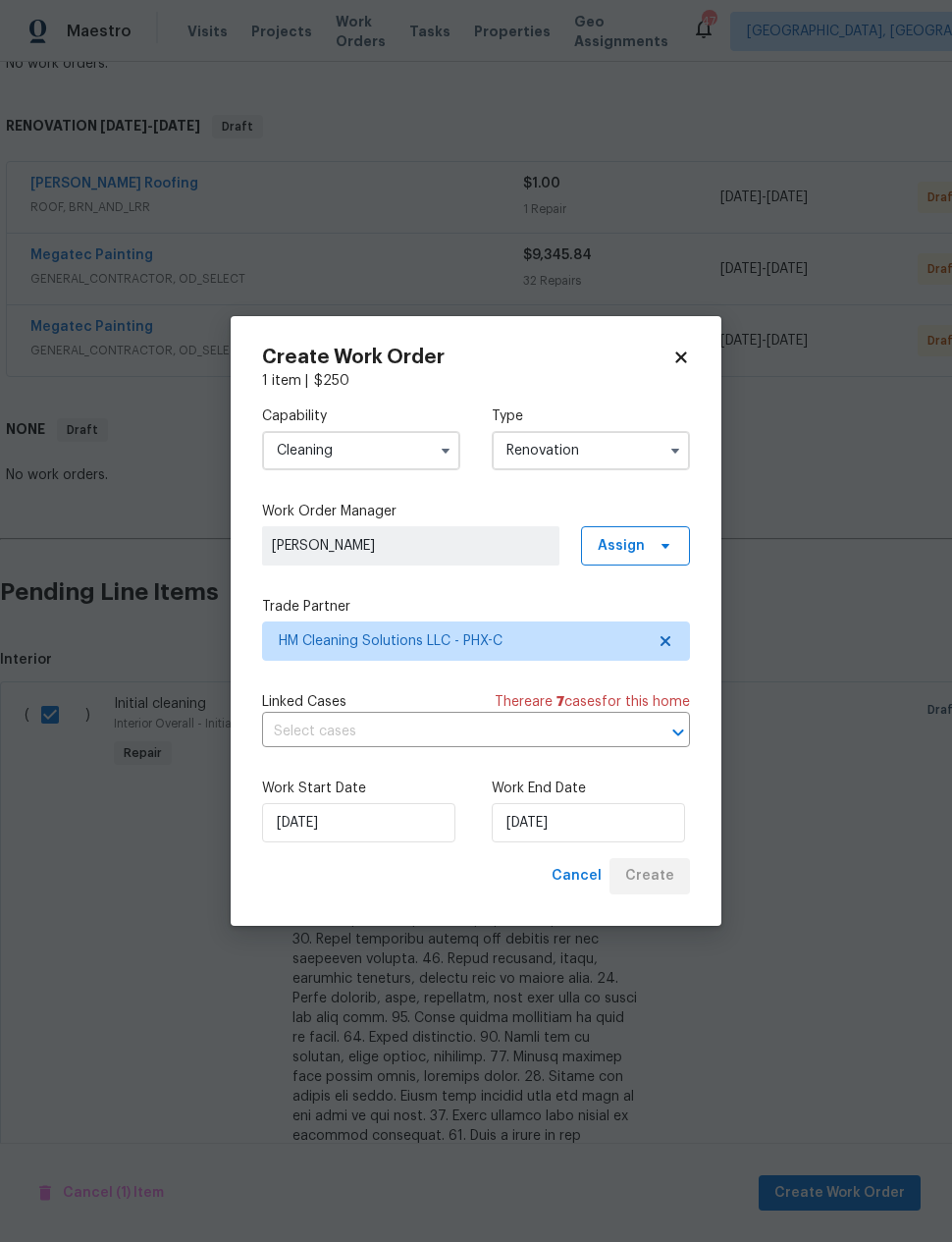scroll, scrollTop: 17, scrollLeft: 0, axis: vertical 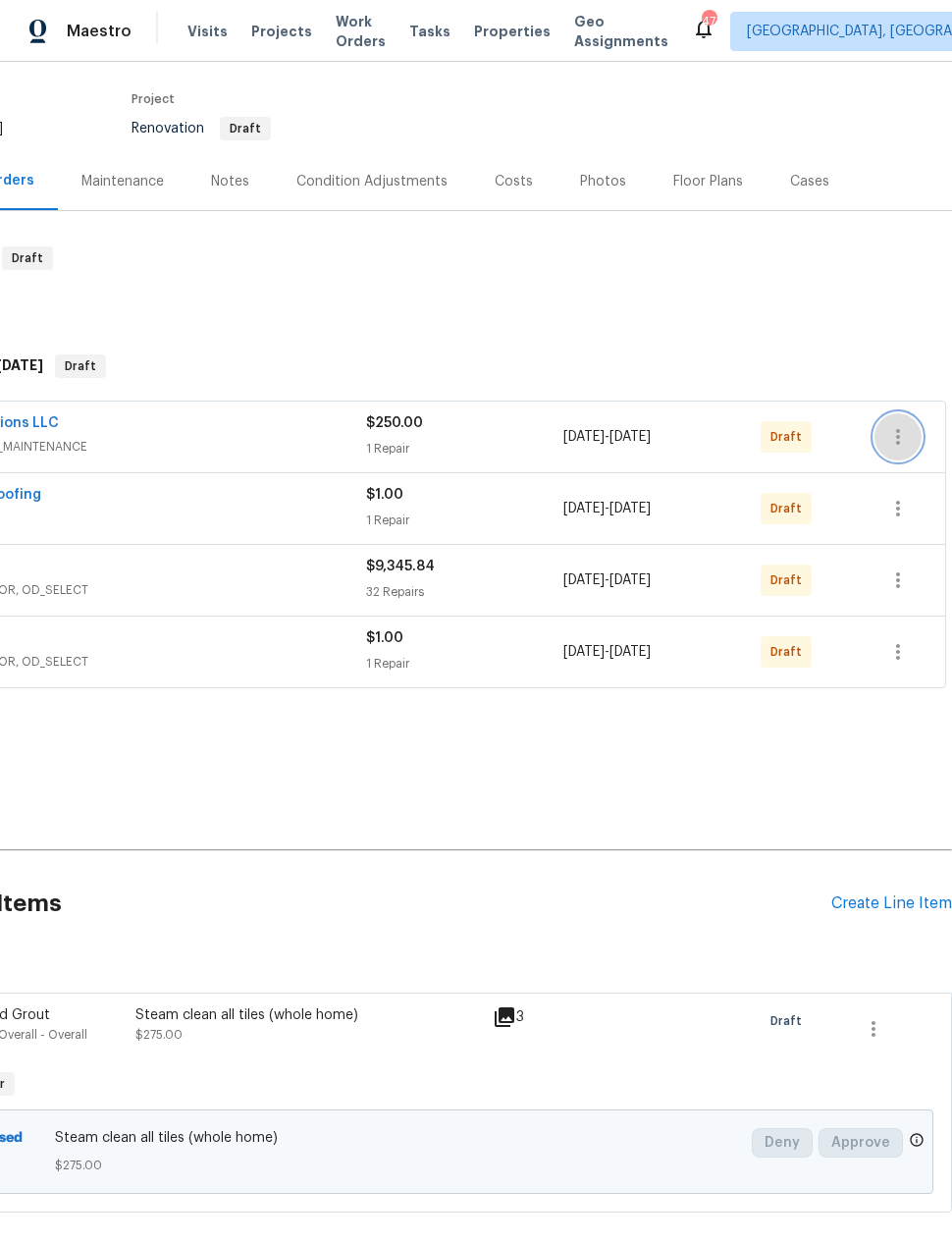 click 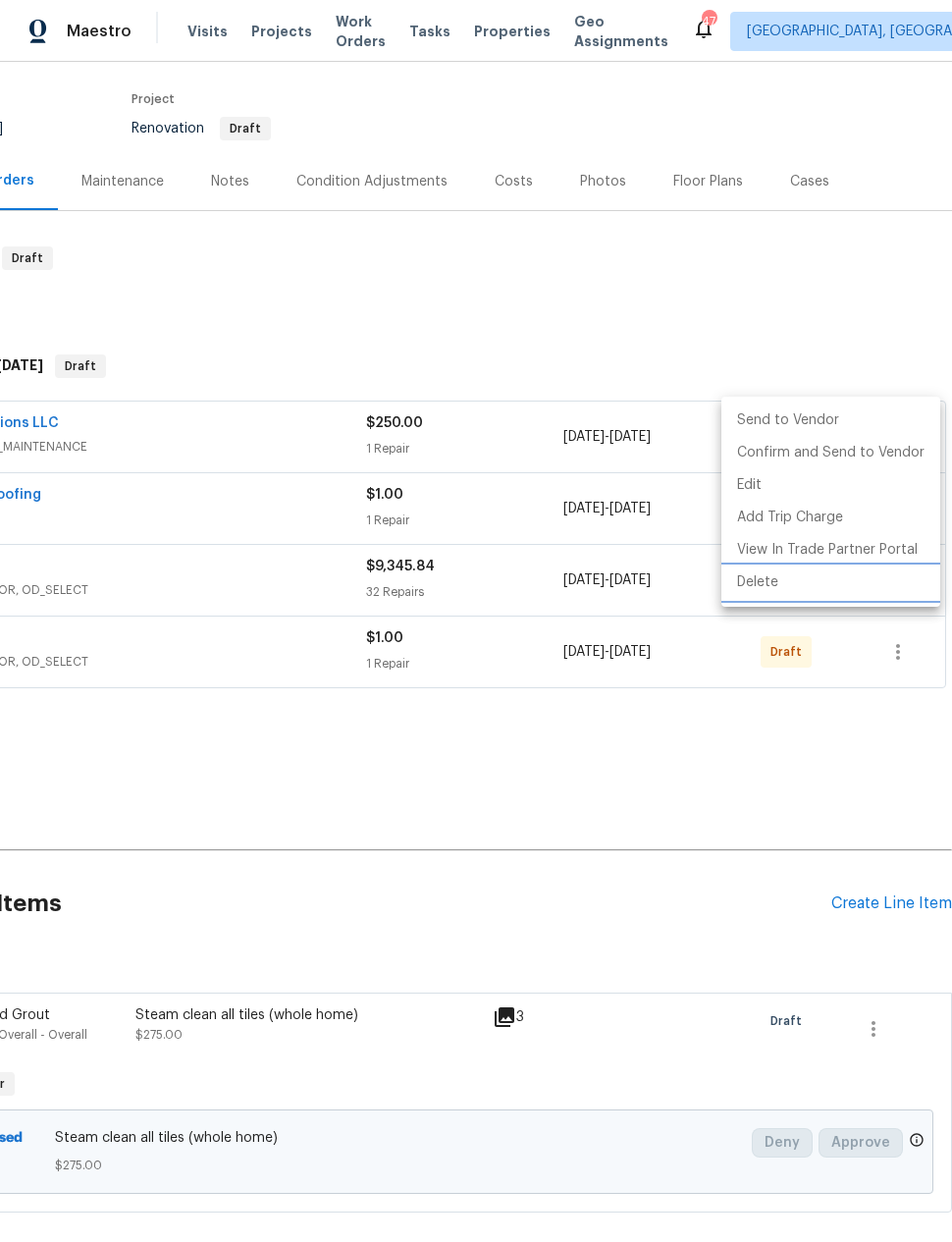 click on "Delete" at bounding box center [830, 582] 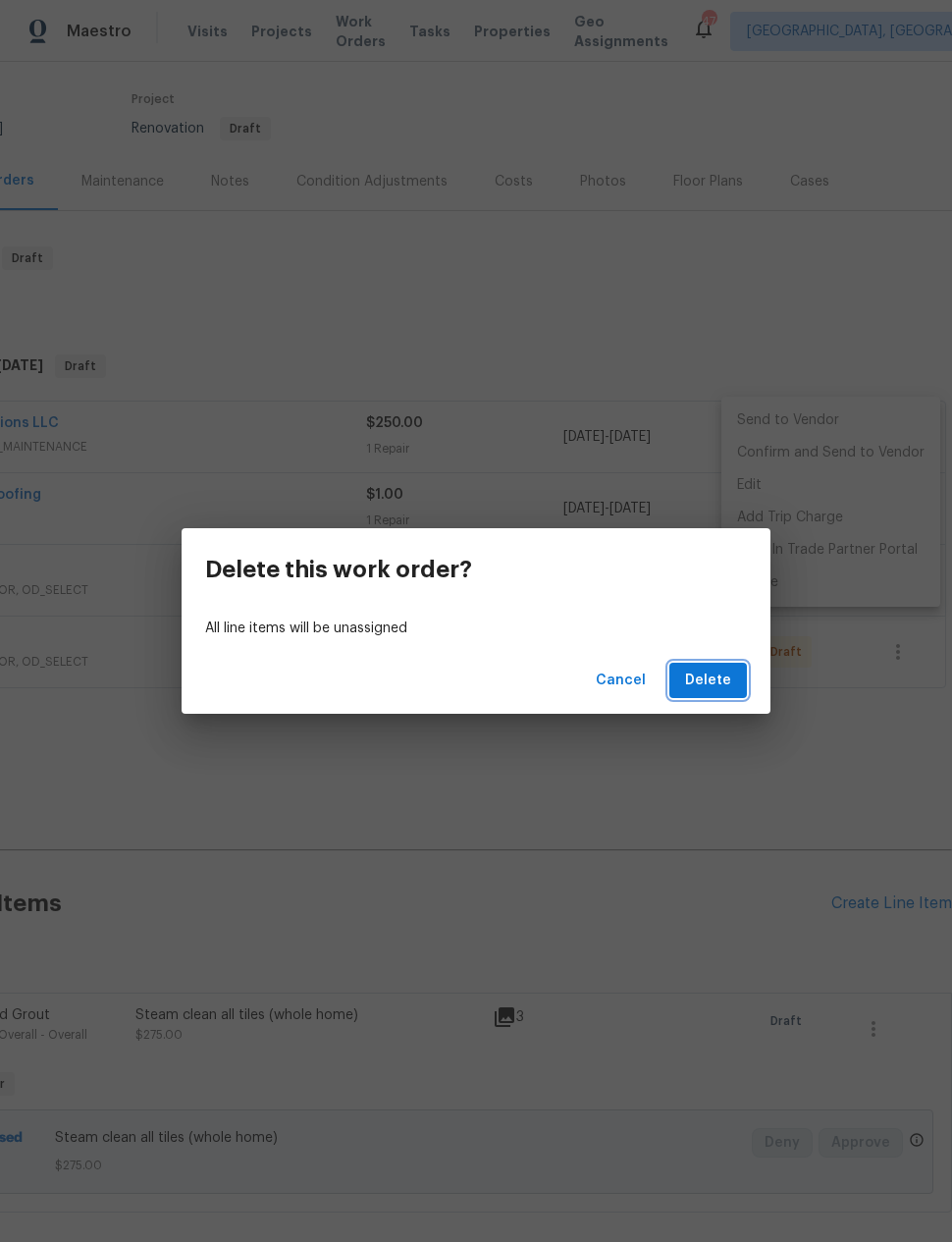 click on "Delete" at bounding box center [708, 680] 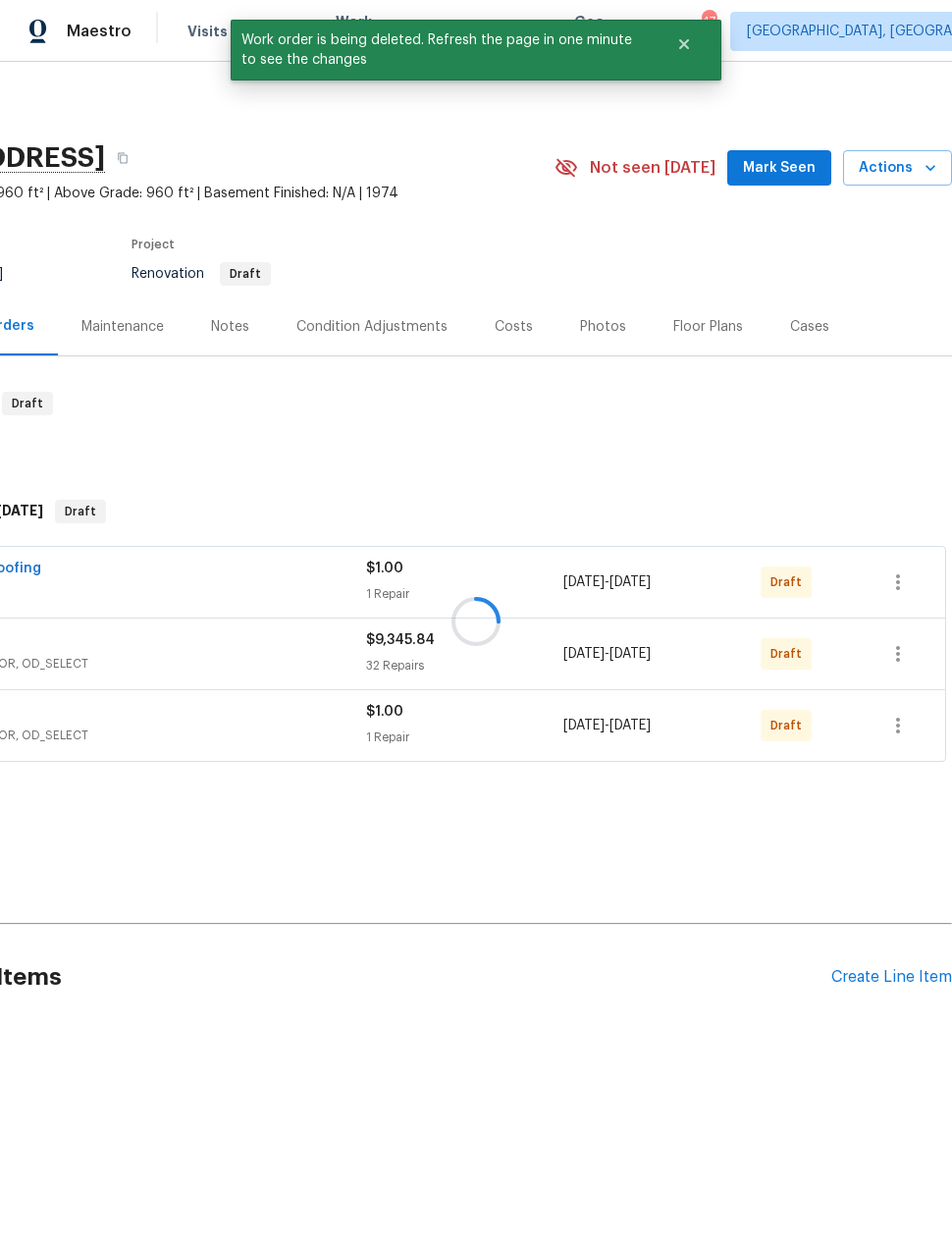 scroll, scrollTop: 0, scrollLeft: 0, axis: both 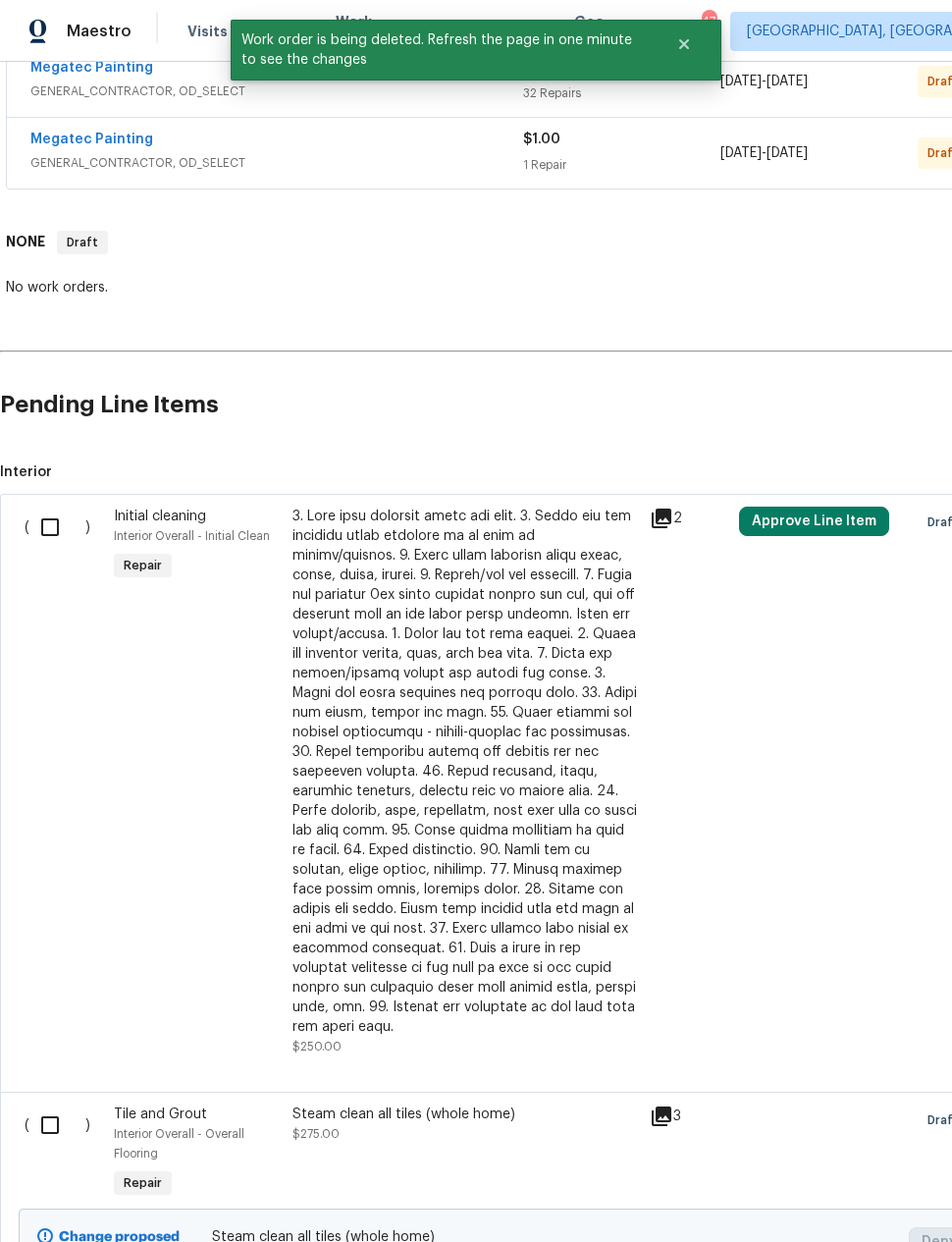 click on "Approve Line Item" at bounding box center (814, 521) 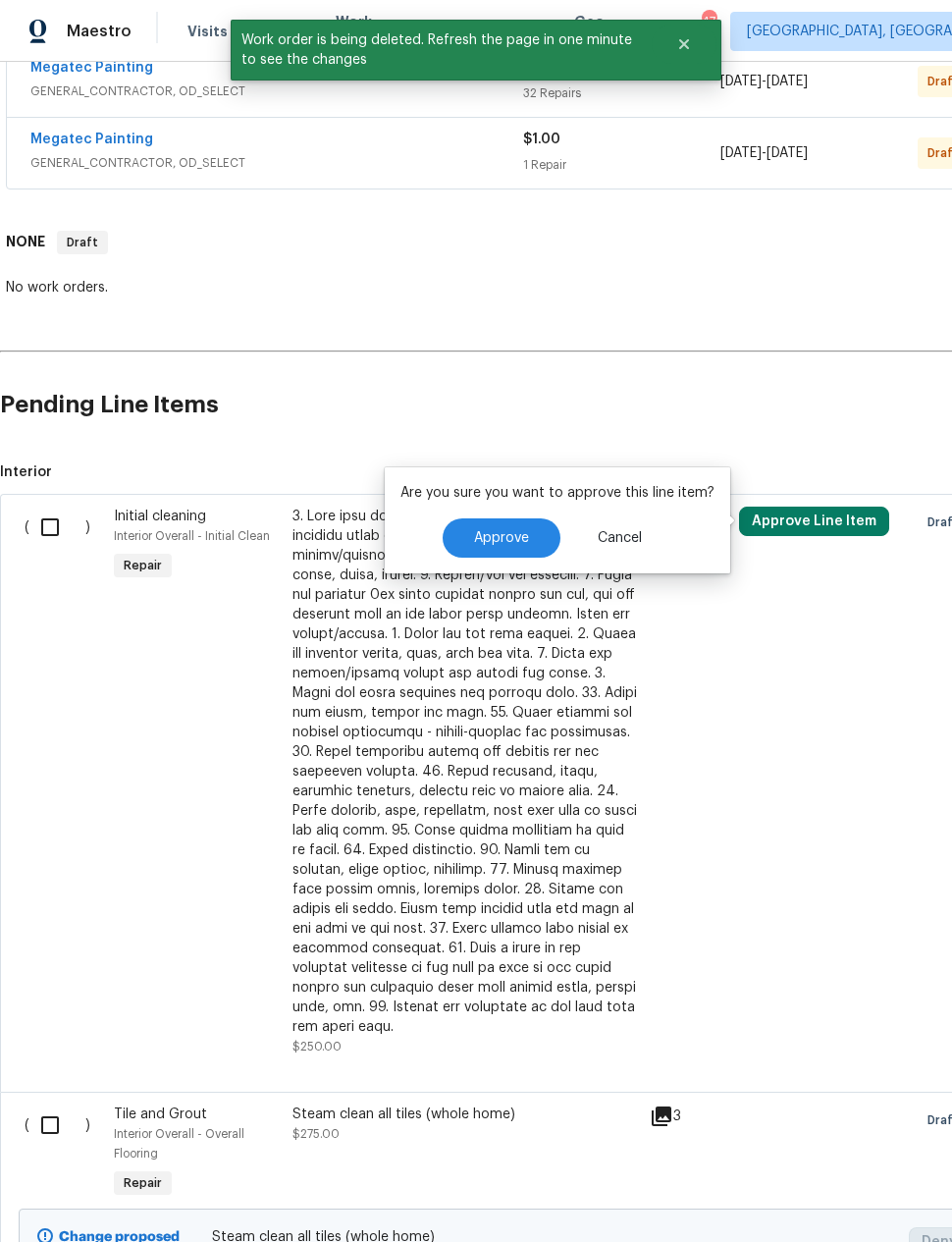 click on "Approve" at bounding box center [502, 538] 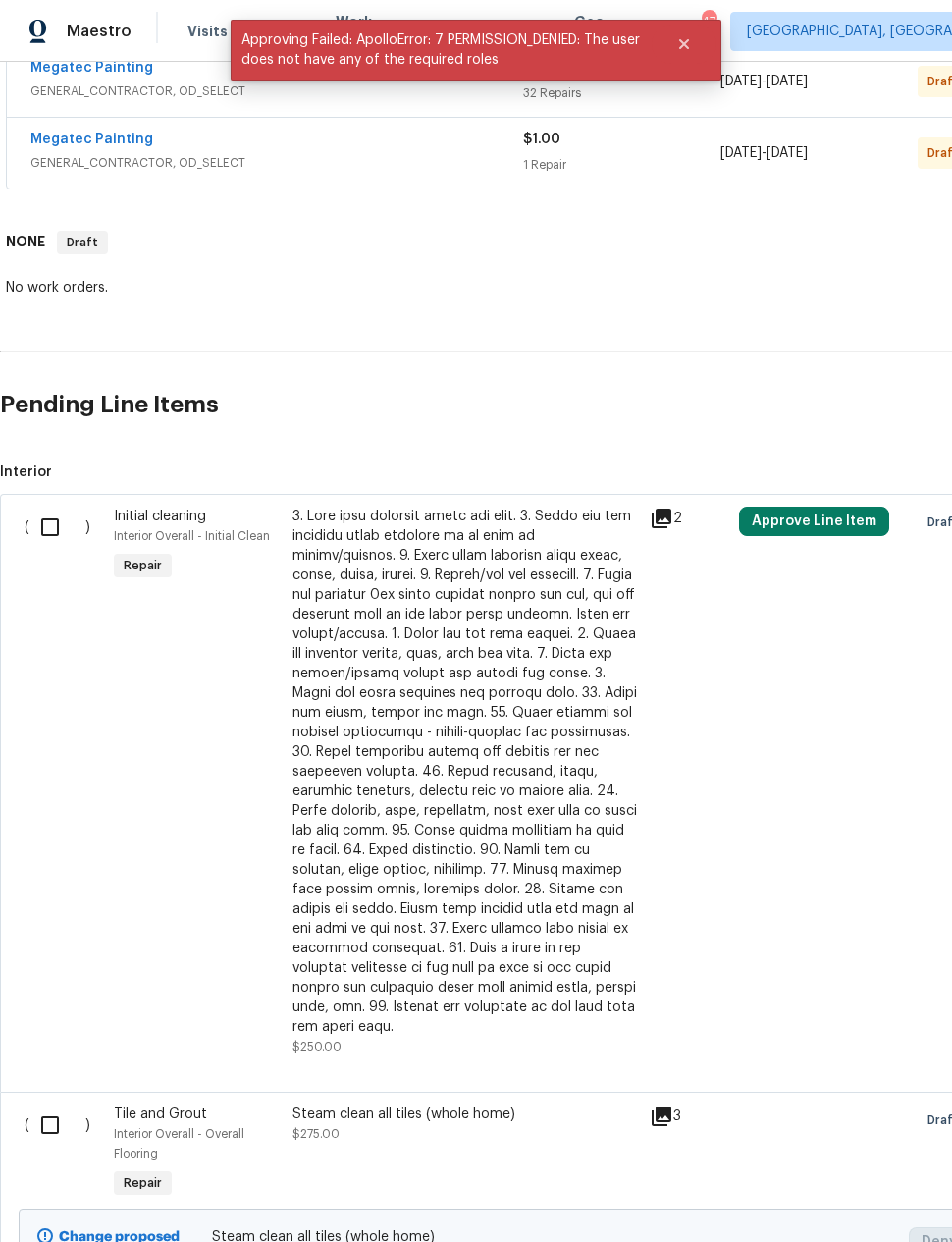 click at bounding box center (57, 527) 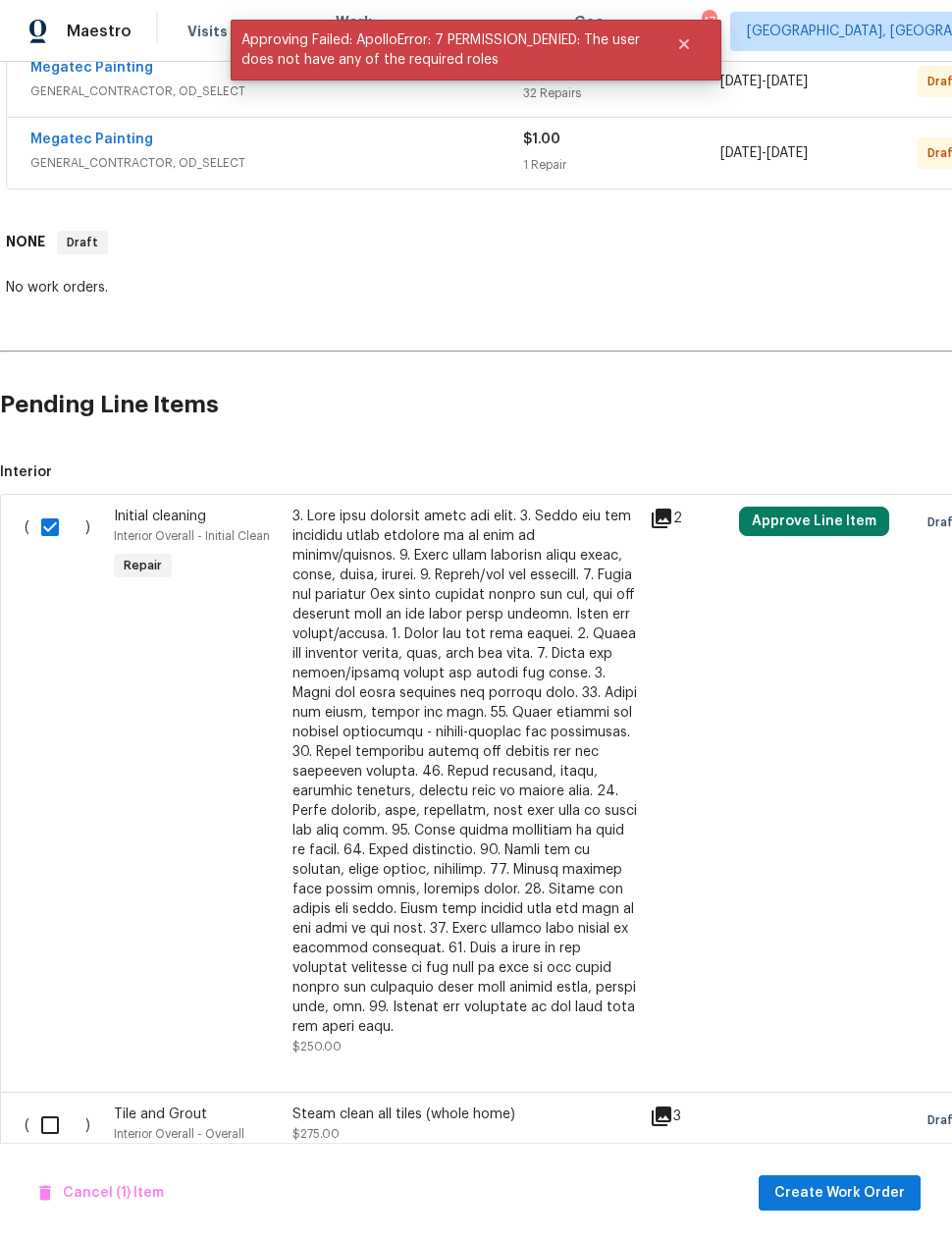 click at bounding box center (57, 1125) 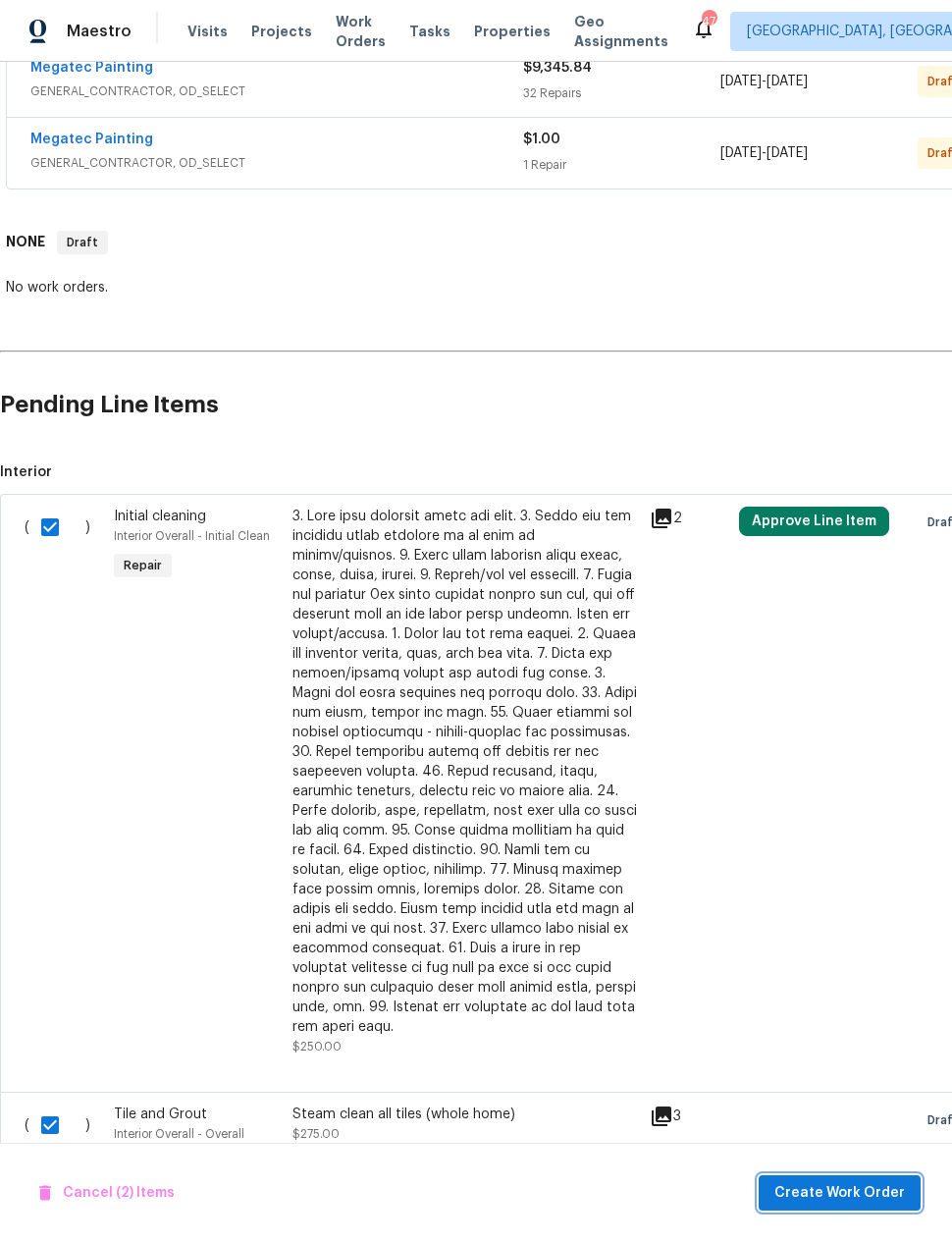 click on "Create Work Order" at bounding box center [839, 1193] 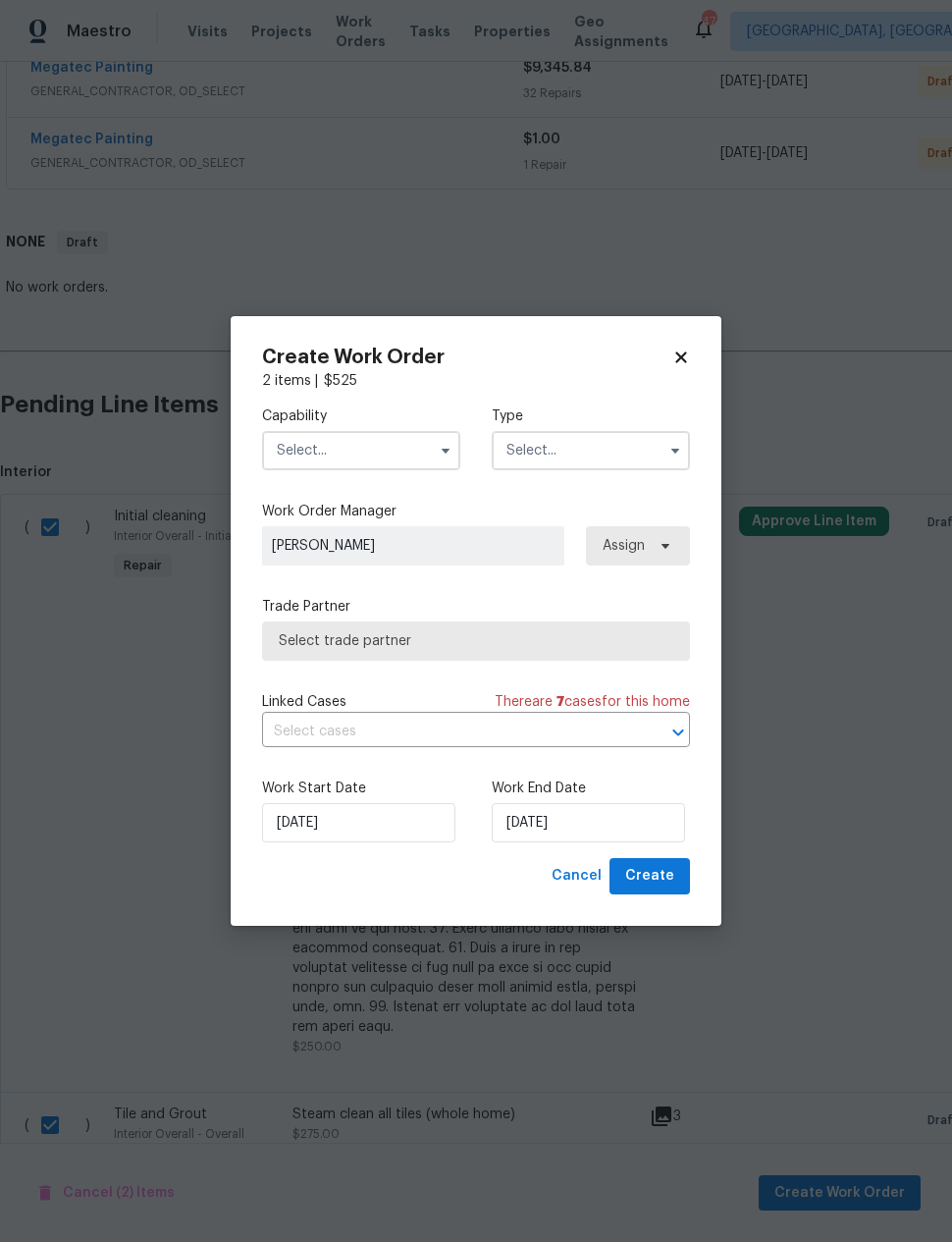 click at bounding box center [361, 451] 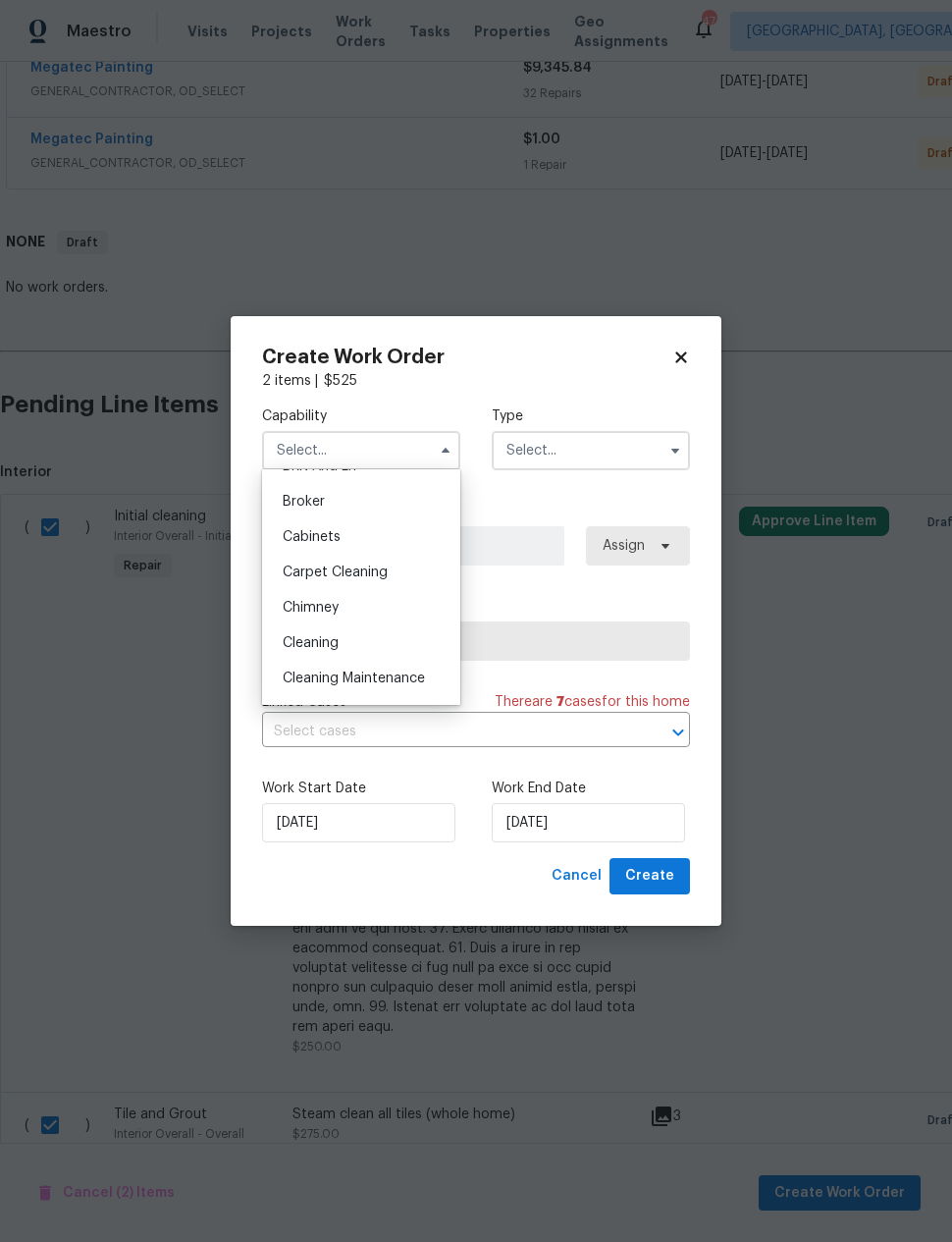 scroll, scrollTop: 133, scrollLeft: 0, axis: vertical 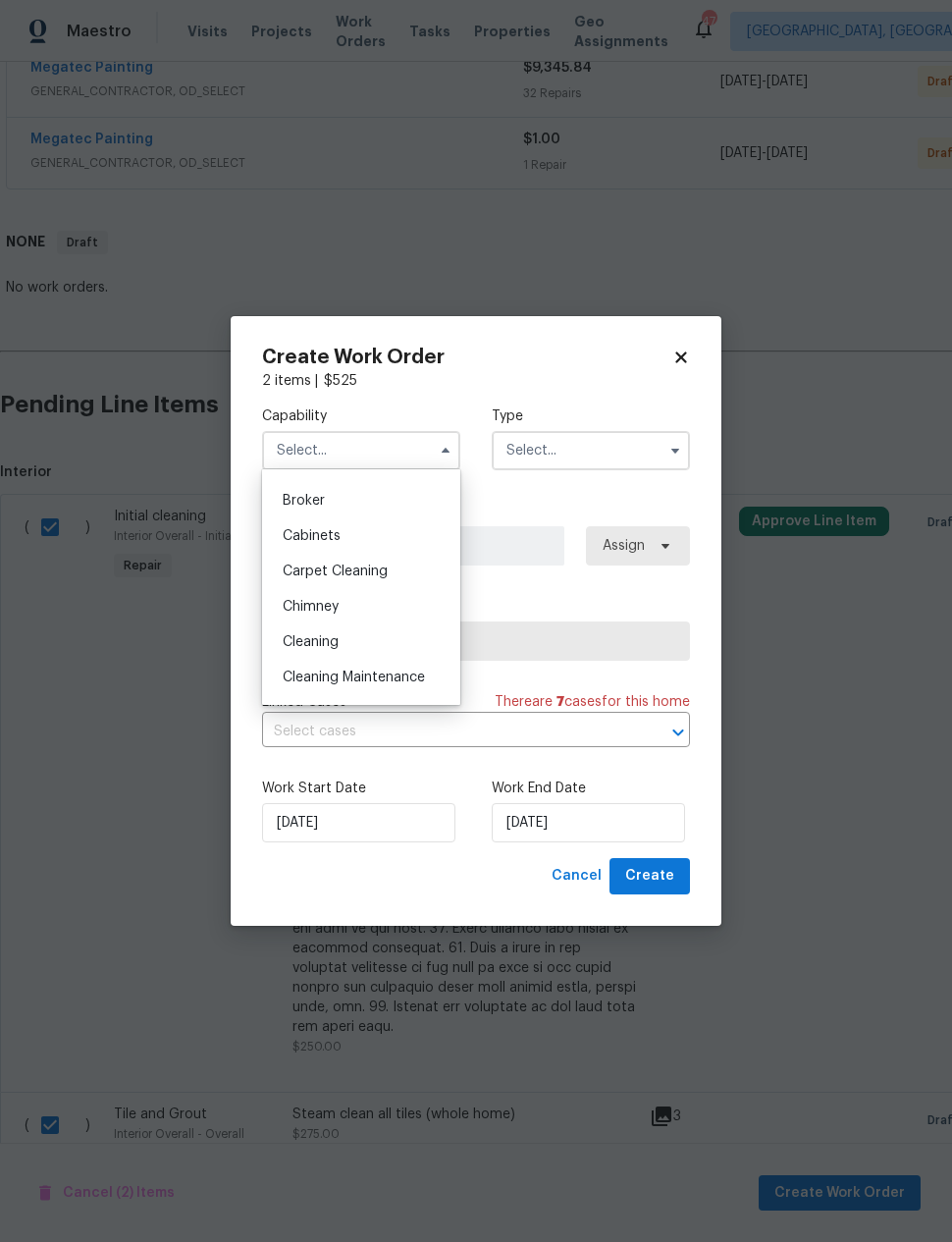 click on "Cleaning" at bounding box center [361, 642] 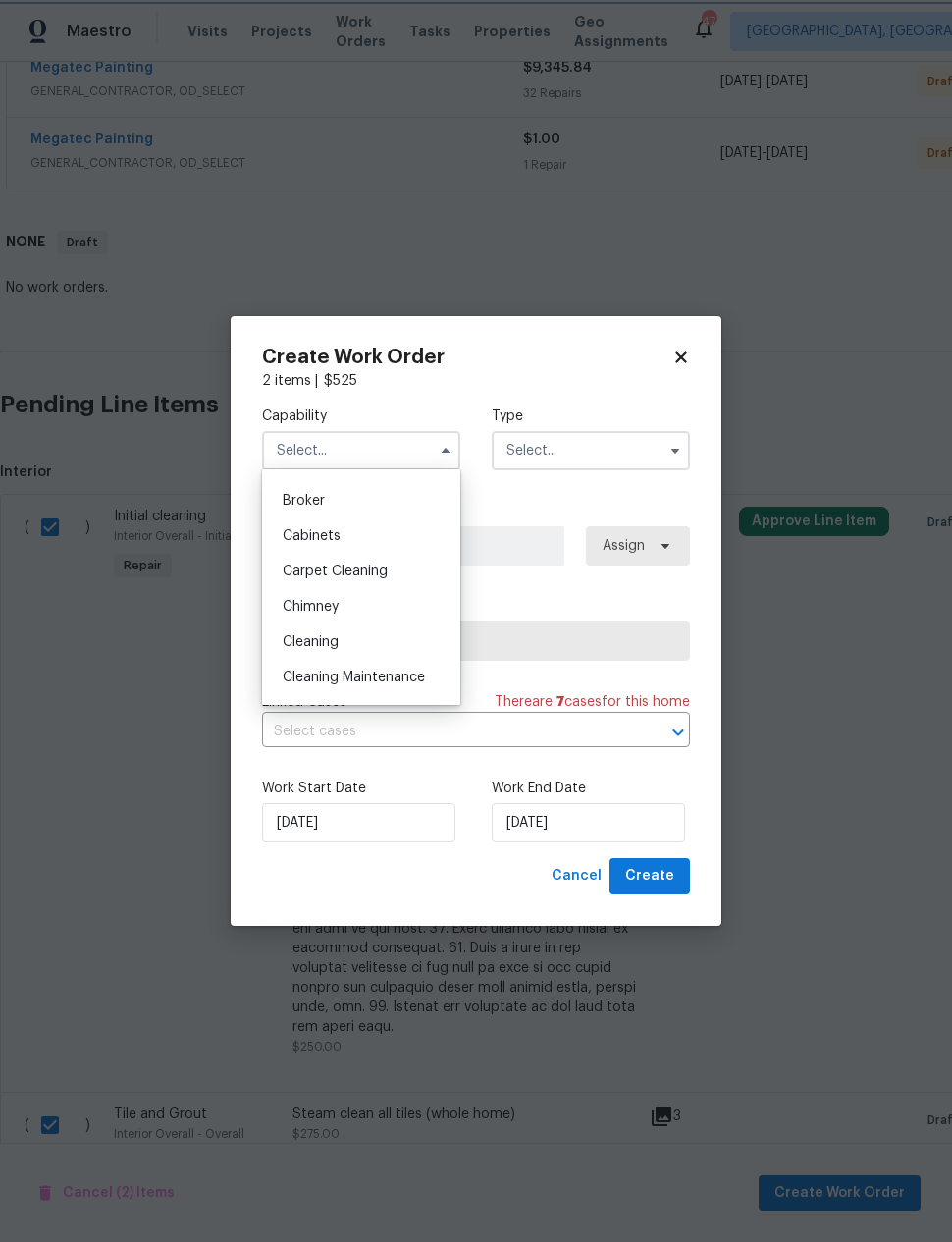 type on "Cleaning" 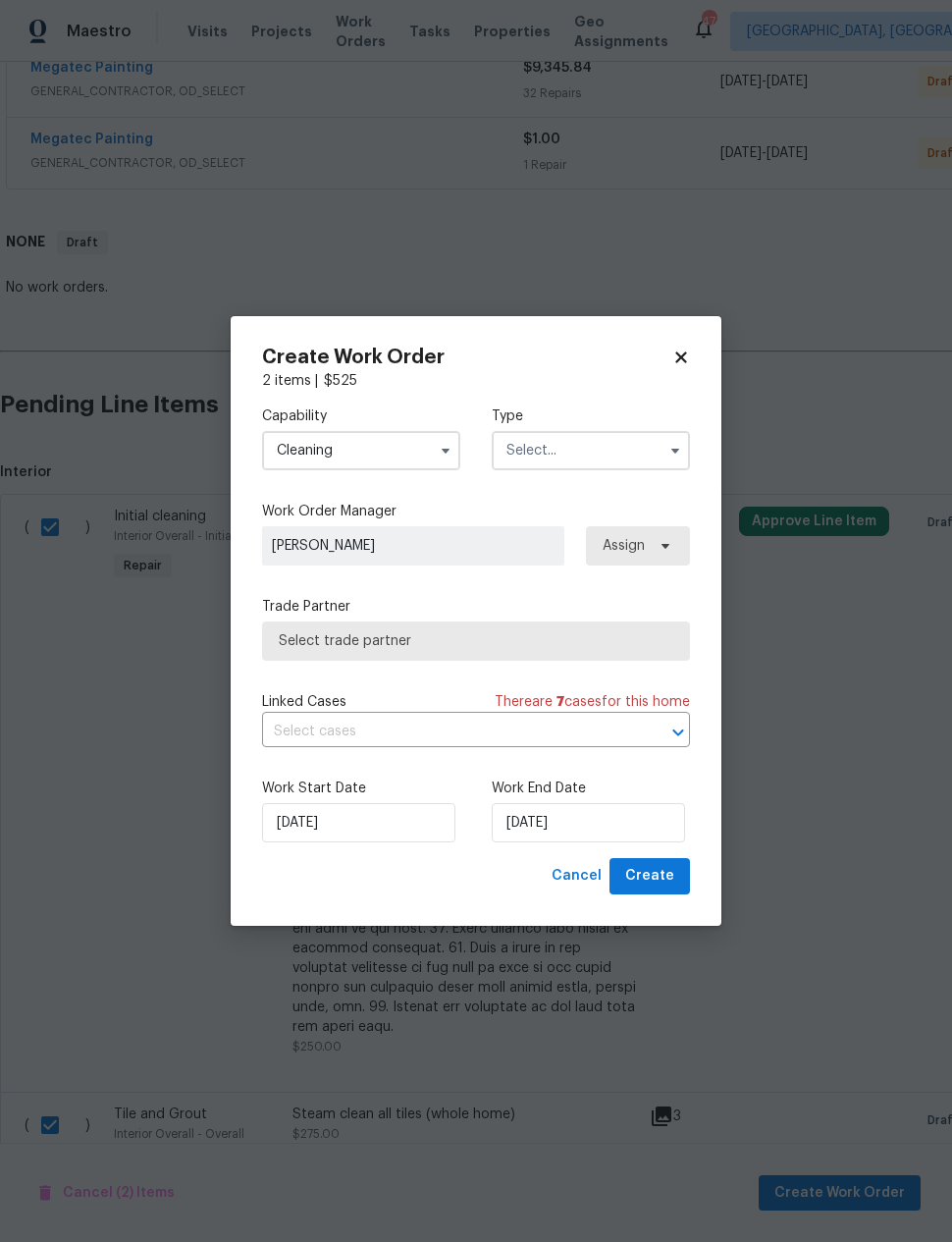 click at bounding box center (591, 451) 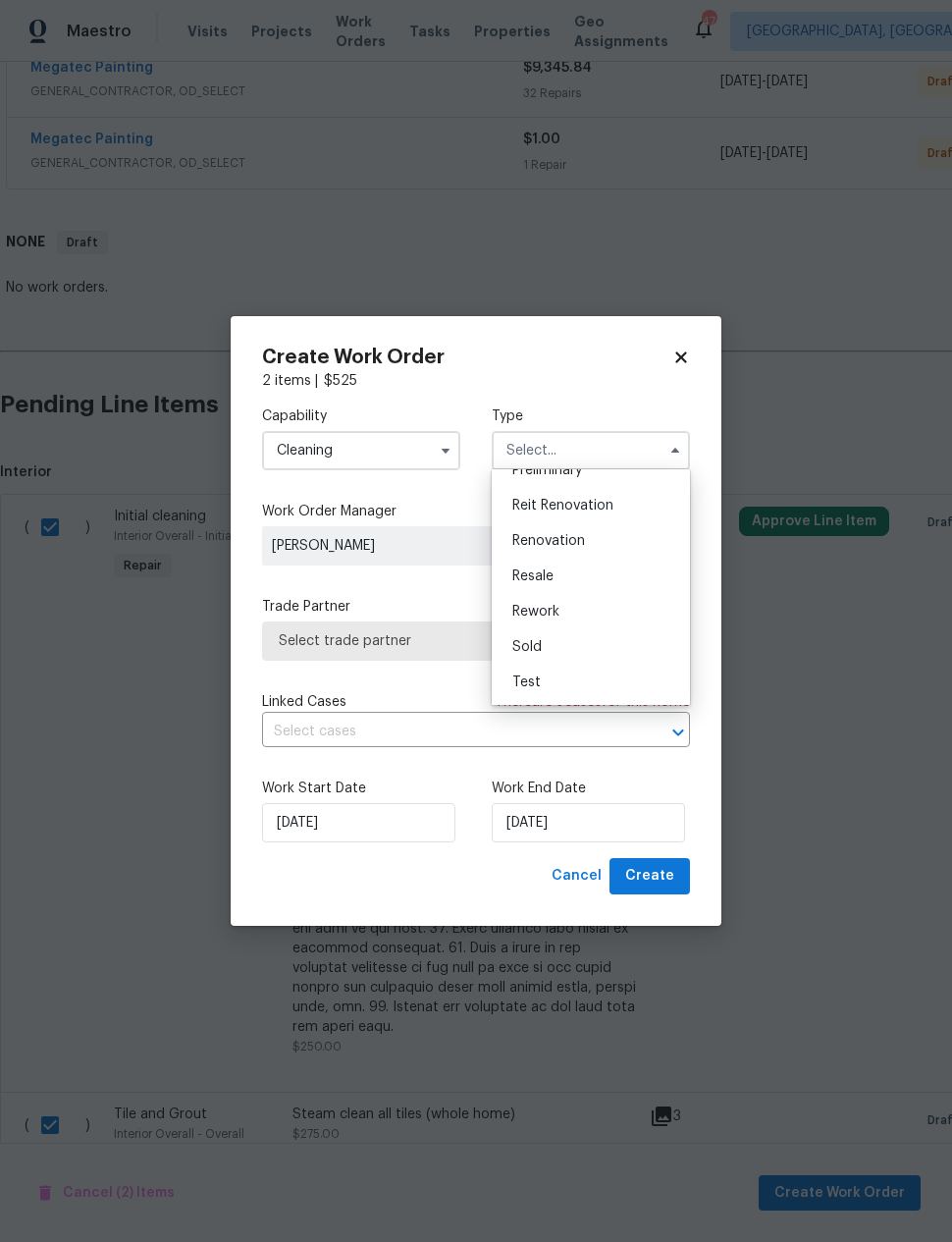 scroll, scrollTop: 446, scrollLeft: 0, axis: vertical 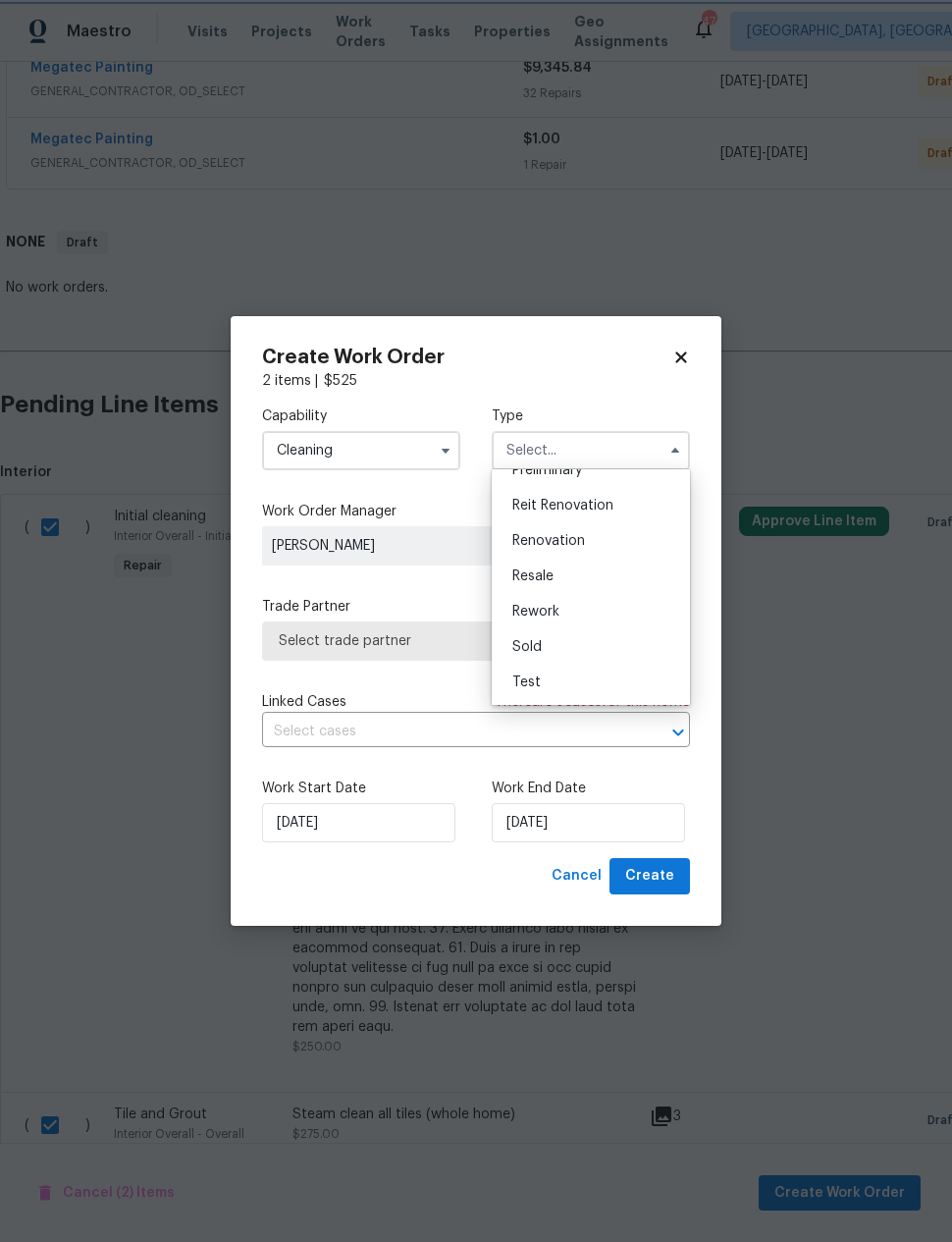 type on "Renovation" 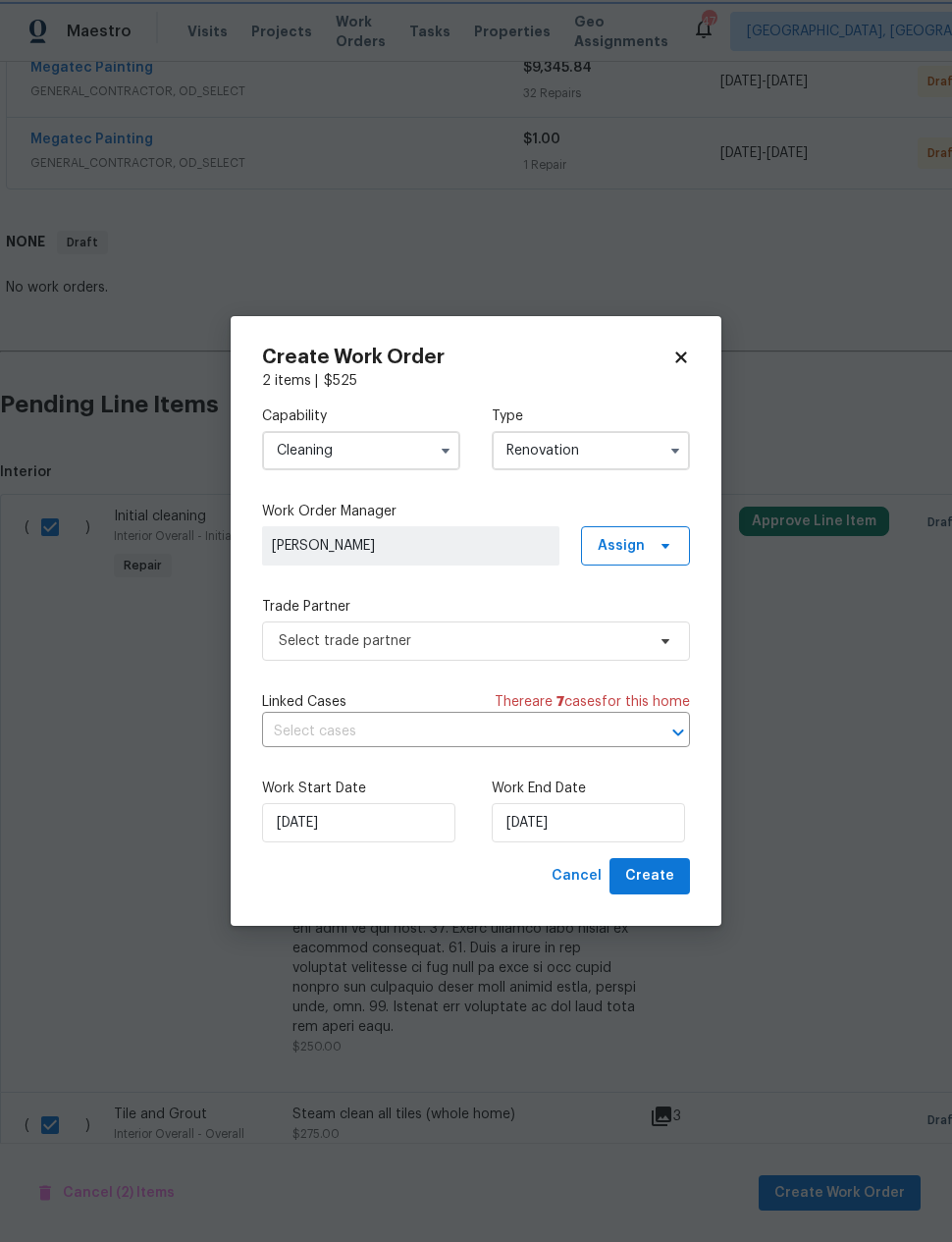 scroll, scrollTop: 0, scrollLeft: 0, axis: both 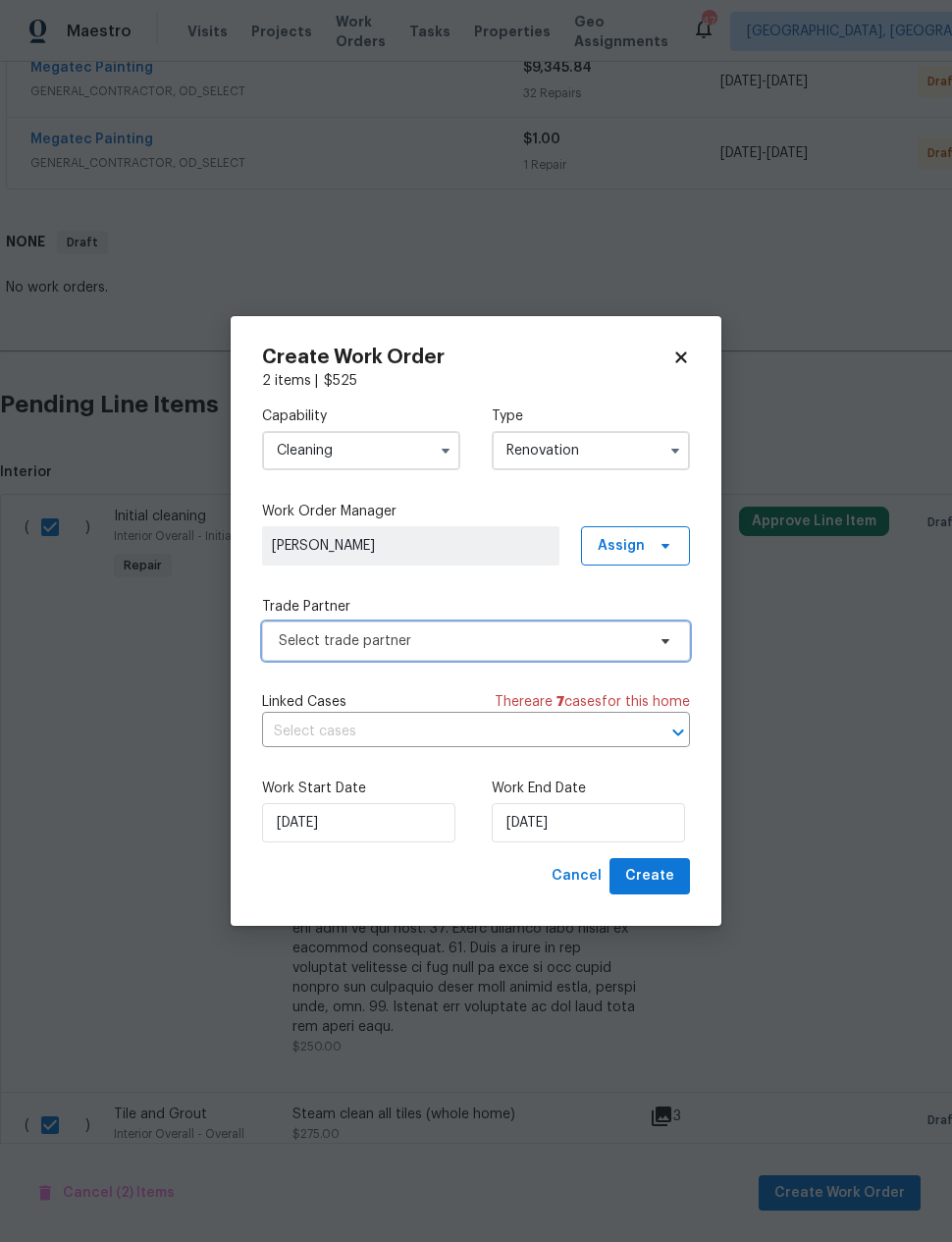 click on "Select trade partner" at bounding box center [461, 641] 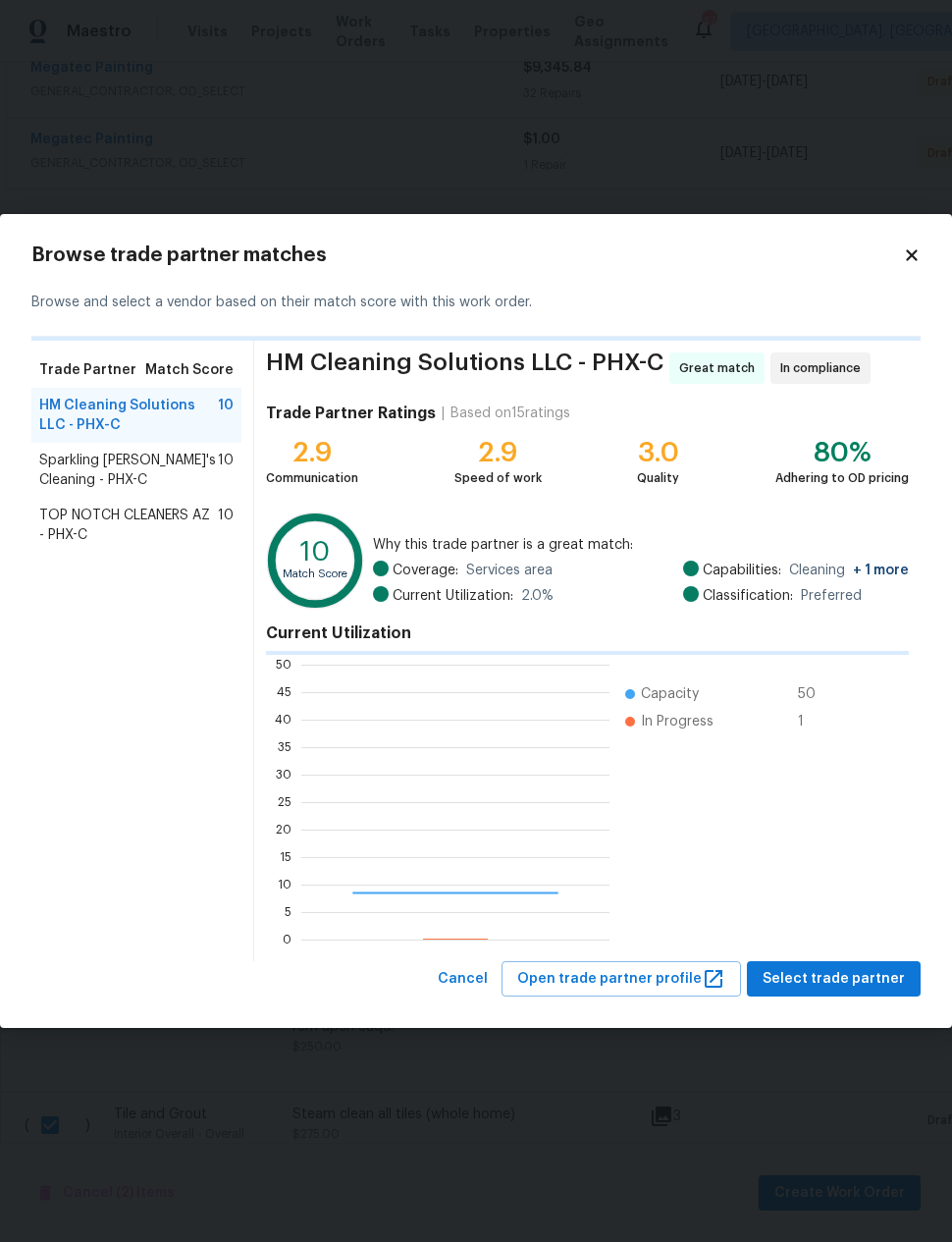 scroll, scrollTop: 2, scrollLeft: 2, axis: both 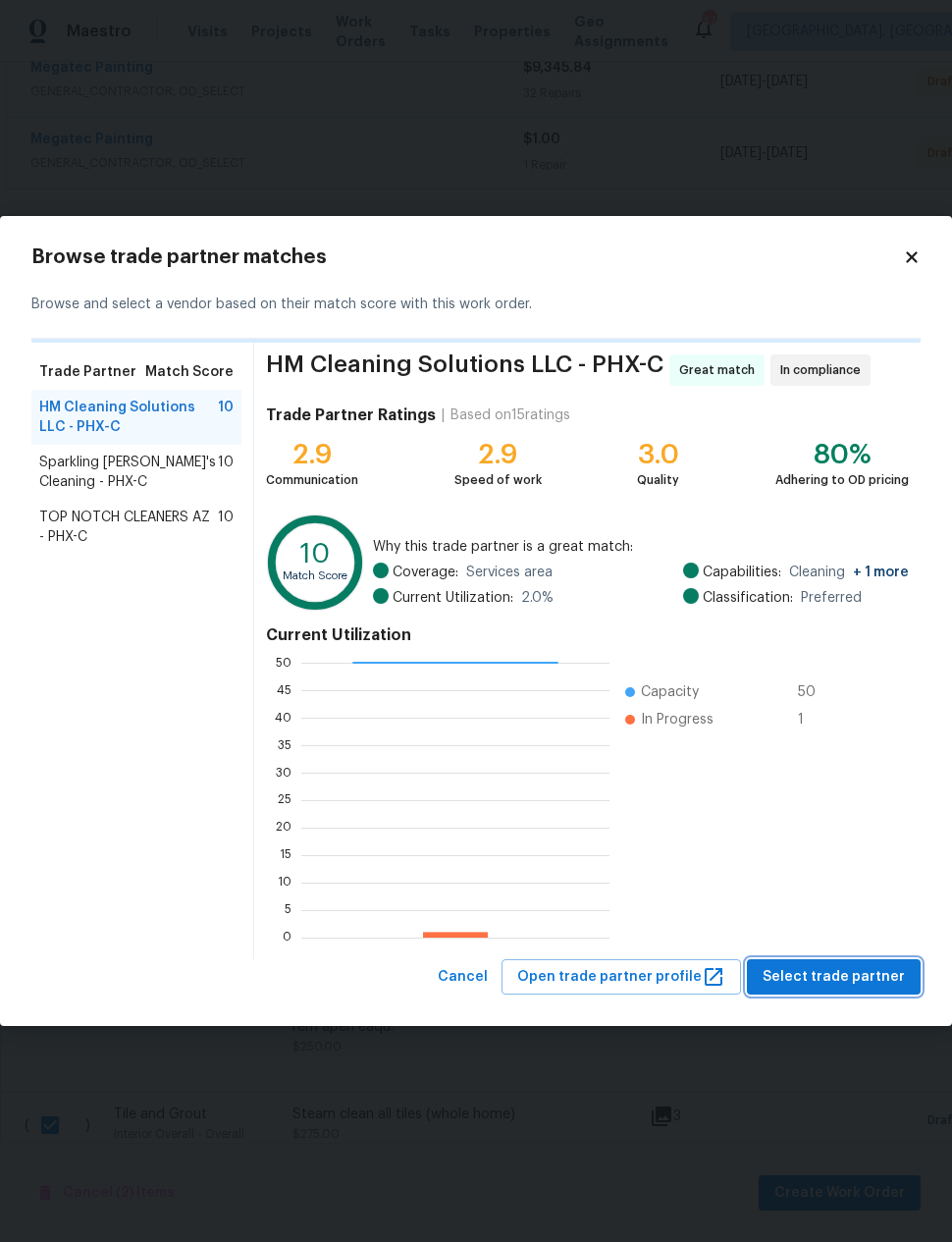 click on "Select trade partner" at bounding box center [833, 977] 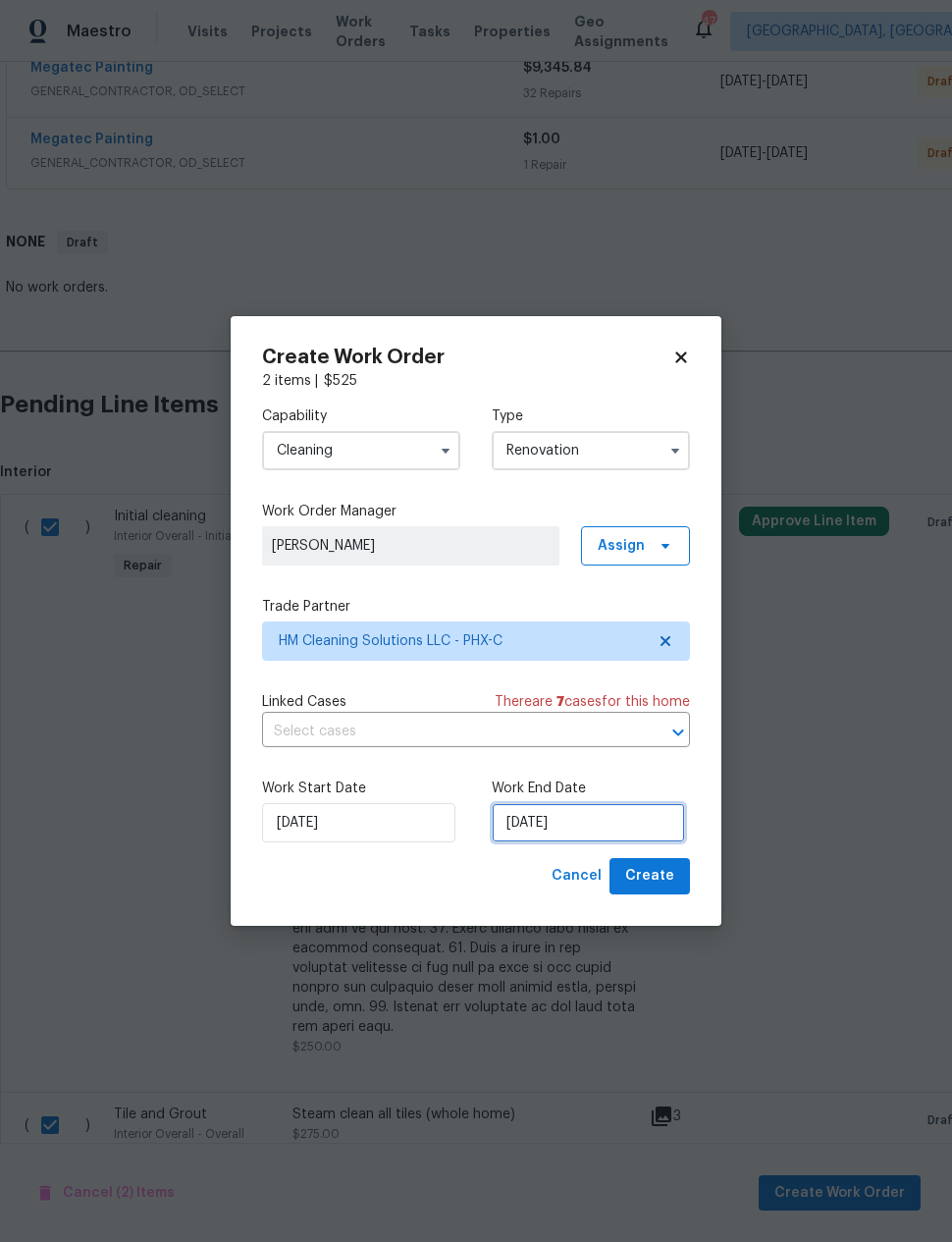 click on "[DATE]" at bounding box center (588, 823) 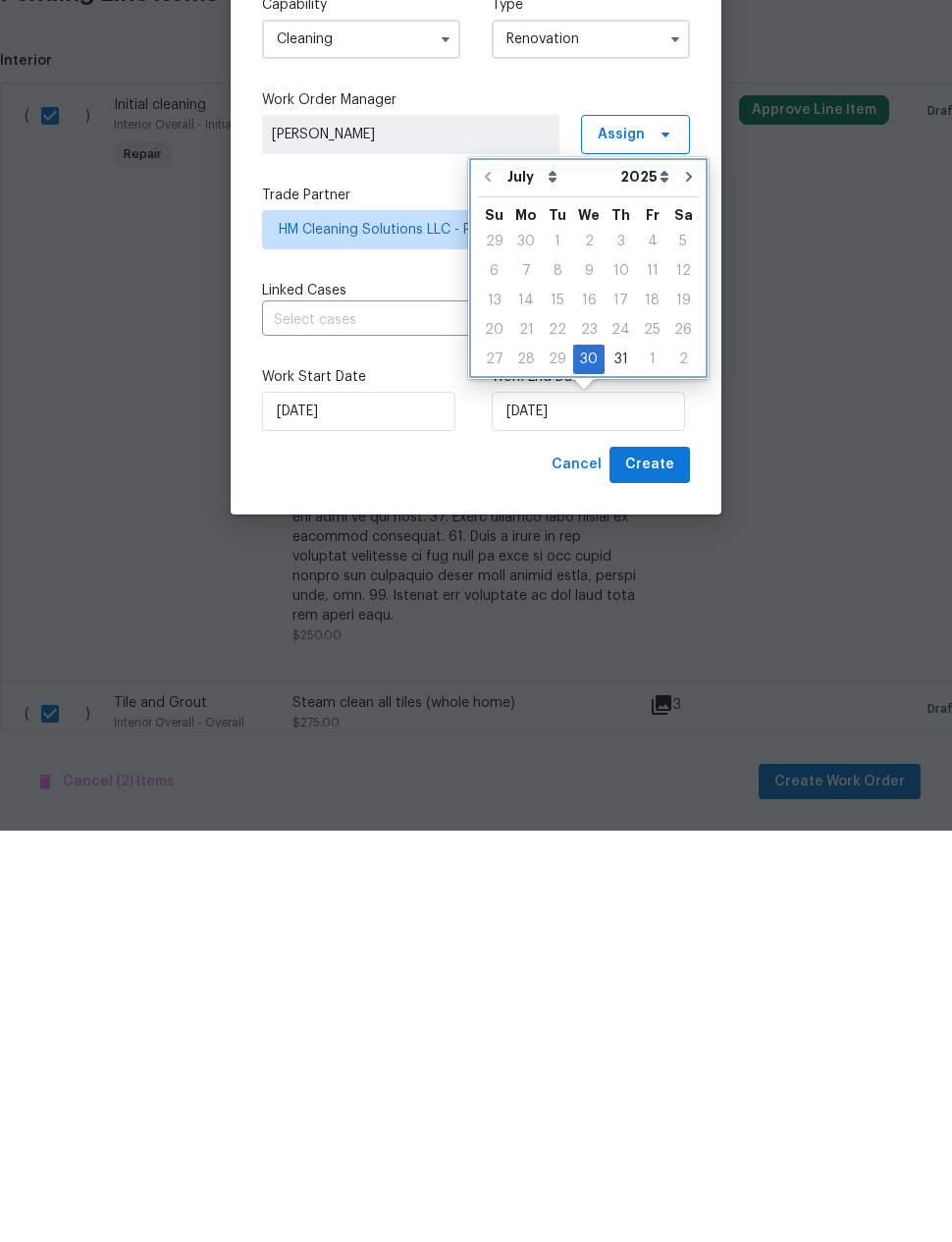 click 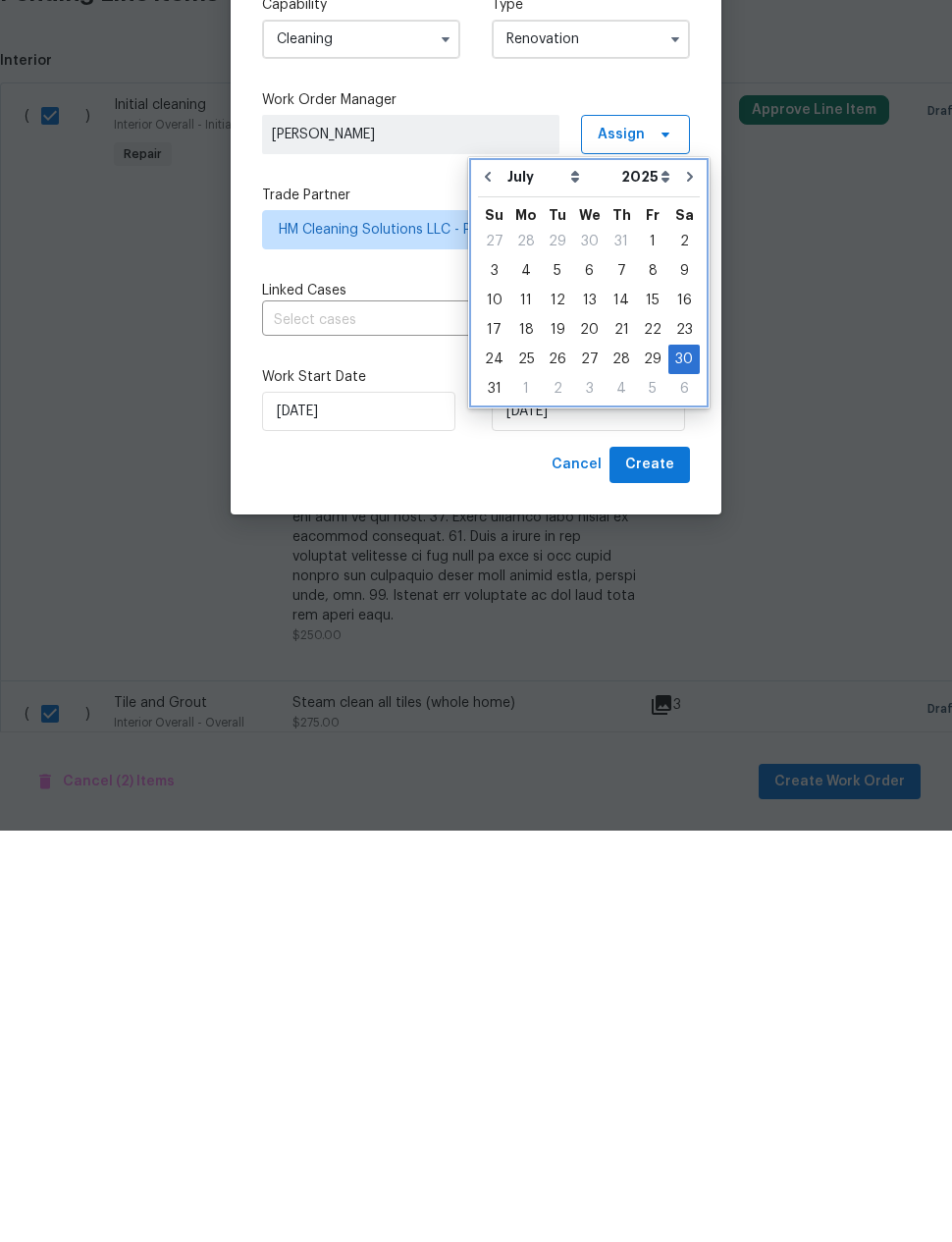 type on "8/30/2025" 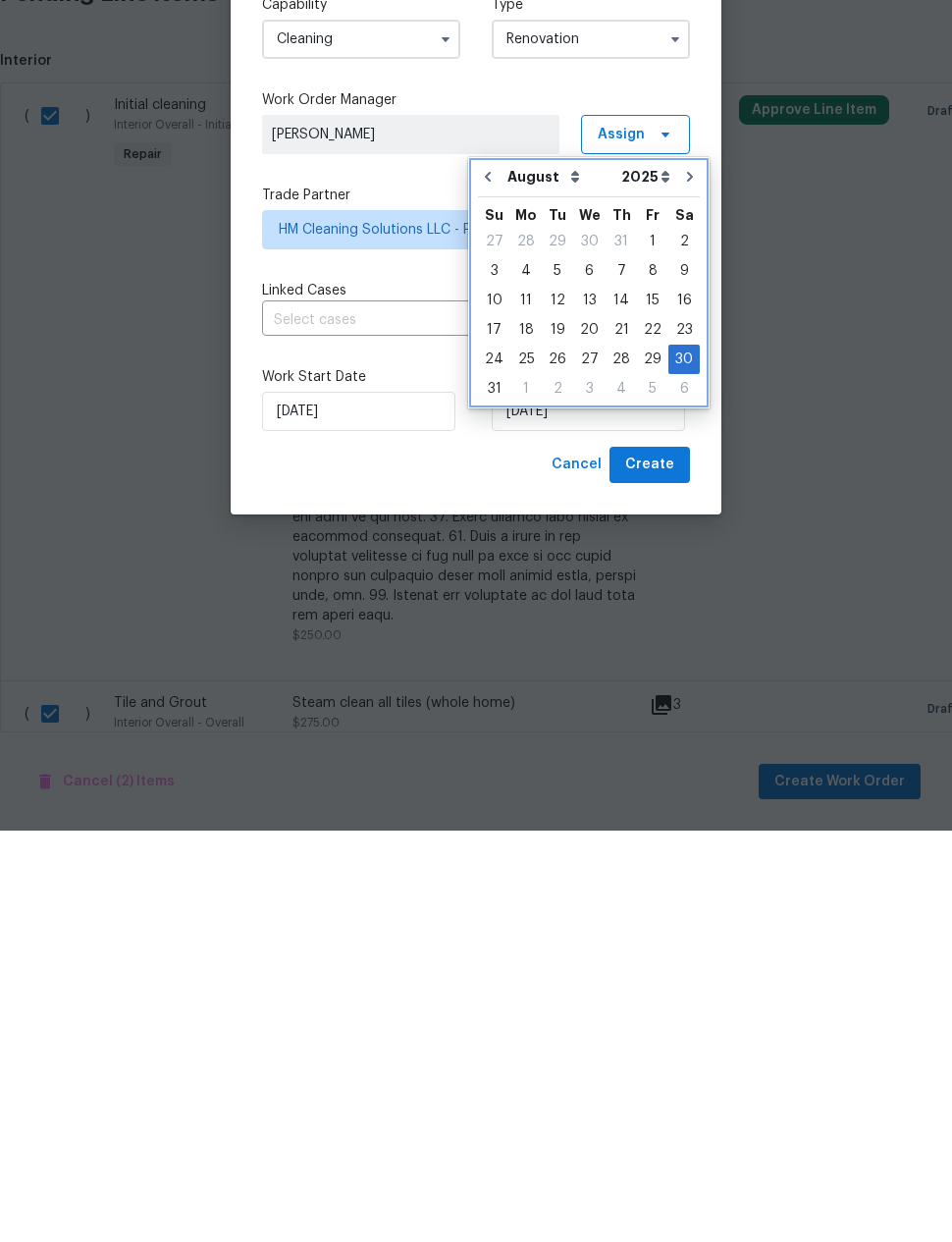scroll, scrollTop: 79, scrollLeft: 0, axis: vertical 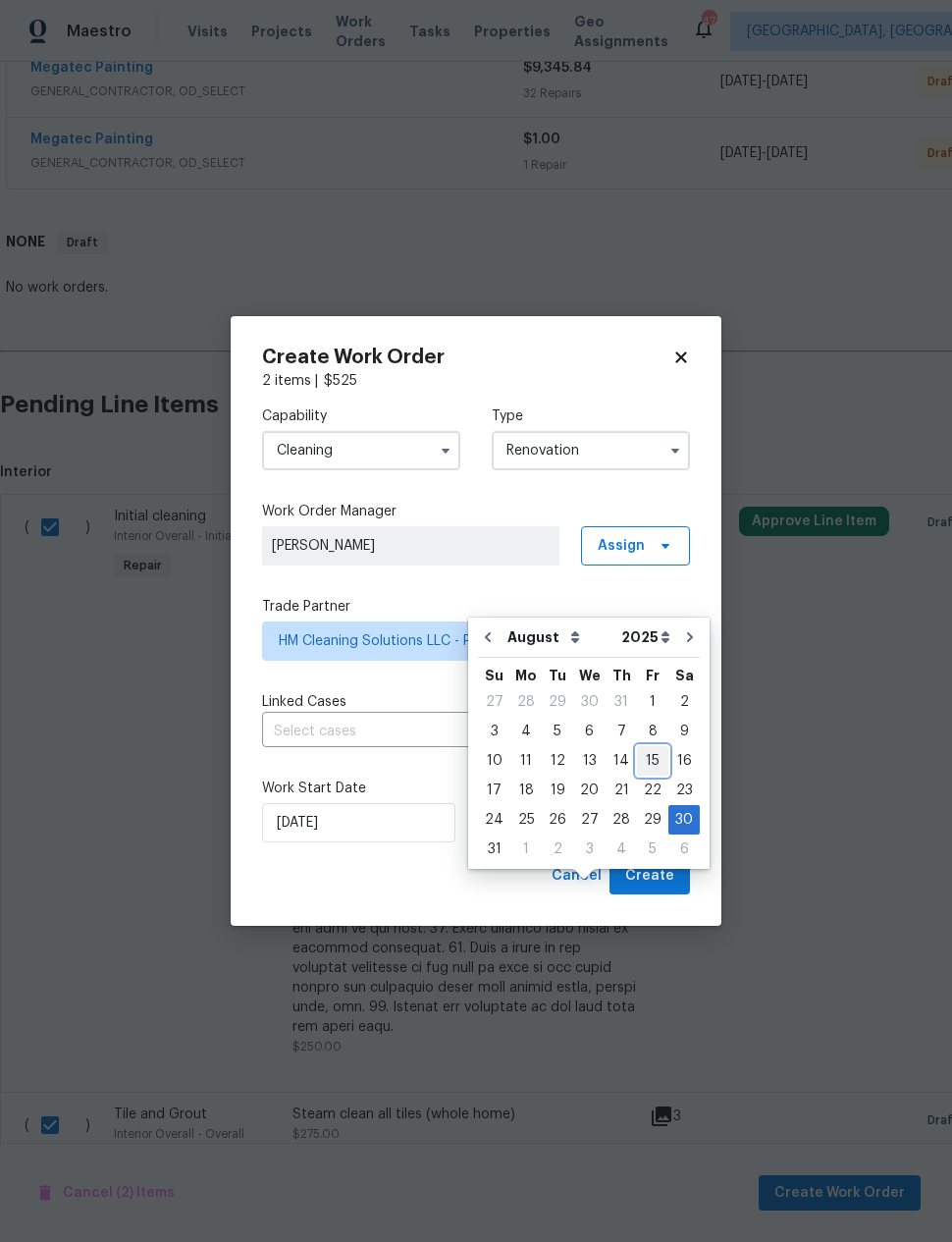 click on "15" at bounding box center [653, 761] 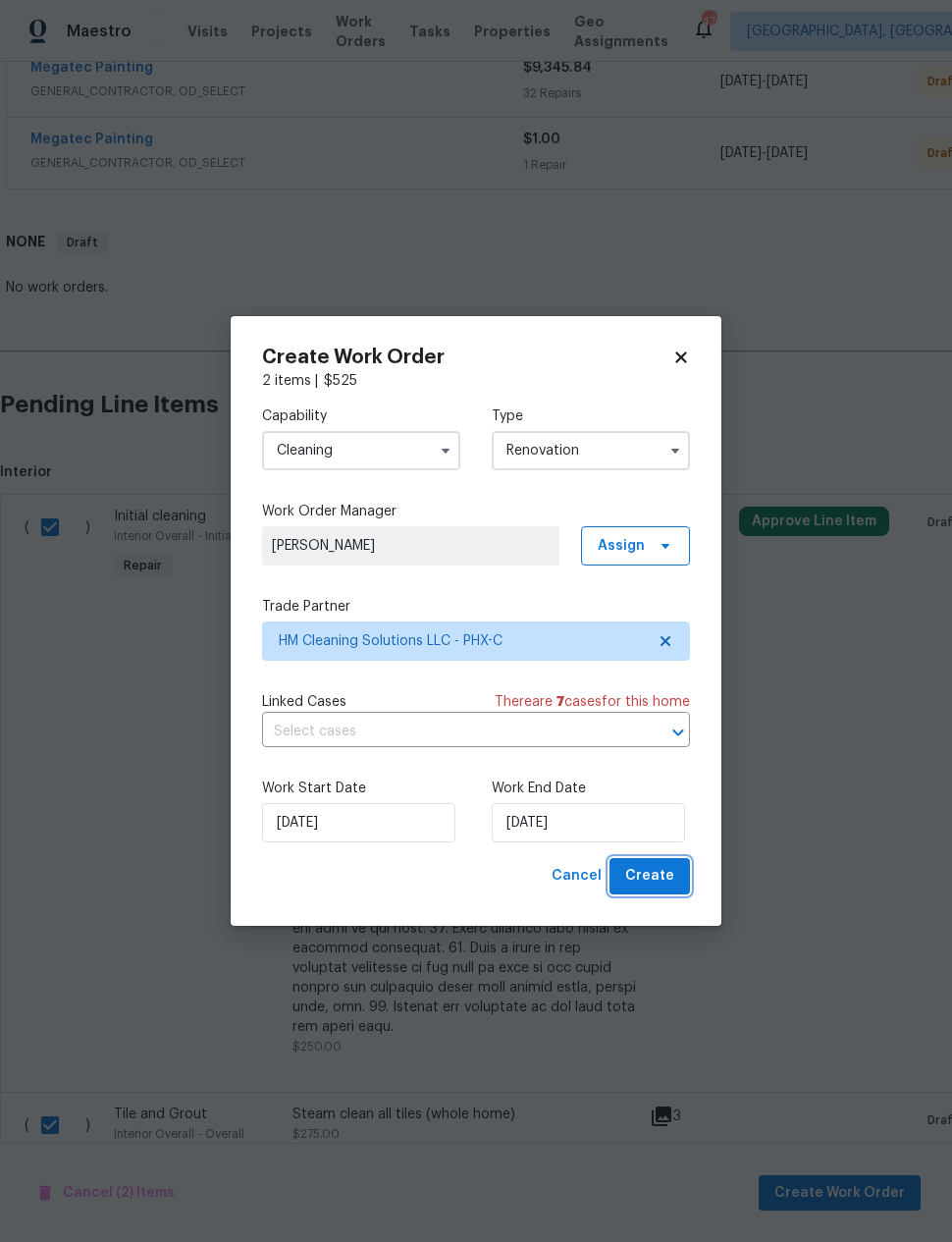 click on "Create" at bounding box center [650, 876] 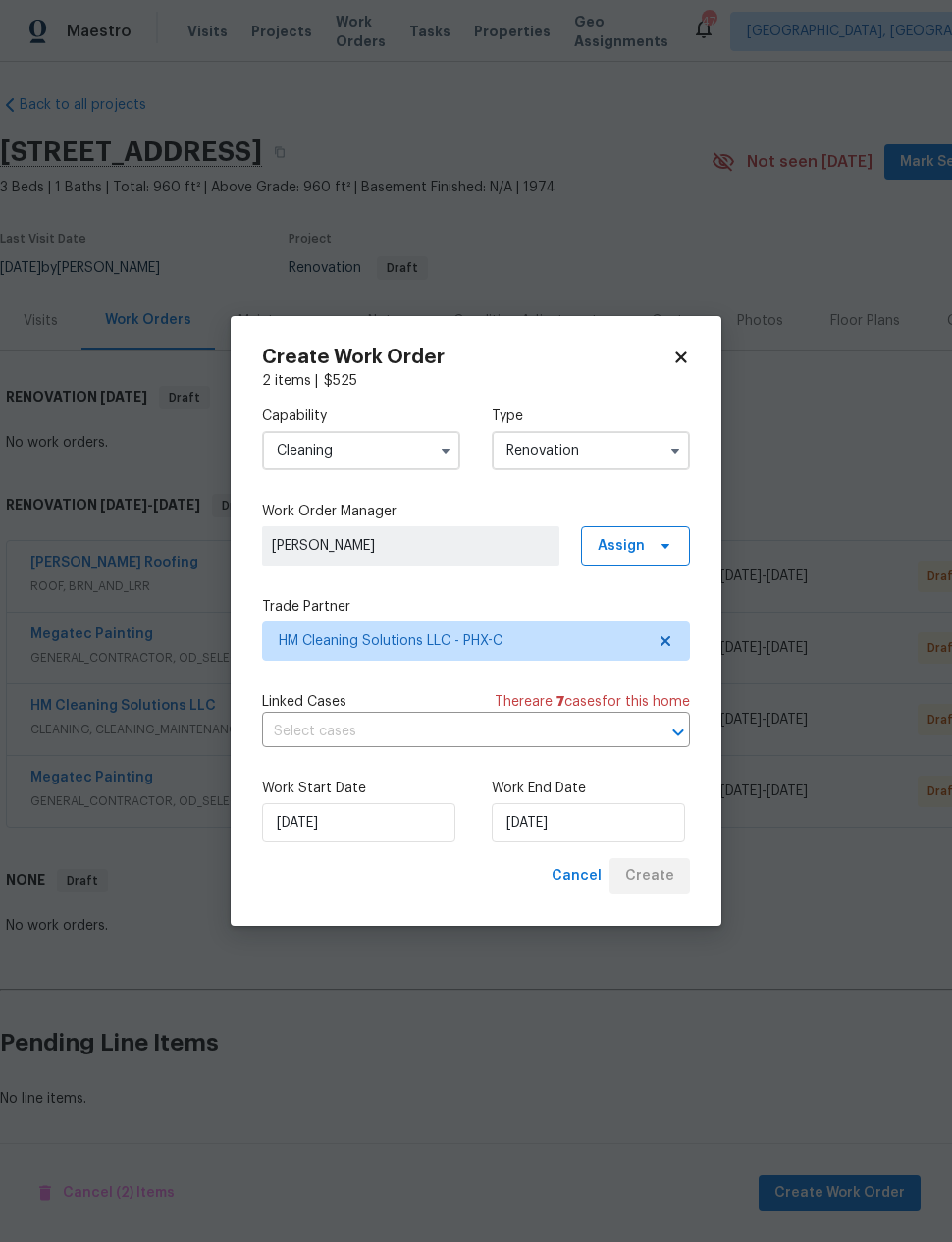scroll, scrollTop: 5, scrollLeft: 0, axis: vertical 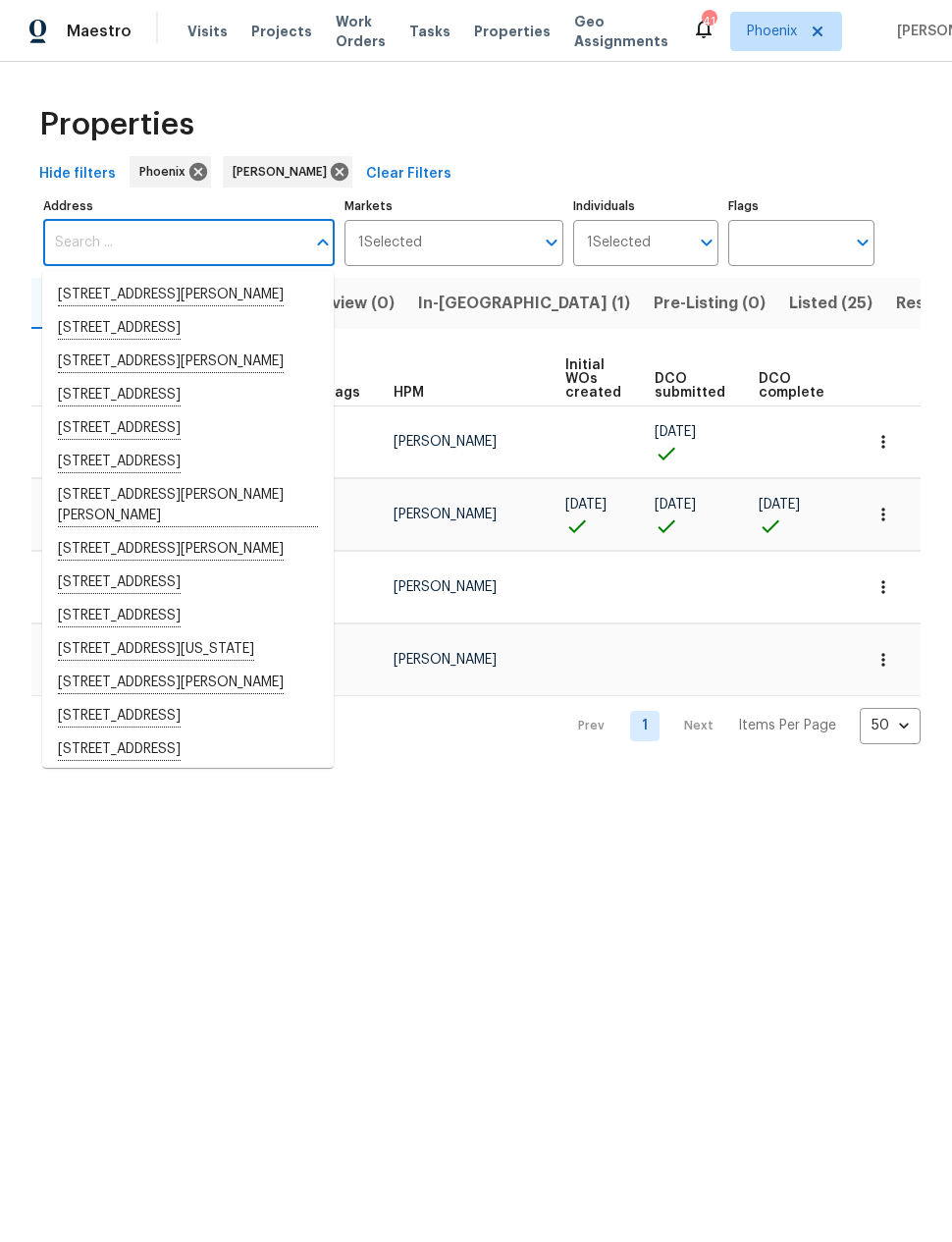 click on "Address" at bounding box center (174, 243) 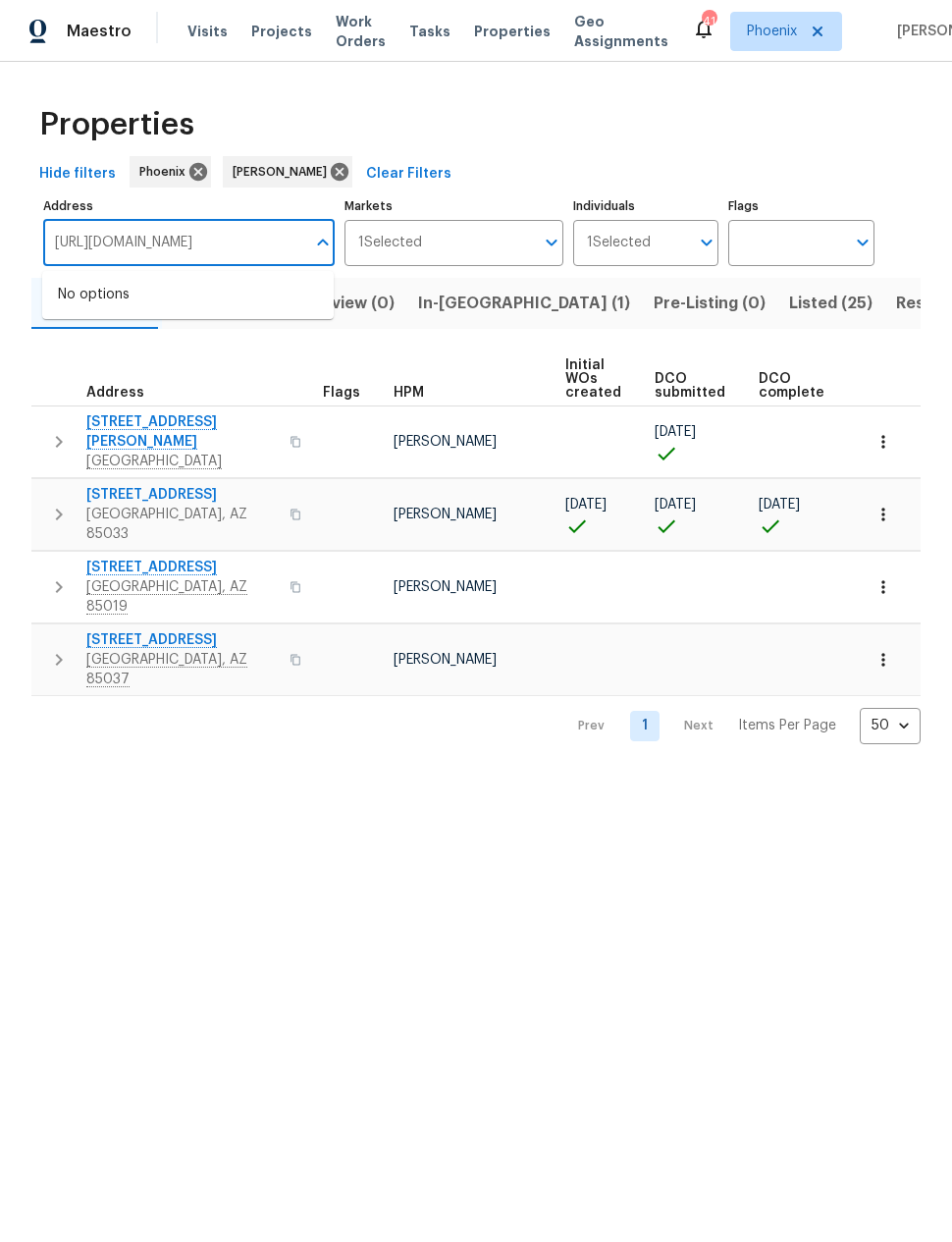 click on "[URL][DOMAIN_NAME]" at bounding box center [174, 243] 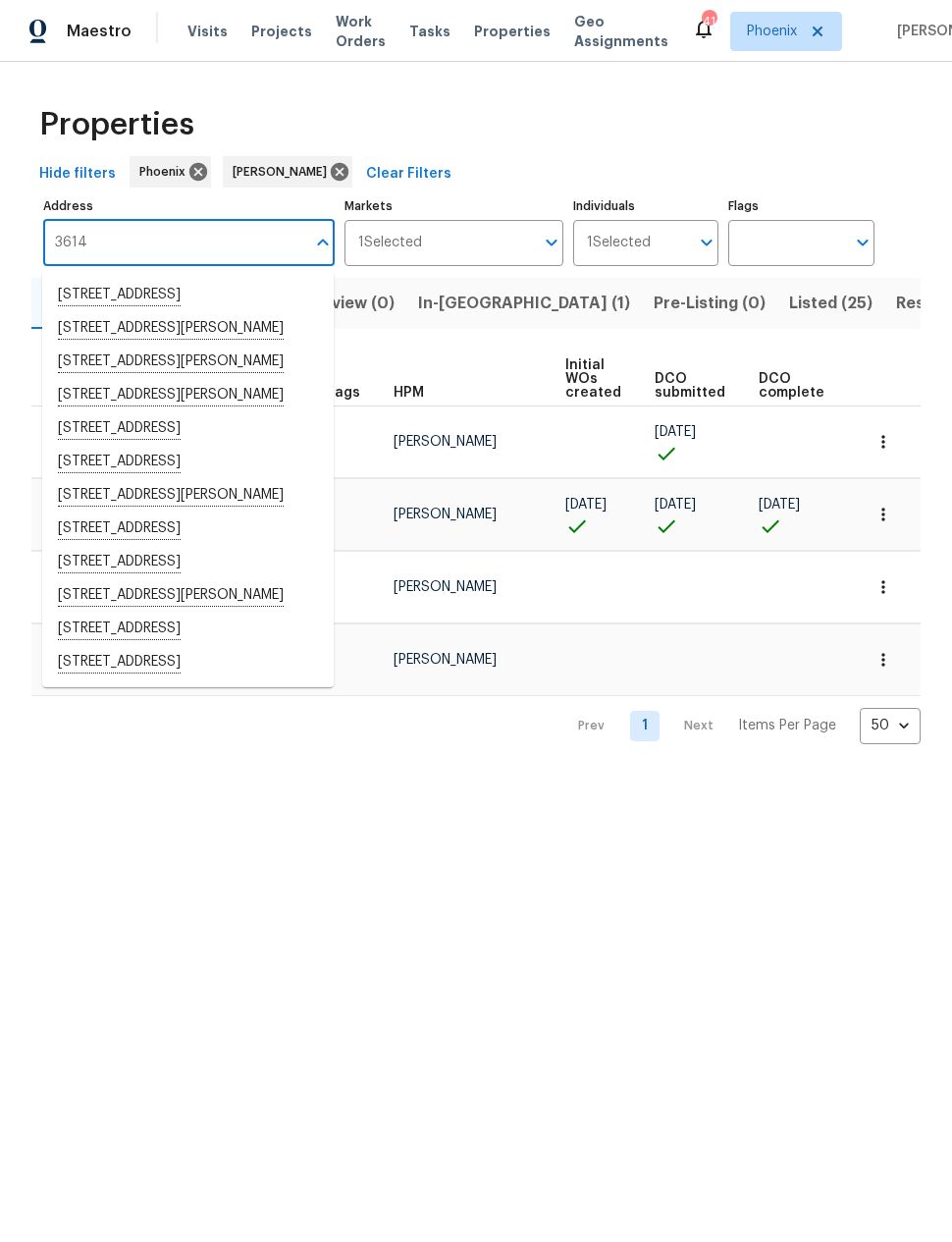 type on "3614 n" 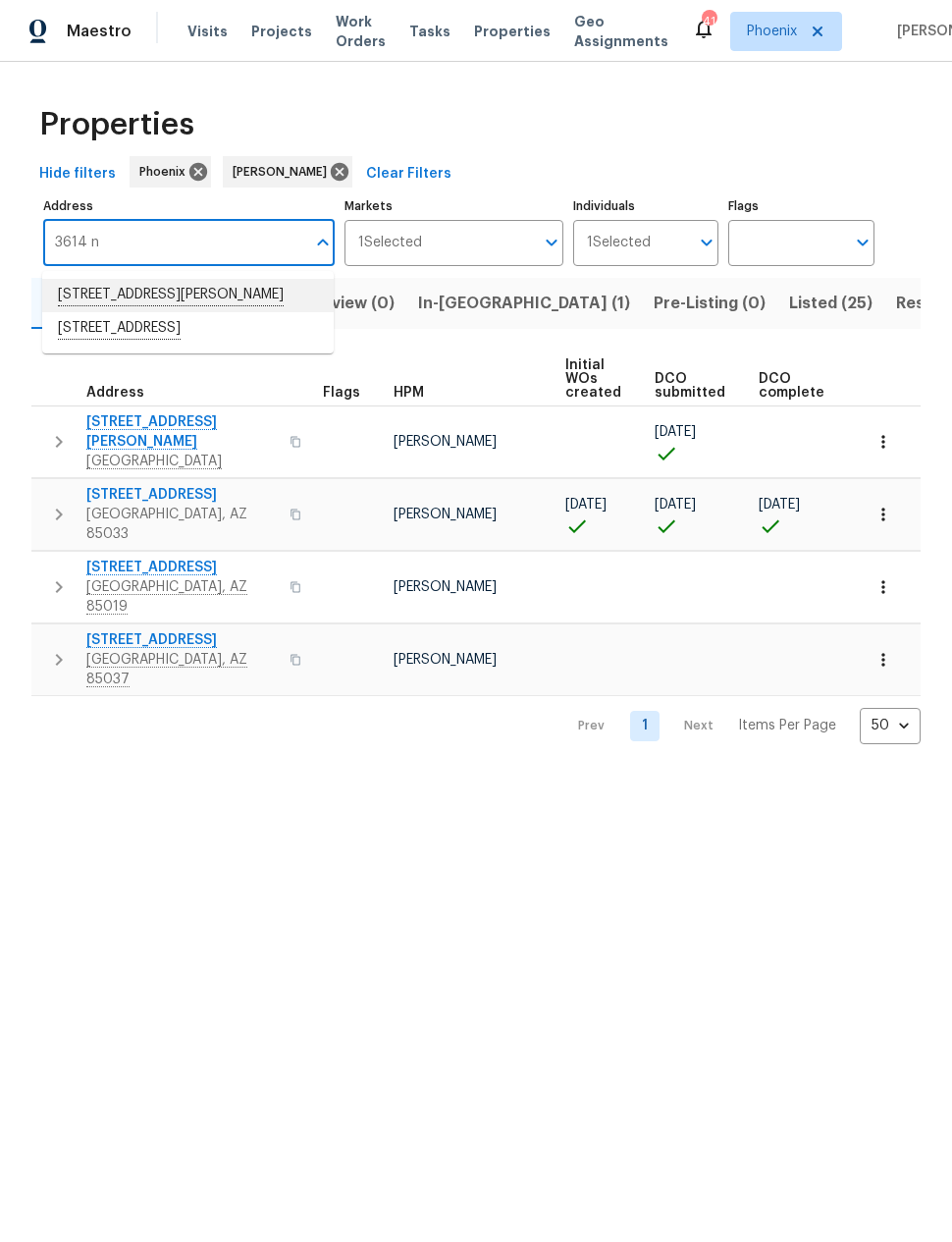 click on "[STREET_ADDRESS][PERSON_NAME]" at bounding box center [187, 296] 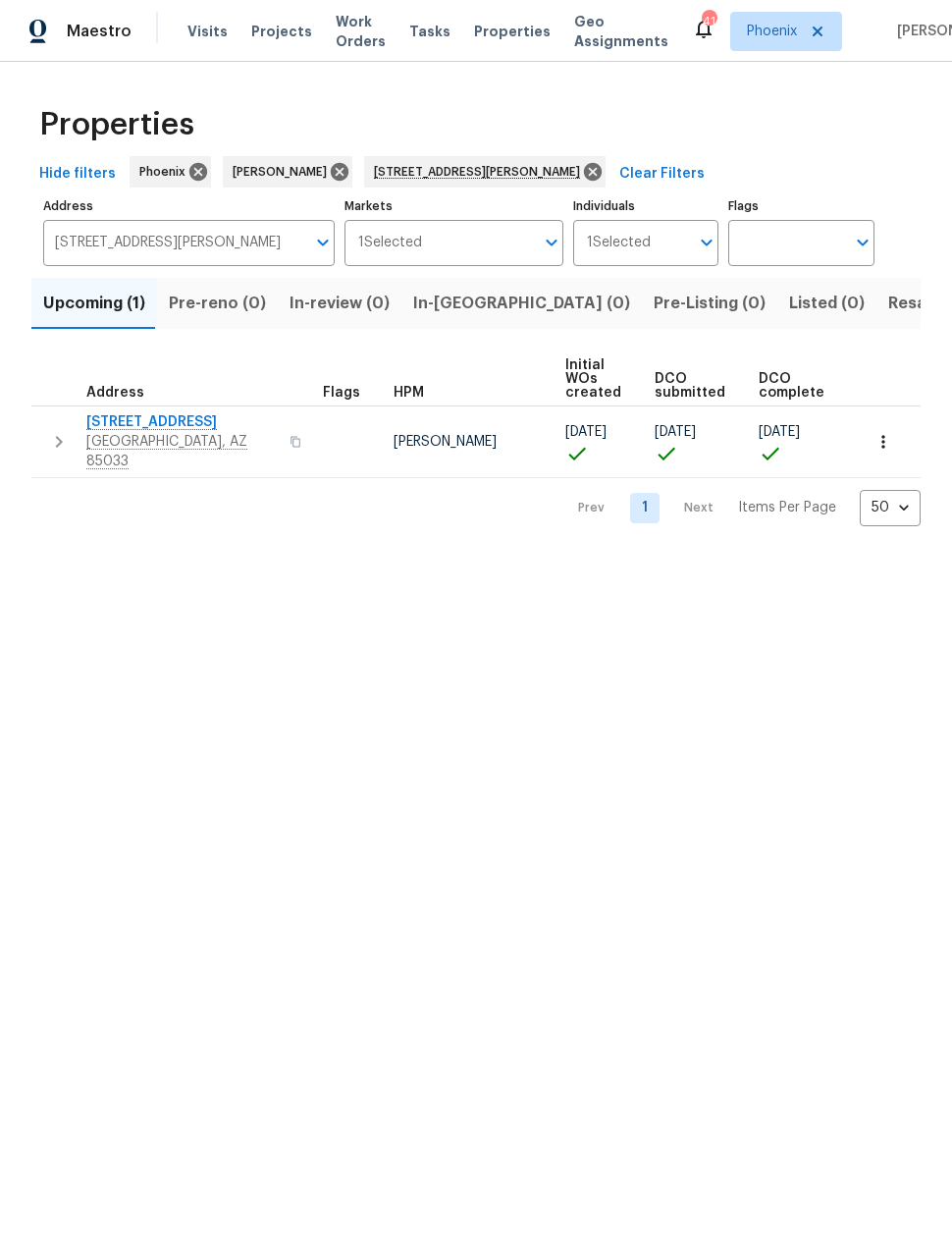 click 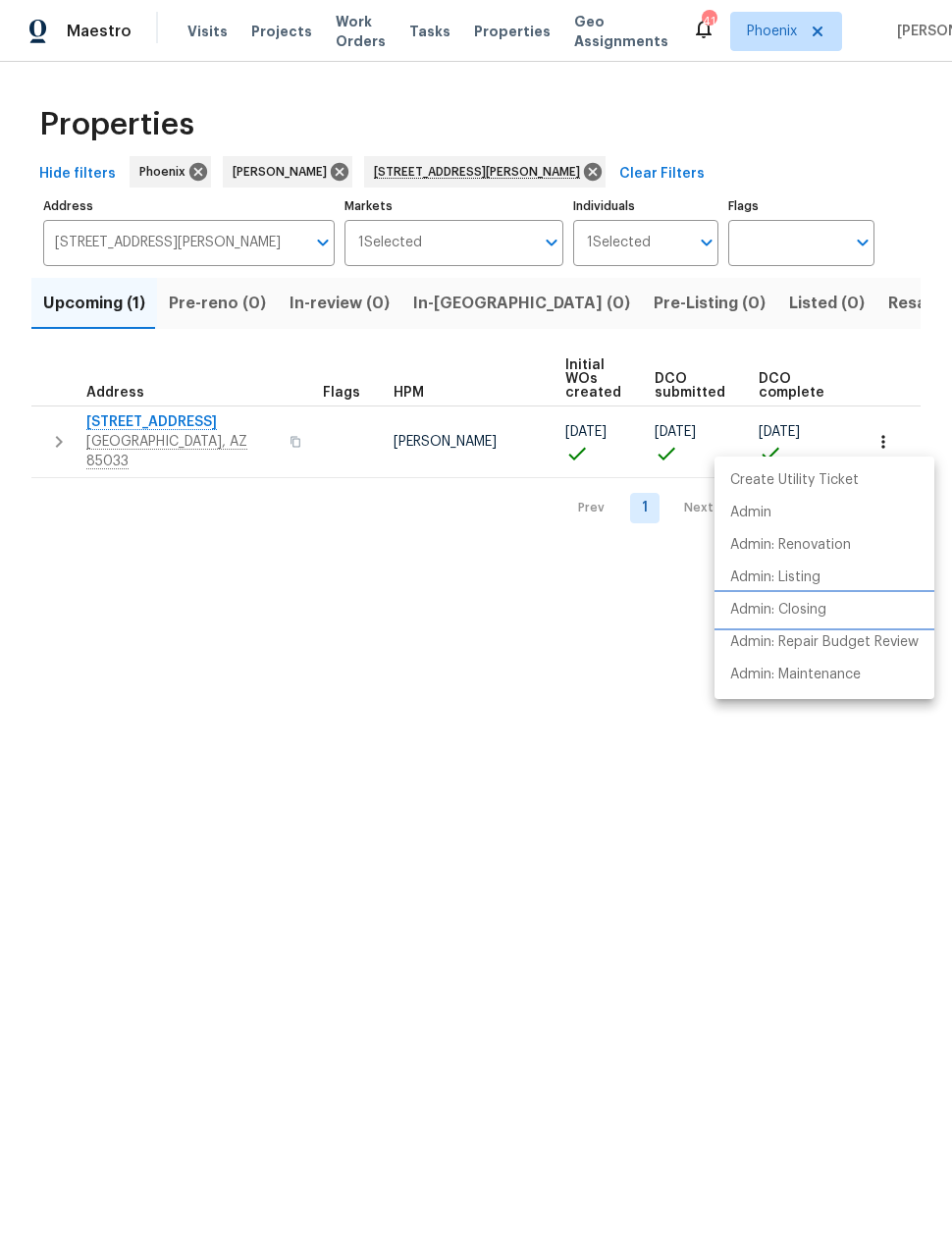 click on "Admin: Closing" at bounding box center [778, 610] 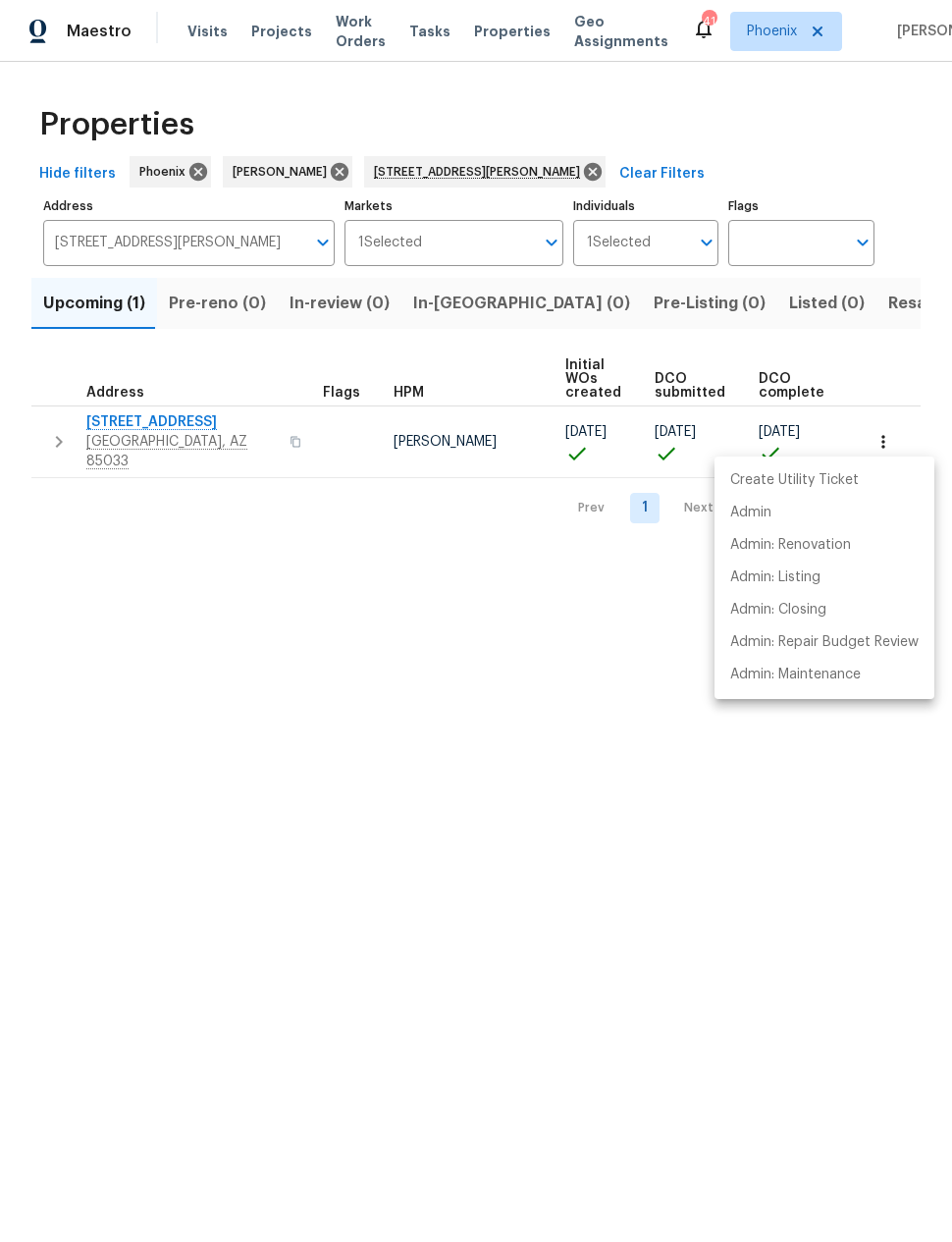 click at bounding box center (476, 621) 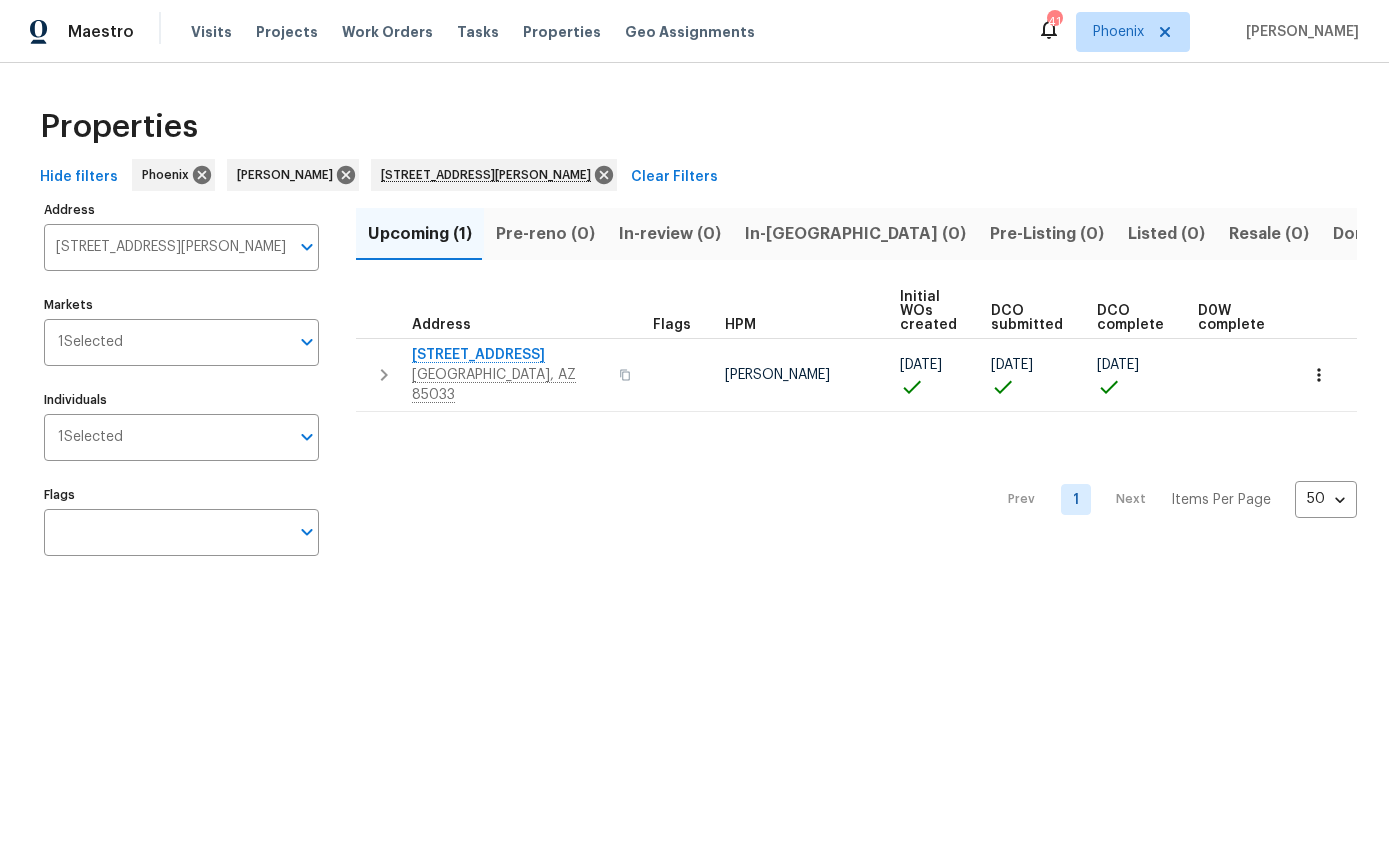 click on "Hide filters" at bounding box center (79, 177) 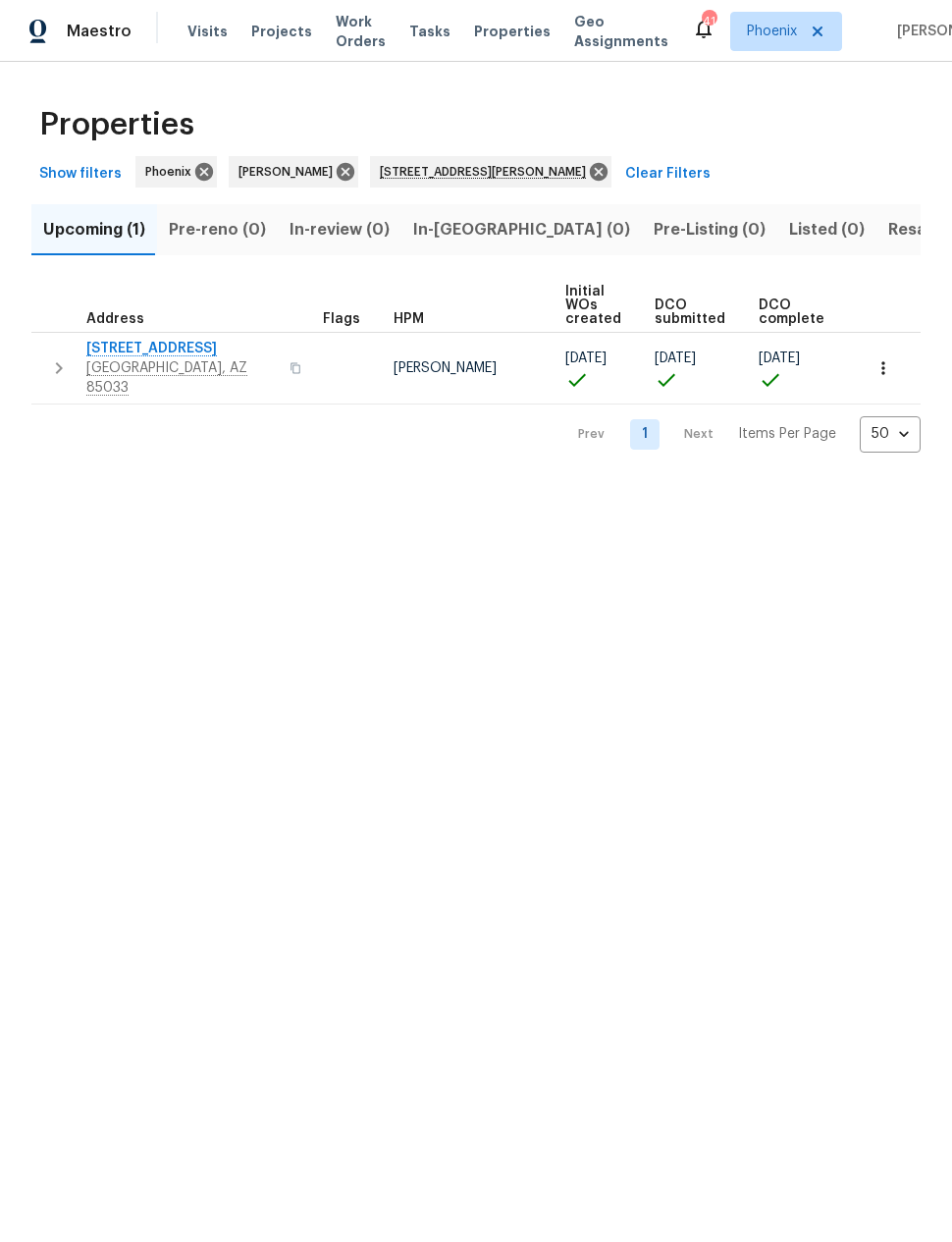 click 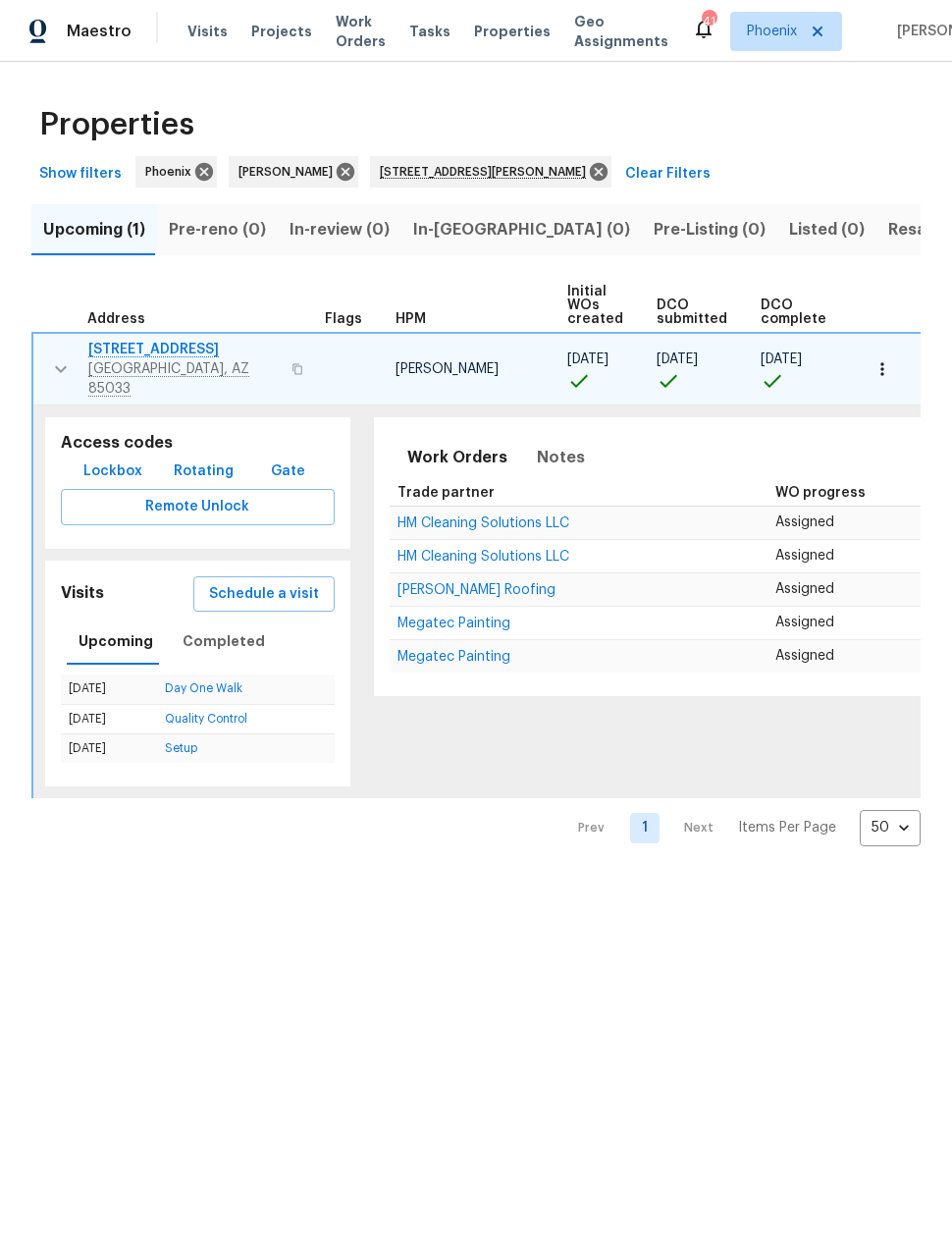 click on "Schedule a visit" at bounding box center (264, 594) 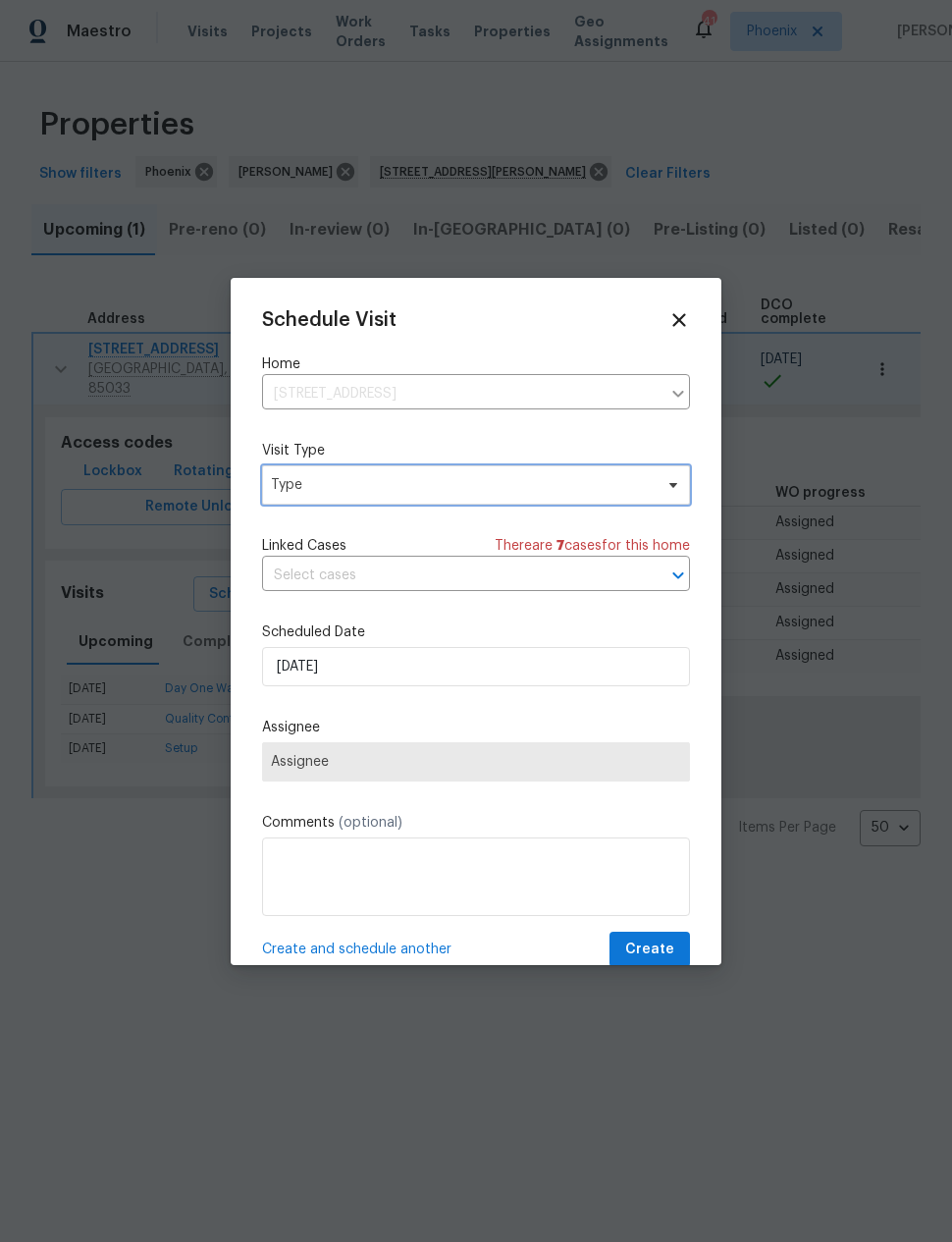 click on "Type" at bounding box center [461, 485] 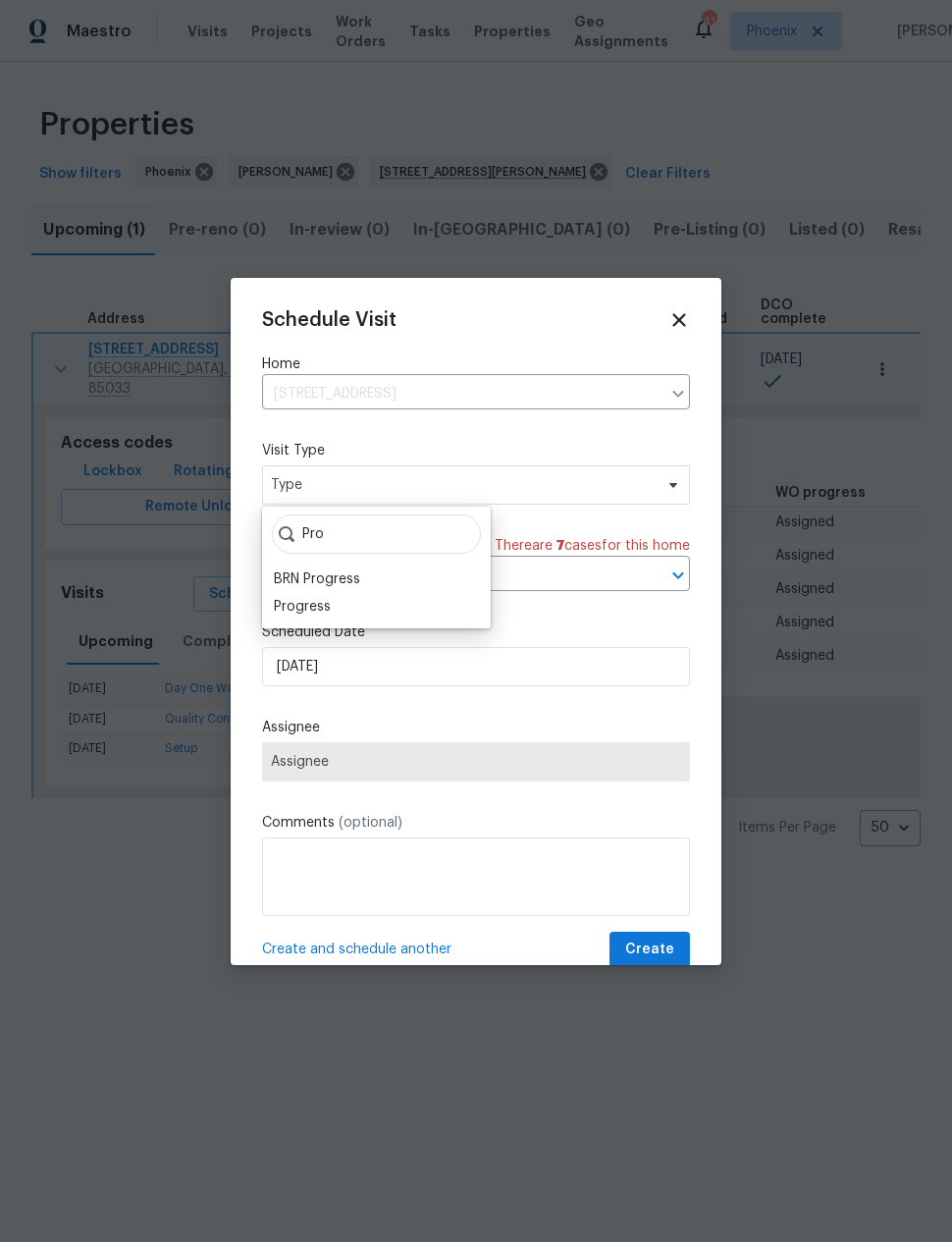 type on "Pro" 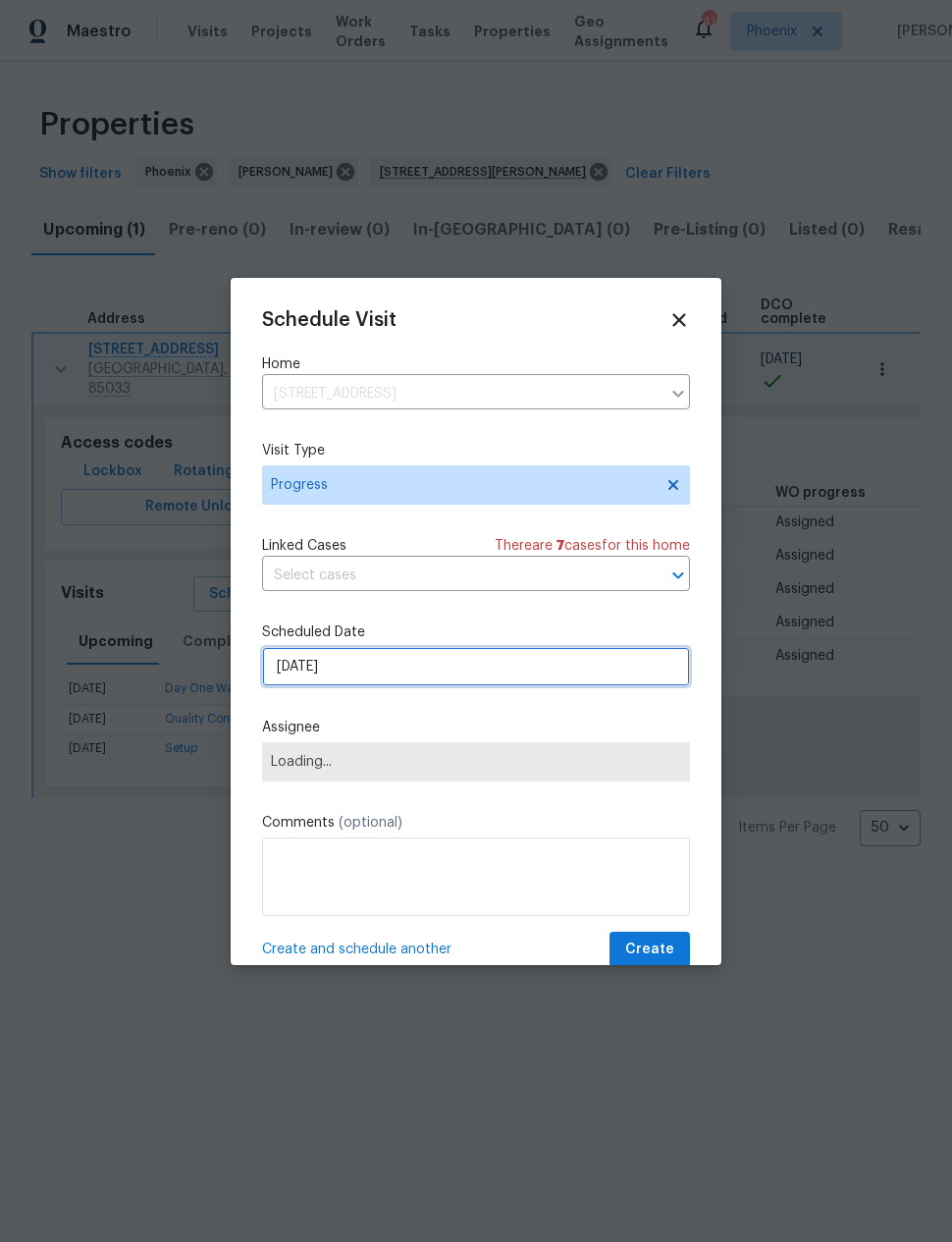 click on "7/10/2025" at bounding box center [476, 667] 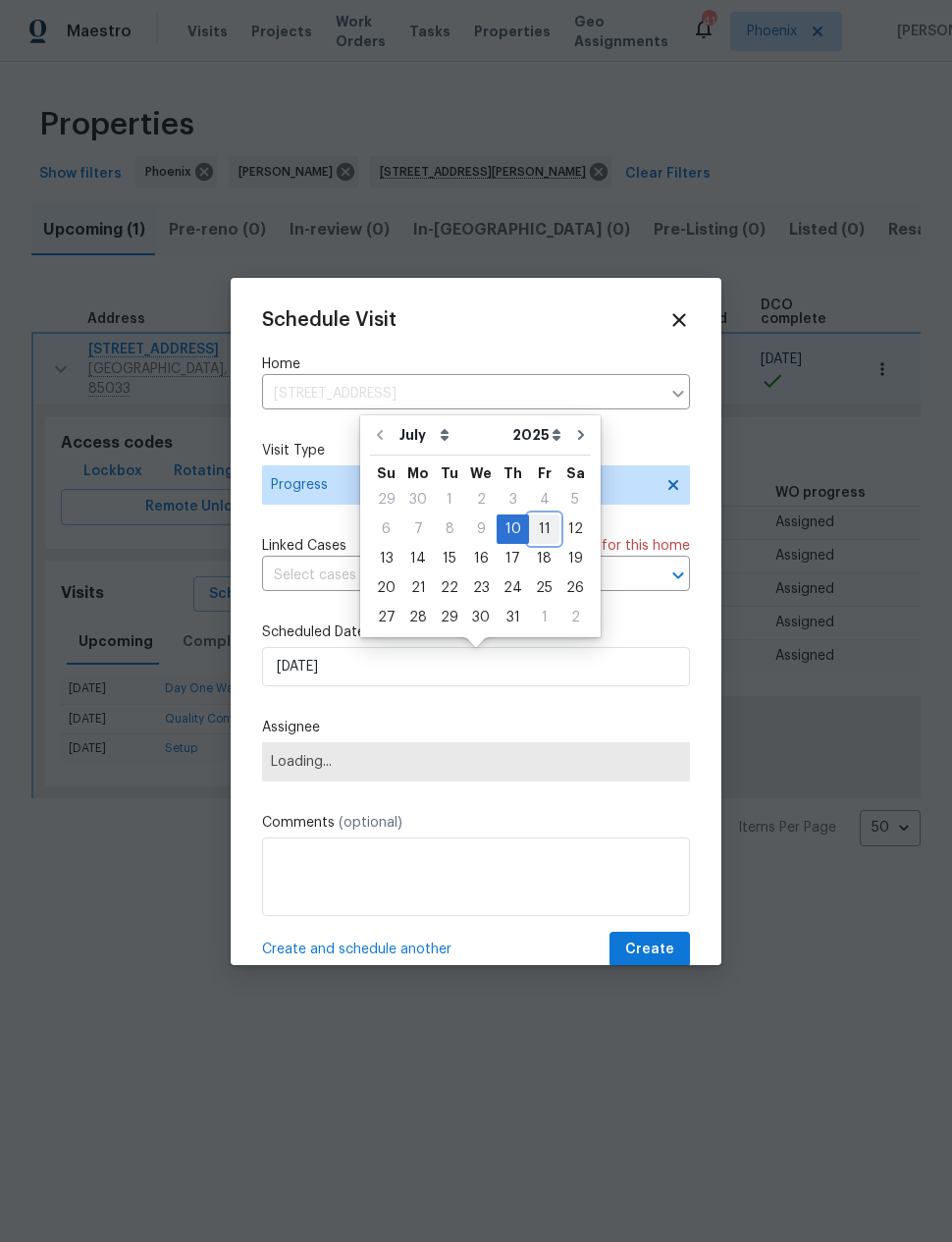 click on "11" at bounding box center (544, 529) 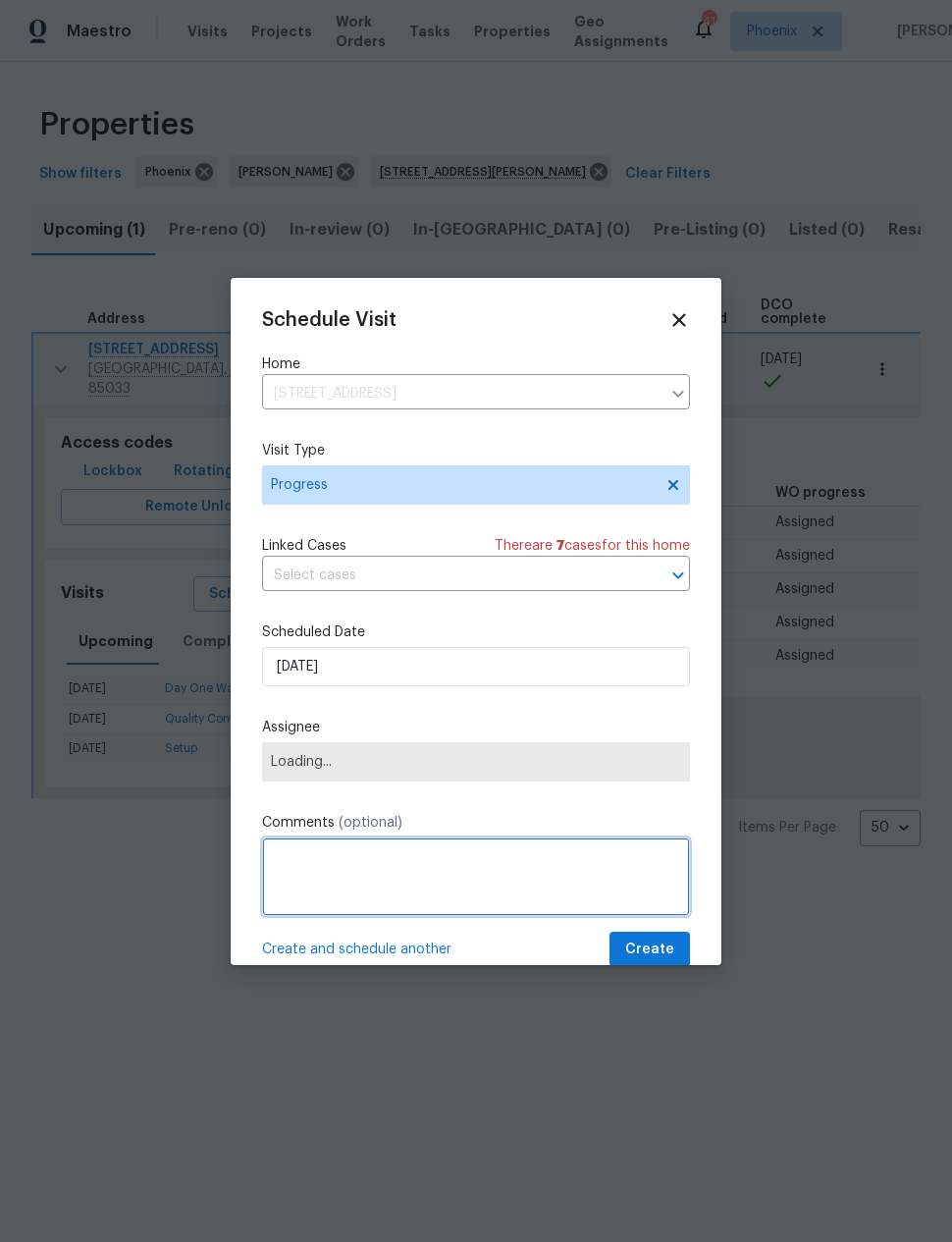 click at bounding box center (476, 877) 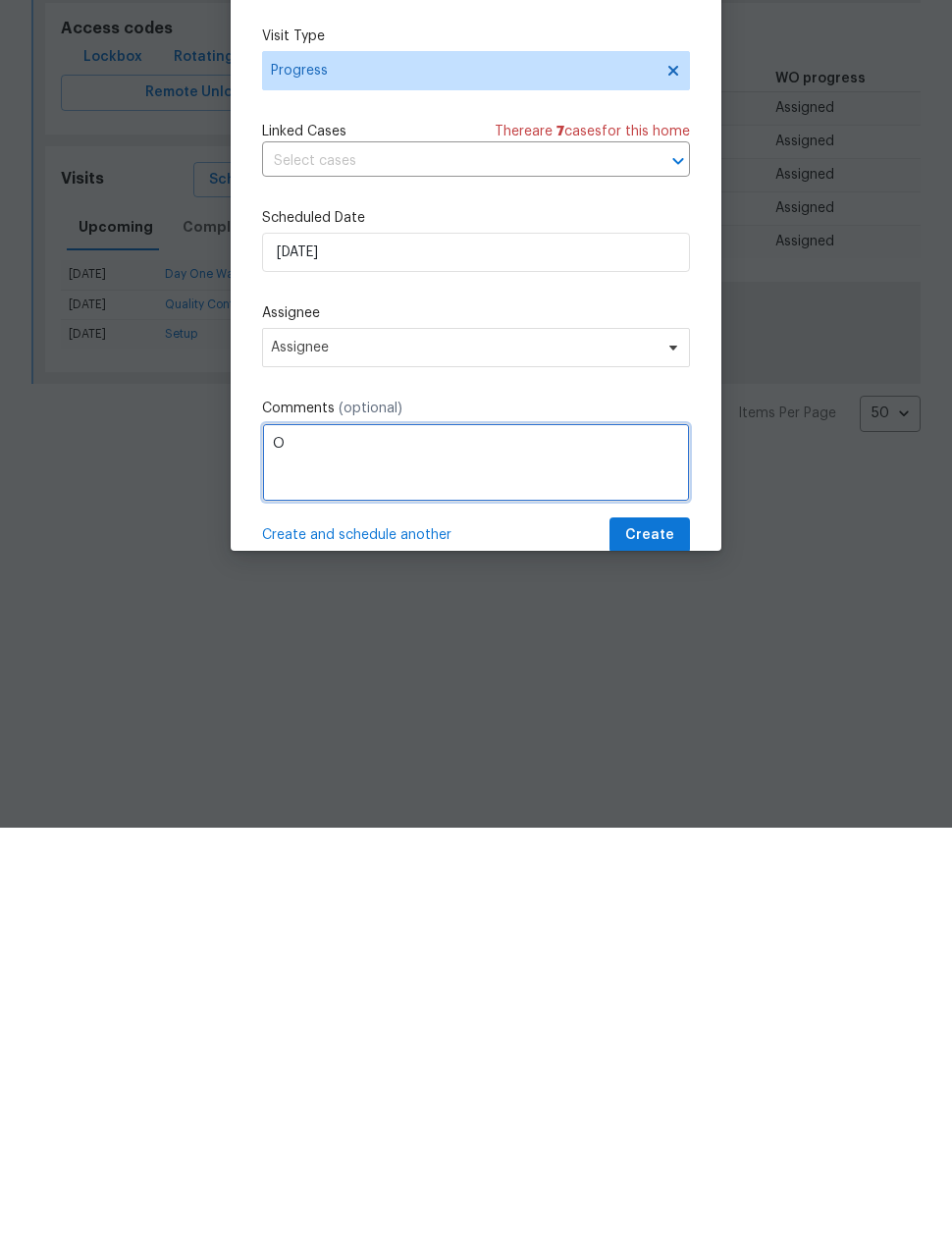 scroll, scrollTop: 0, scrollLeft: 0, axis: both 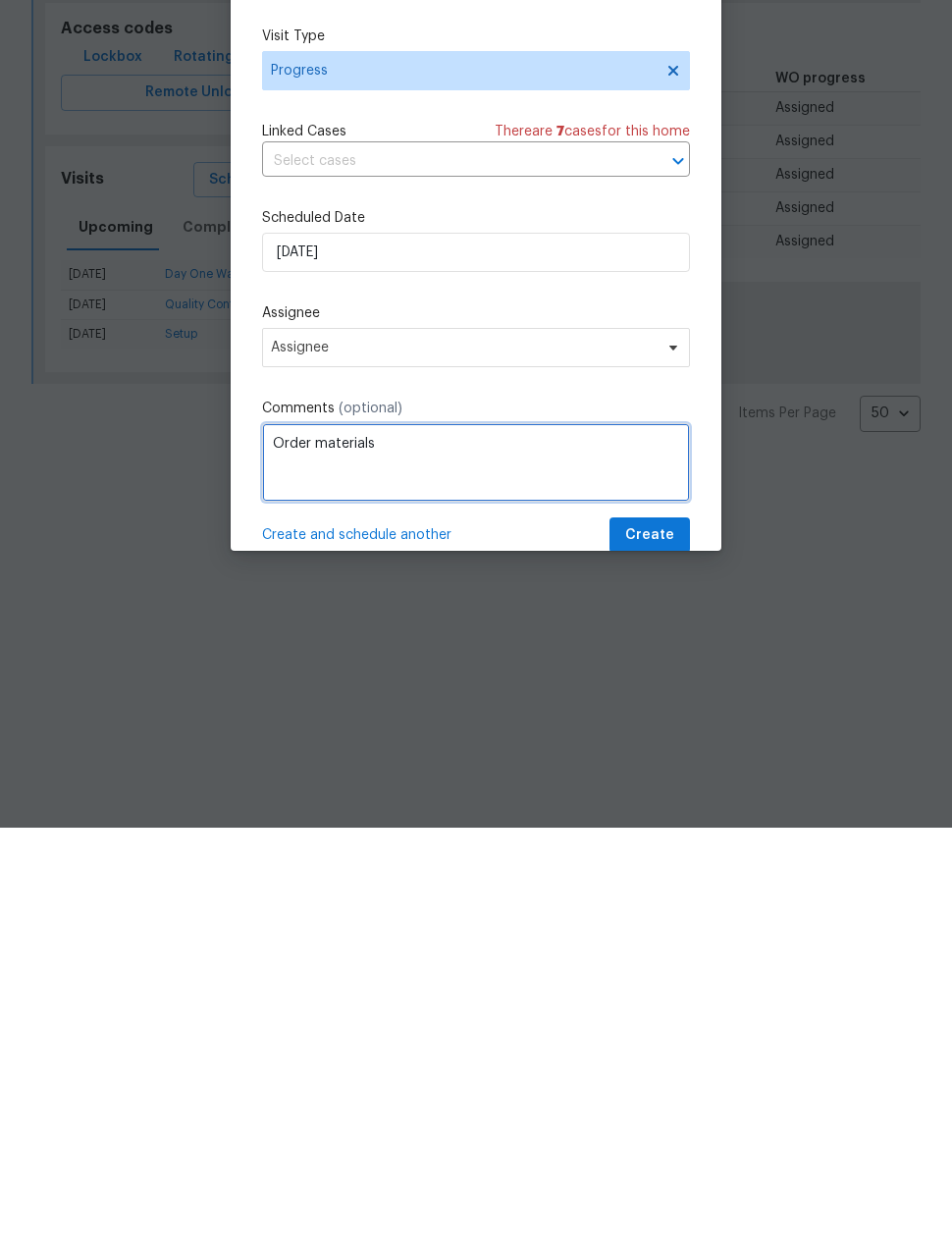 type on "Order materials" 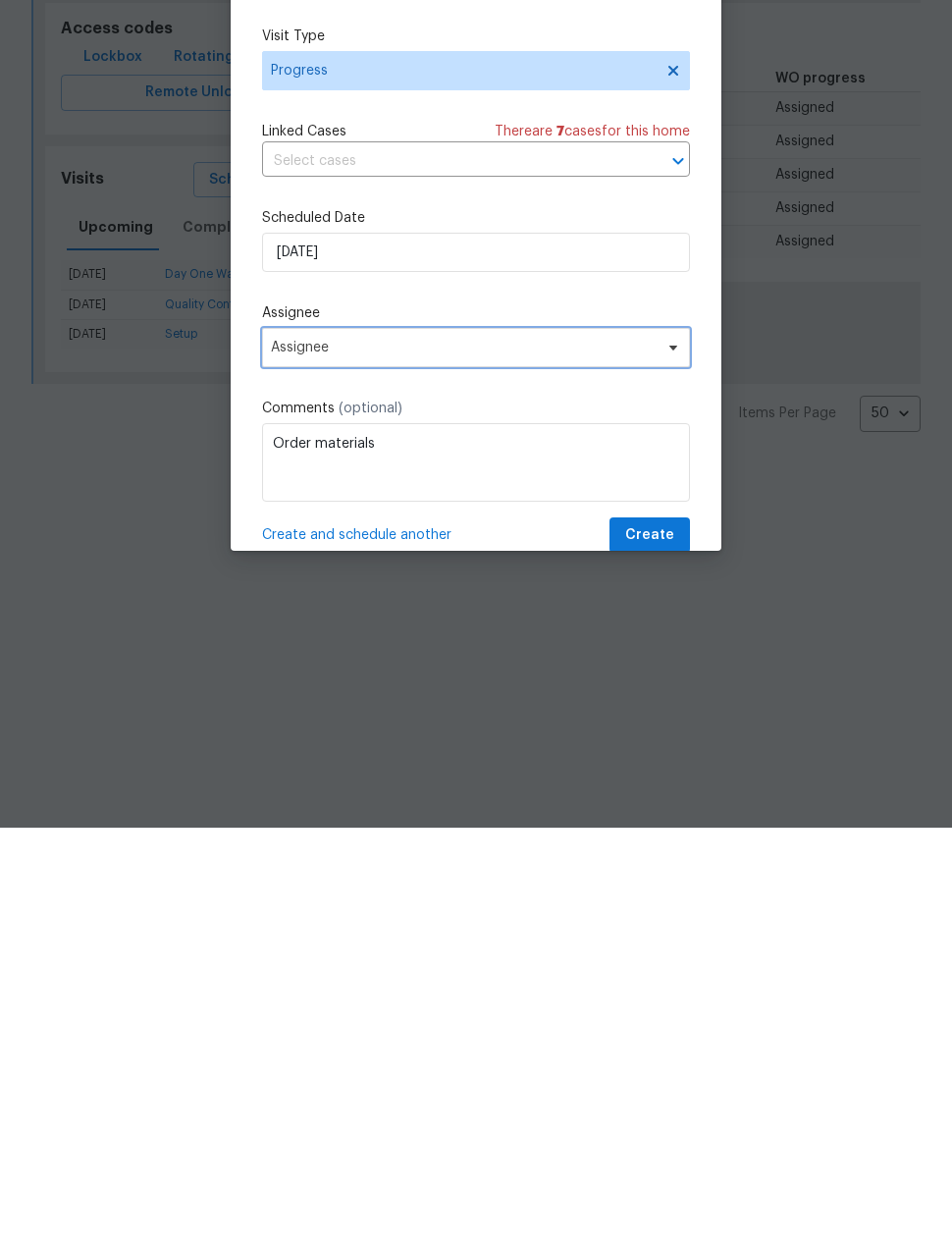 click on "Assignee" at bounding box center (463, 762) 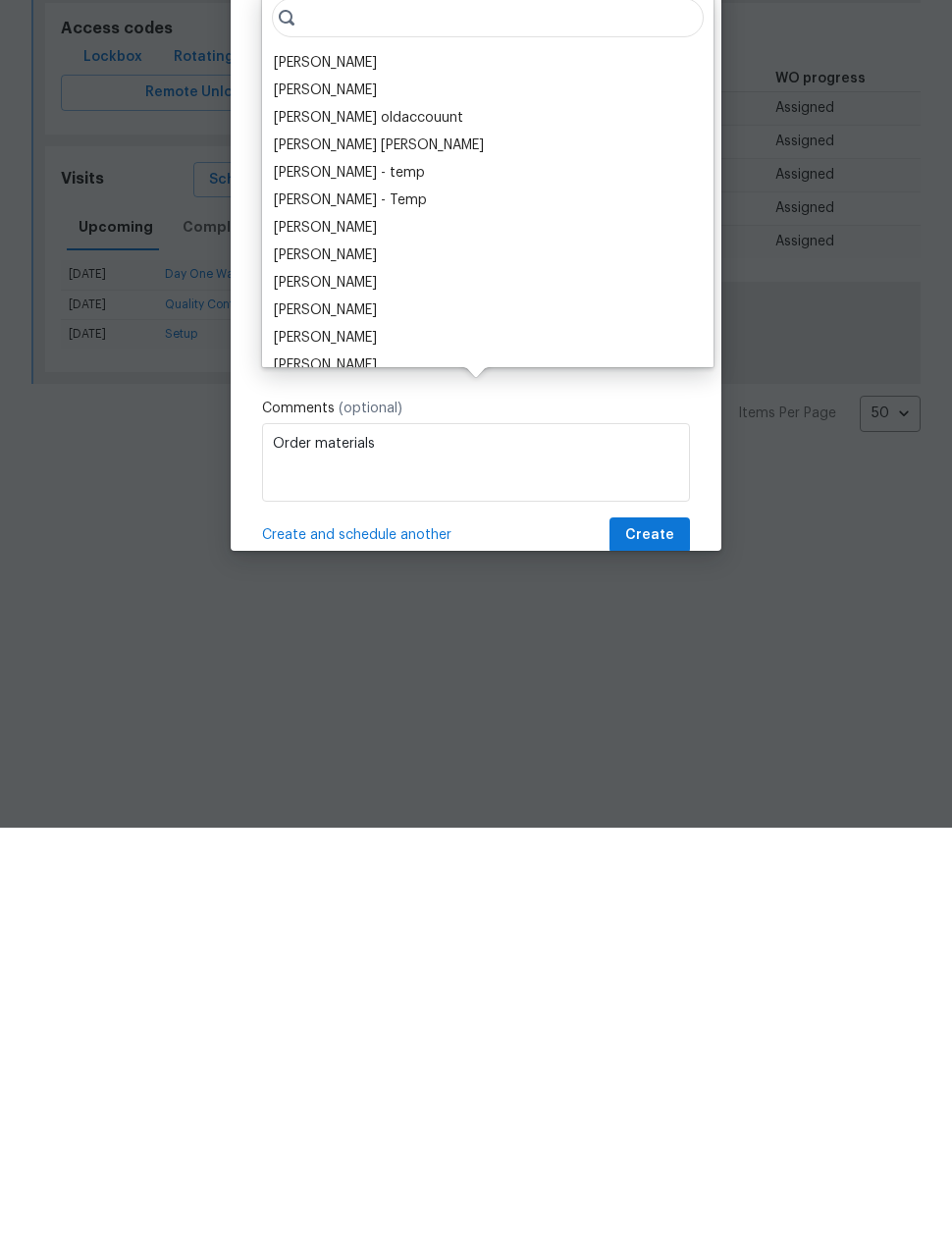 click on "[PERSON_NAME]" at bounding box center [325, 477] 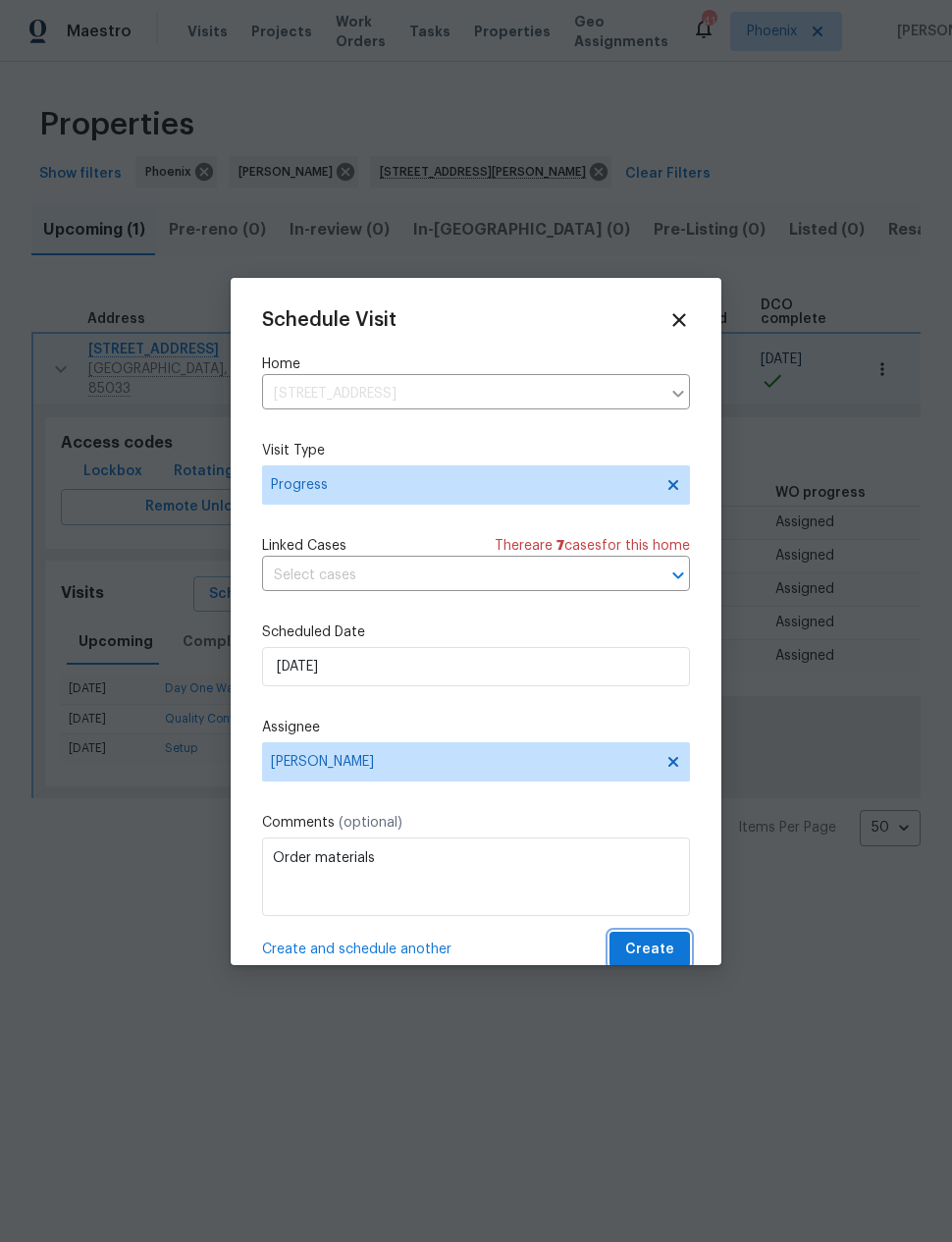 click on "Create" at bounding box center (650, 949) 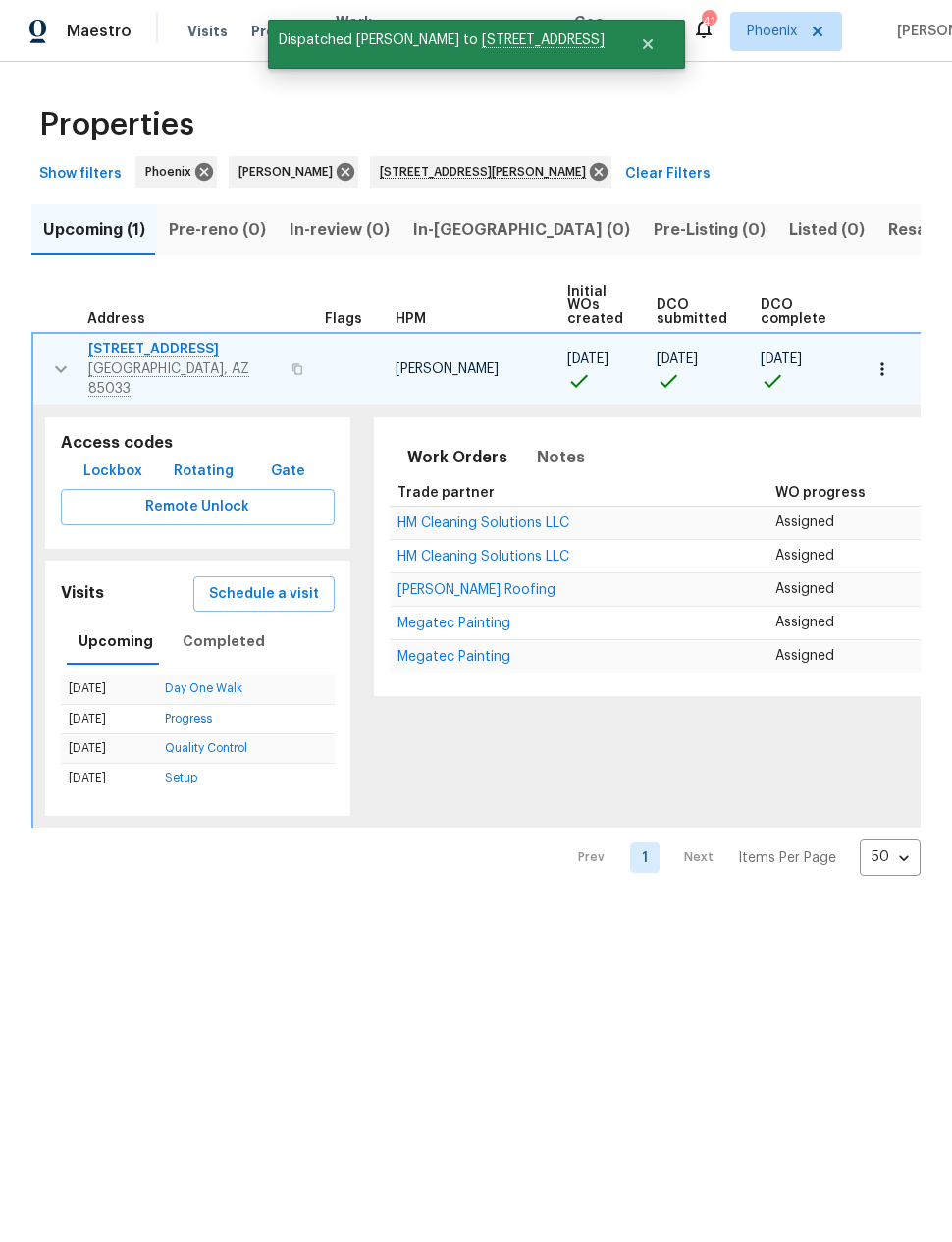 click on "Maestro Visits Projects Work Orders Tasks Properties Geo Assignments 41 Phoenix Nick Pulliam Properties Show filters Phoenix Nick Pulliam 3614 N 64th Dr Phoenix AZ 85033 Clear Filters Upcoming (1) Pre-reno (0) In-review (0) In-reno (0) Pre-Listing (0) Listed (0) Resale (0) Done (0) Unknown (0) Address Flags HPM Initial WOs created DCO submitted DCO complete D0W complete Scheduled COE Scheduled LCO Ready Date 3614 N 64th Dr Phoenix, AZ 85033 Nick Pulliam 07/09/25 07/09/25 07/09/25 07/11/25 07/30/25 Access codes Lockbox Rotating Gate Remote Unlock Visits Schedule a visit Upcoming Completed 07/10/25 Day One Walk 07/11/25 Progress 08/15/25 Quality Control 08/15/25 Setup Work Orders Notes Not seen today Mark Seen Trade partner WO progress Budget Start Finish HM Cleaning Solutions LLC Assigned $525.00 N/A N/A HM Cleaning Solutions LLC Assigned $0.00 N/A N/A Stout Roofing Assigned $1.00 N/A N/A Megatec Painting Assigned $9,345.84 N/A N/A Megatec Painting Assigned $1.00 N/A N/A Prev 1 Next Items Per Page 50 50 ​" at bounding box center [476, 454] 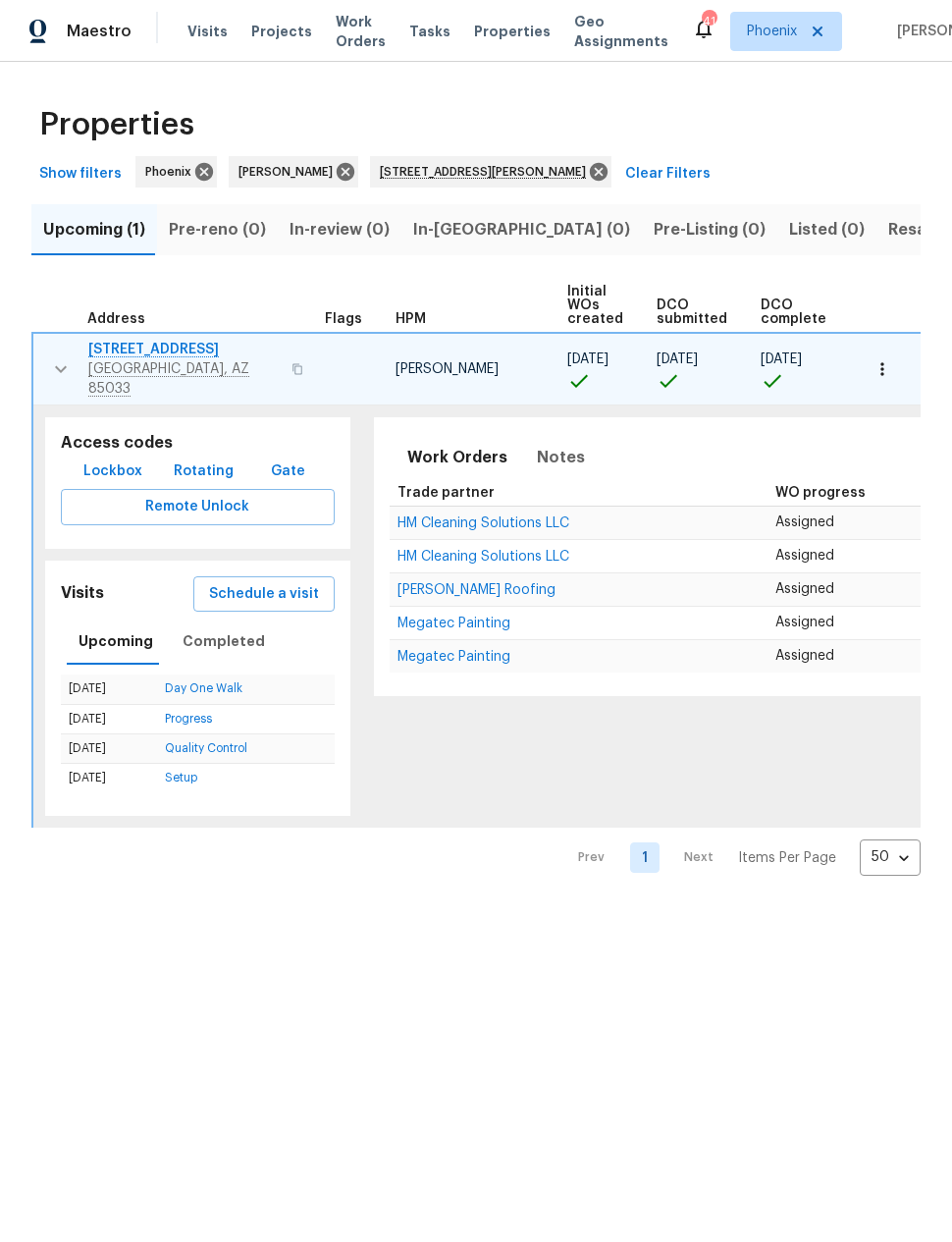 click on "Phoenix, AZ 85033" at bounding box center [184, 379] 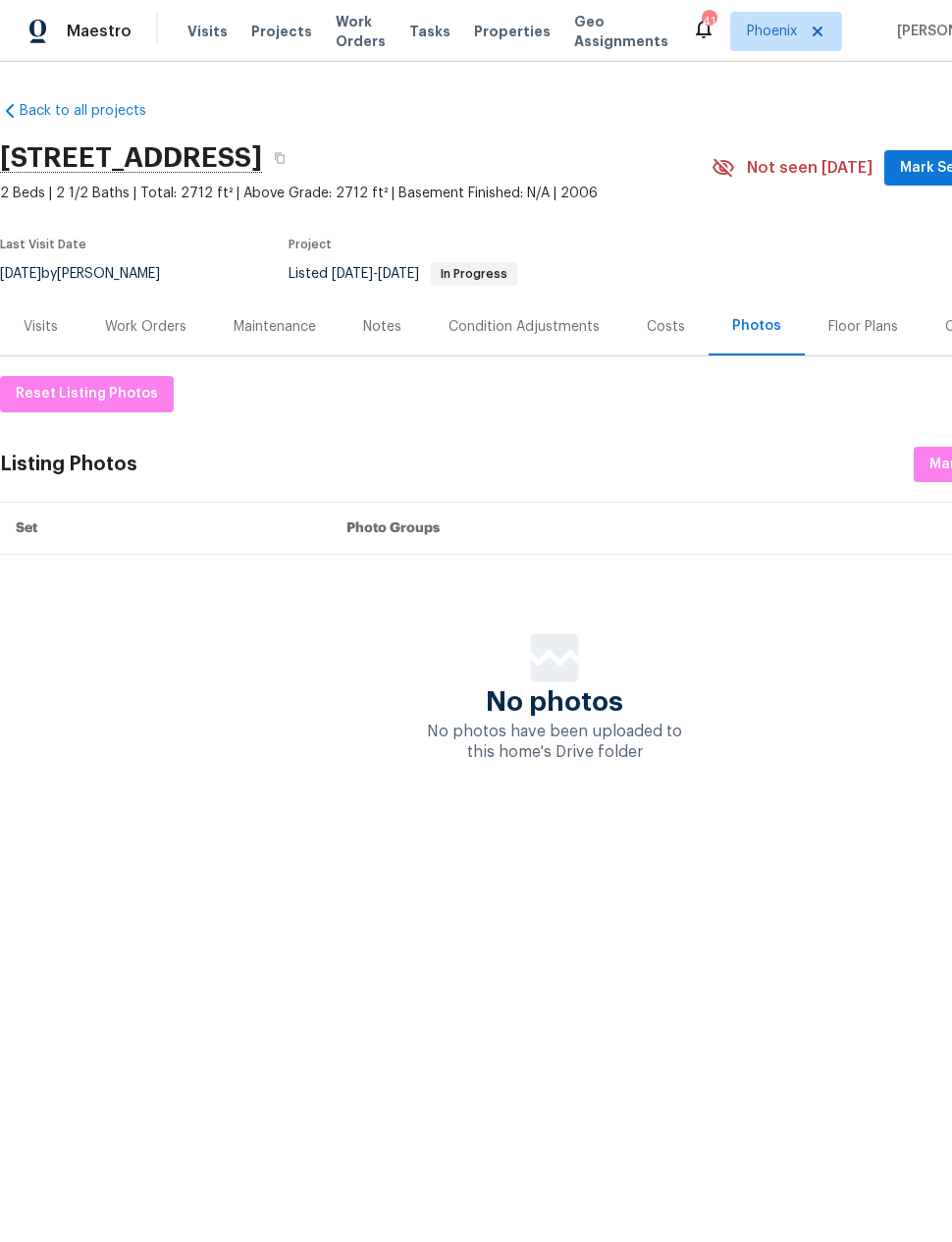scroll, scrollTop: 0, scrollLeft: 0, axis: both 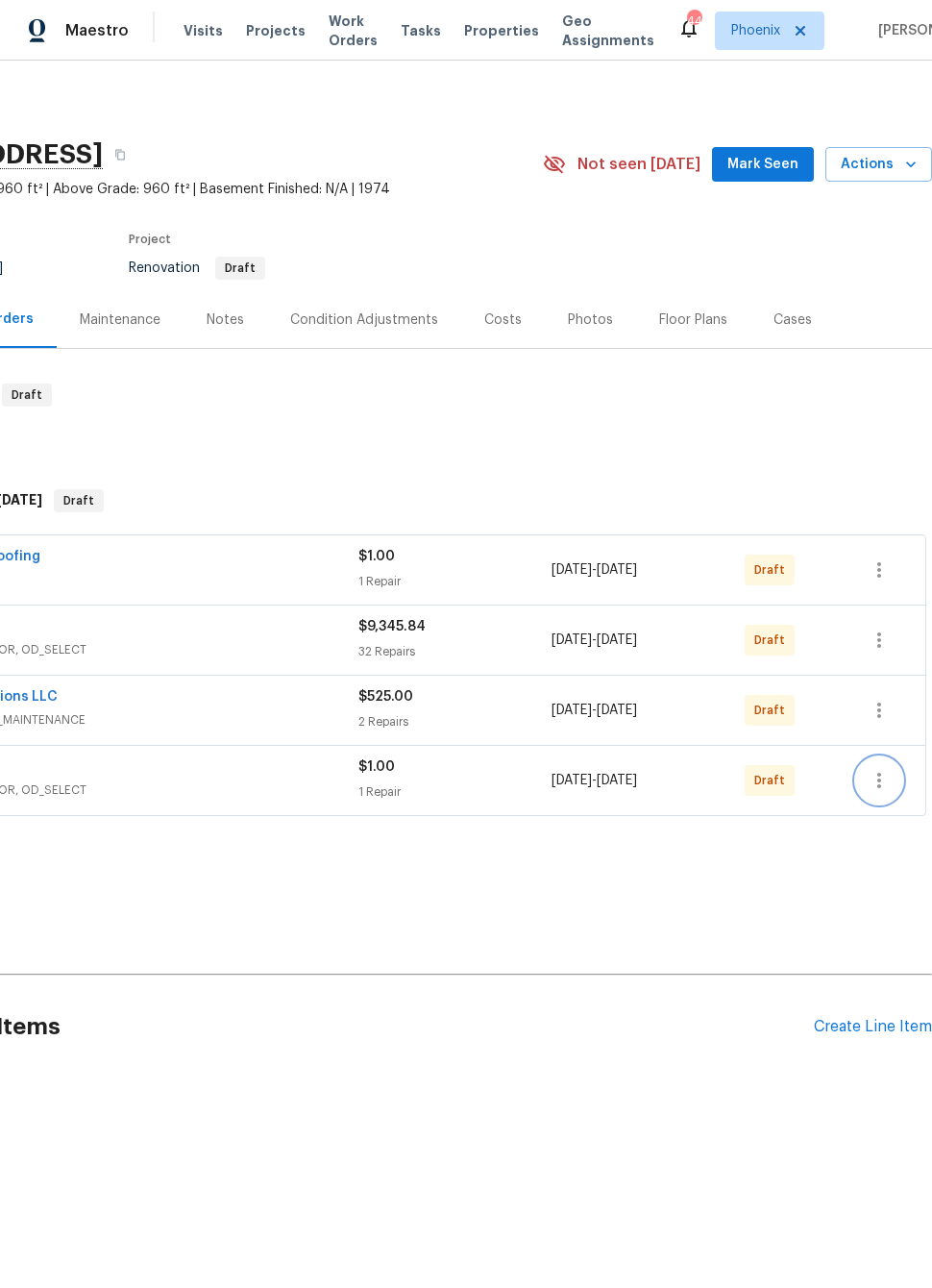 click 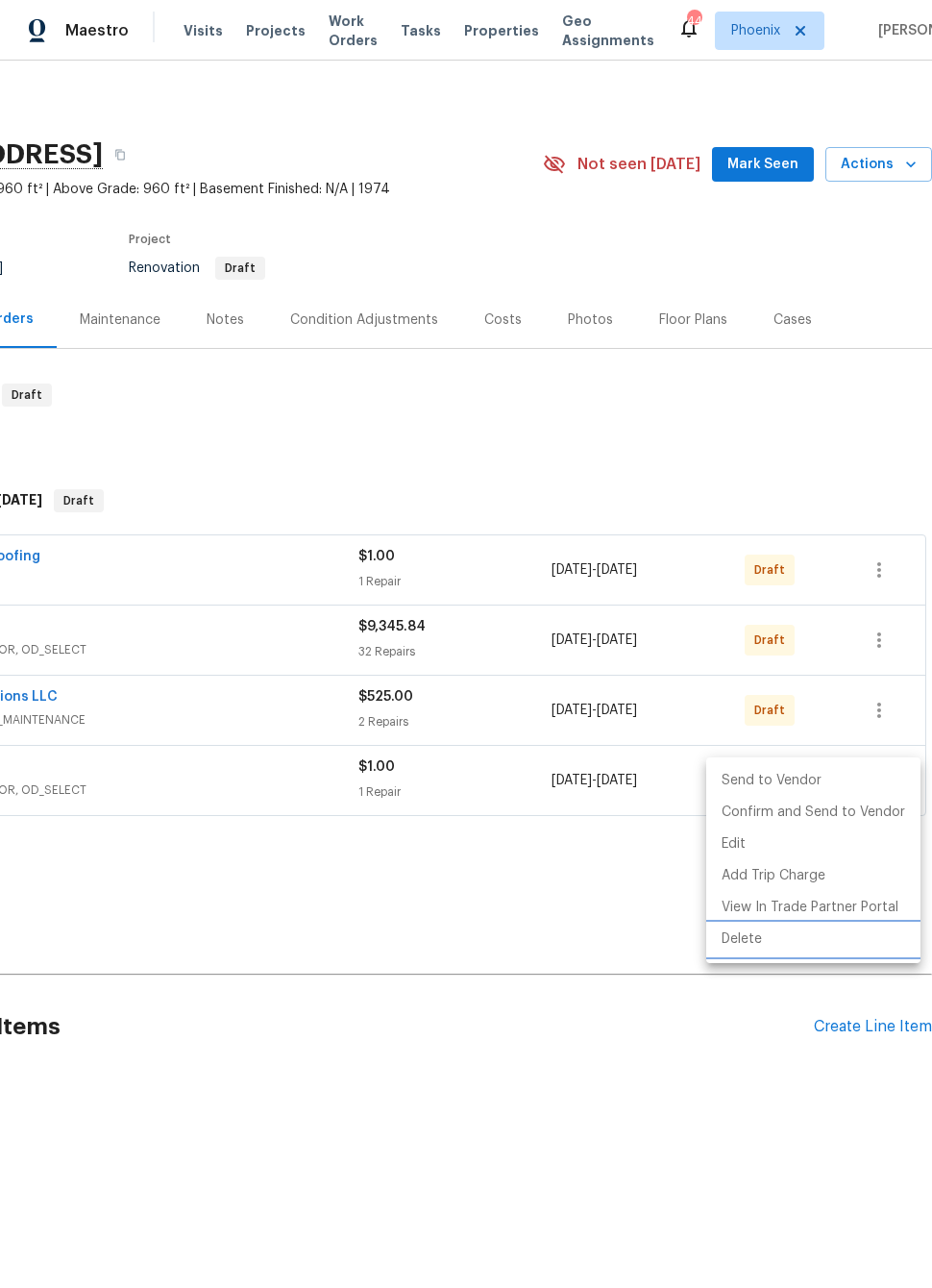 click on "Delete" at bounding box center [813, 939] 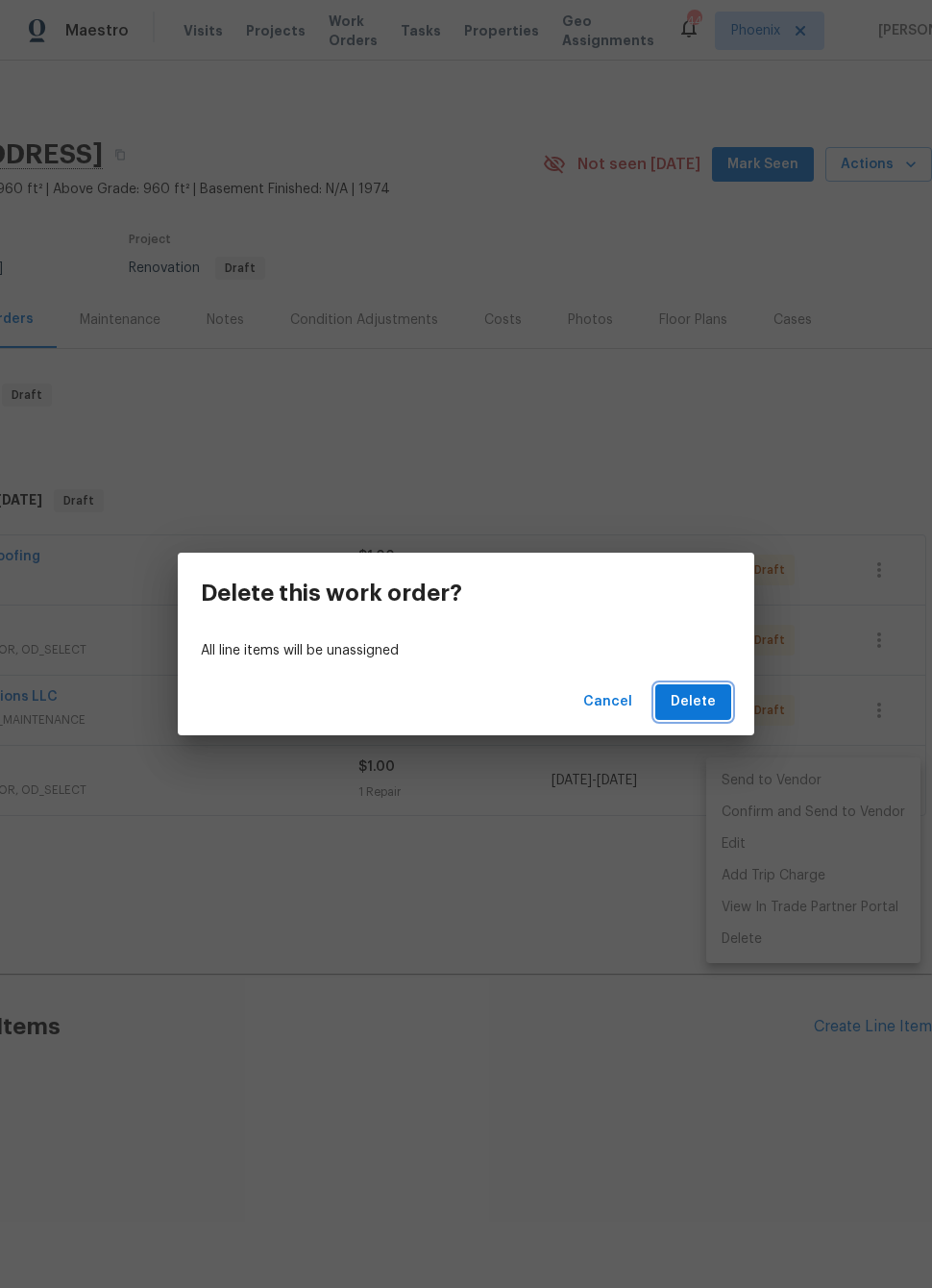 click on "Delete" at bounding box center [693, 702] 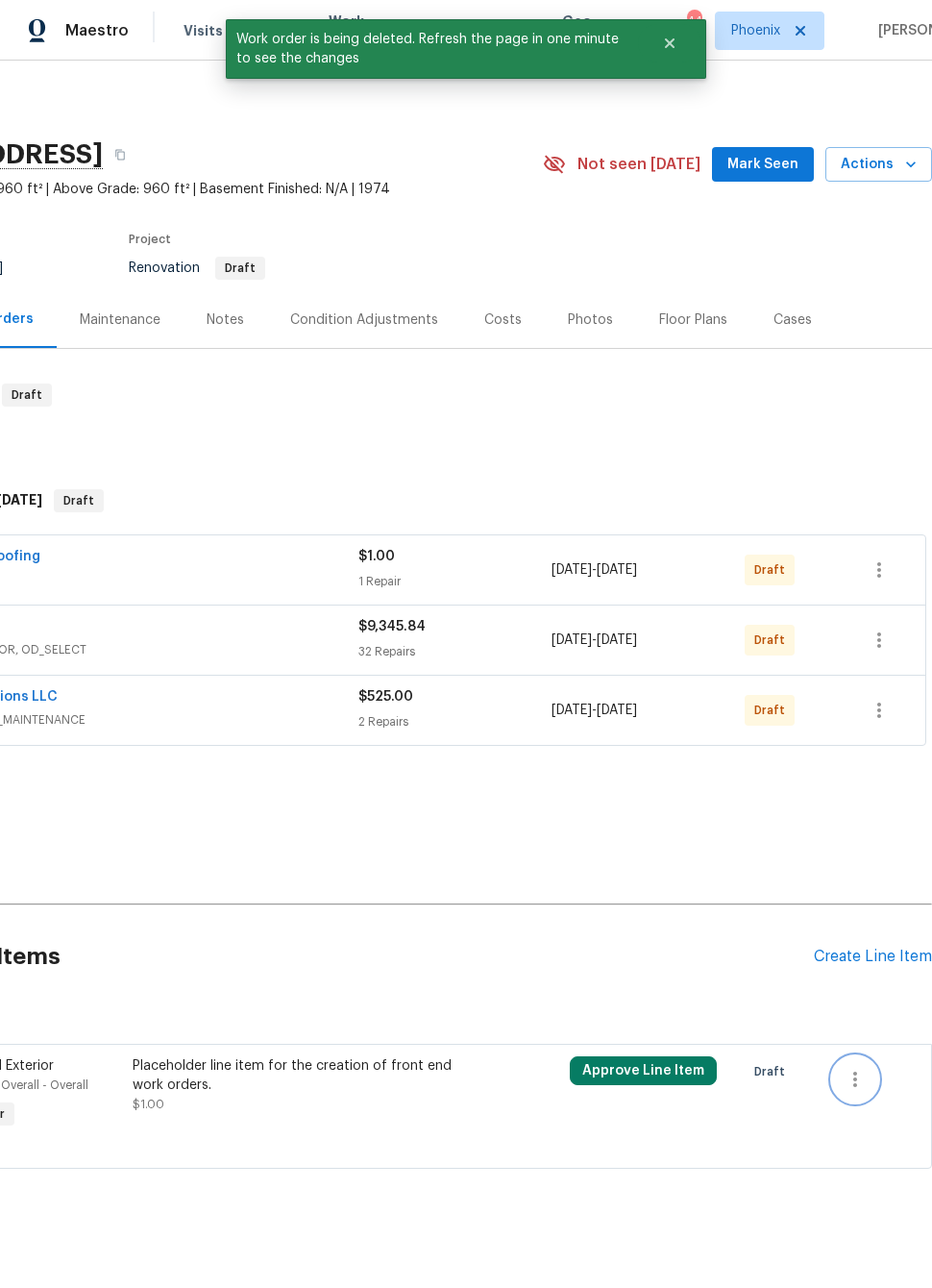 click 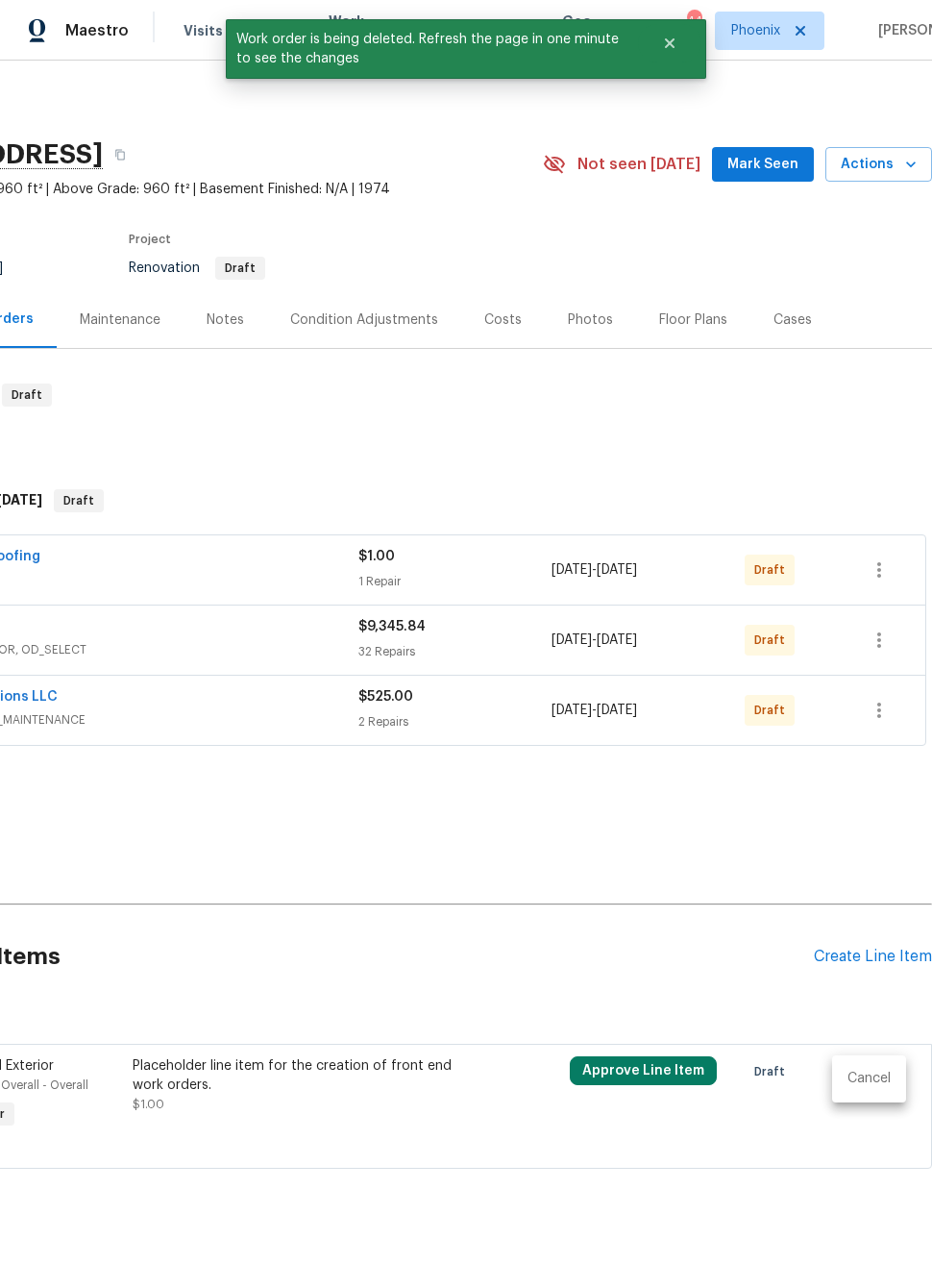 click on "Cancel" at bounding box center (869, 1078) 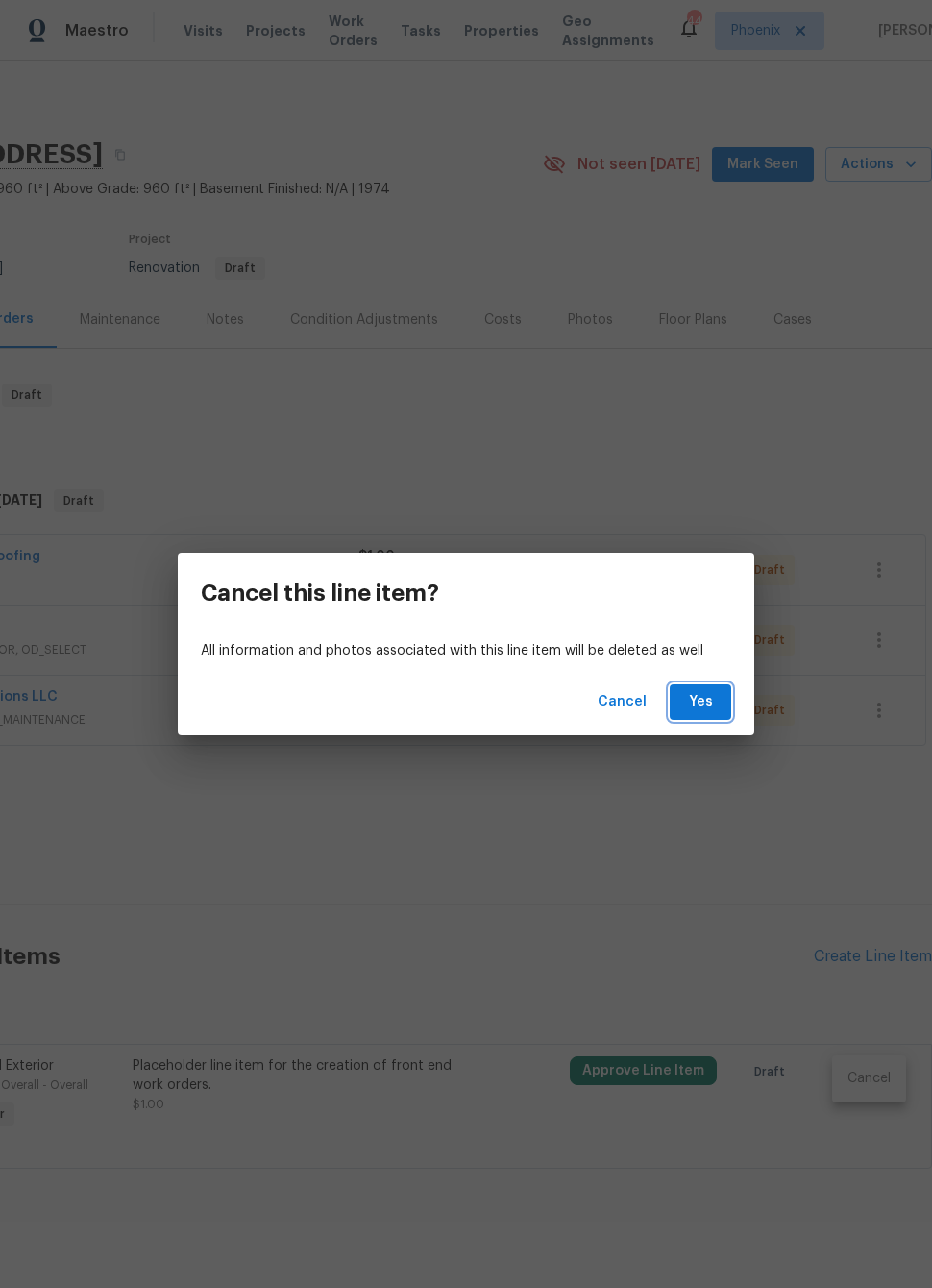 click on "Yes" at bounding box center [700, 702] 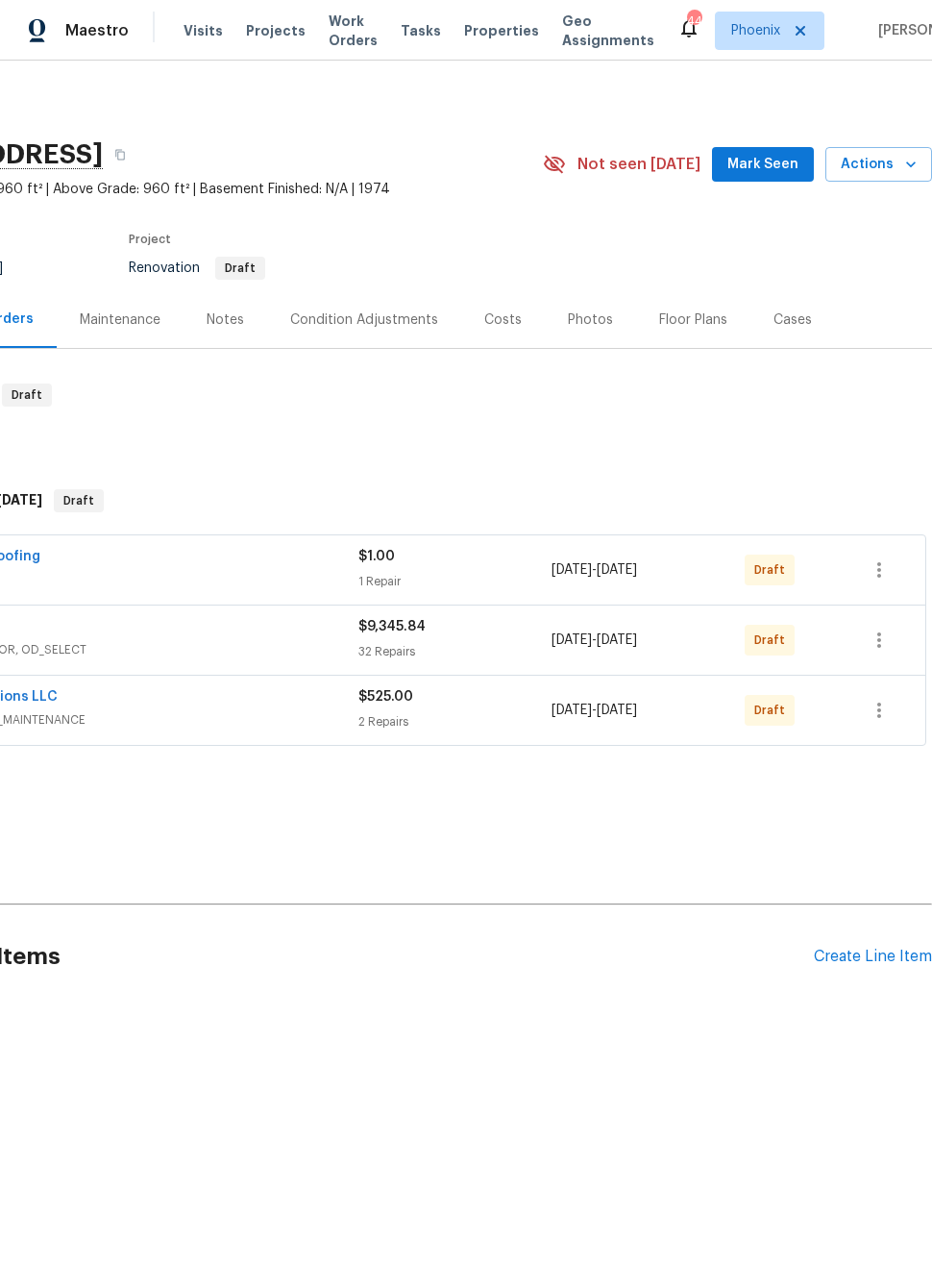 scroll, scrollTop: 0, scrollLeft: 154, axis: horizontal 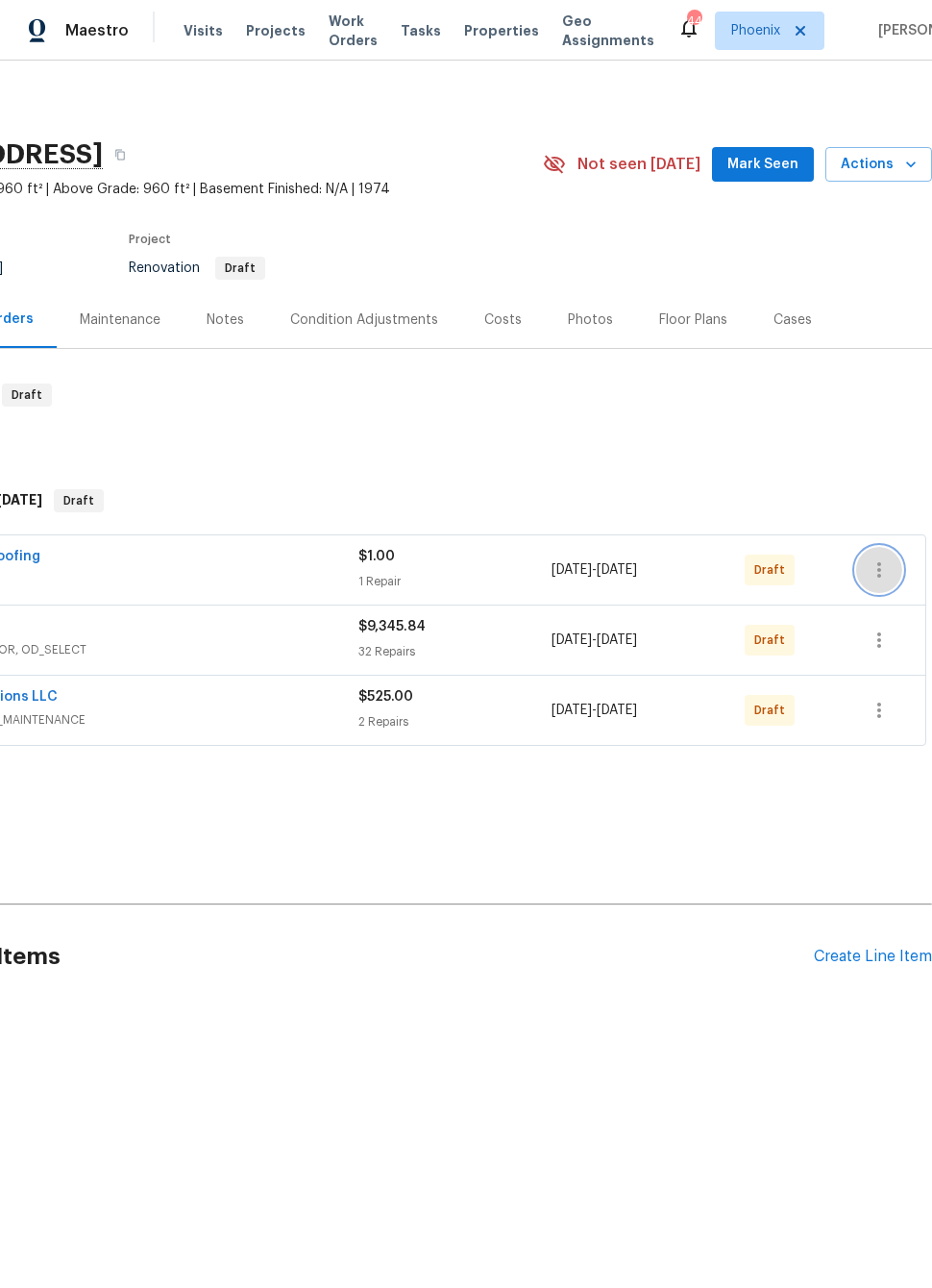 click 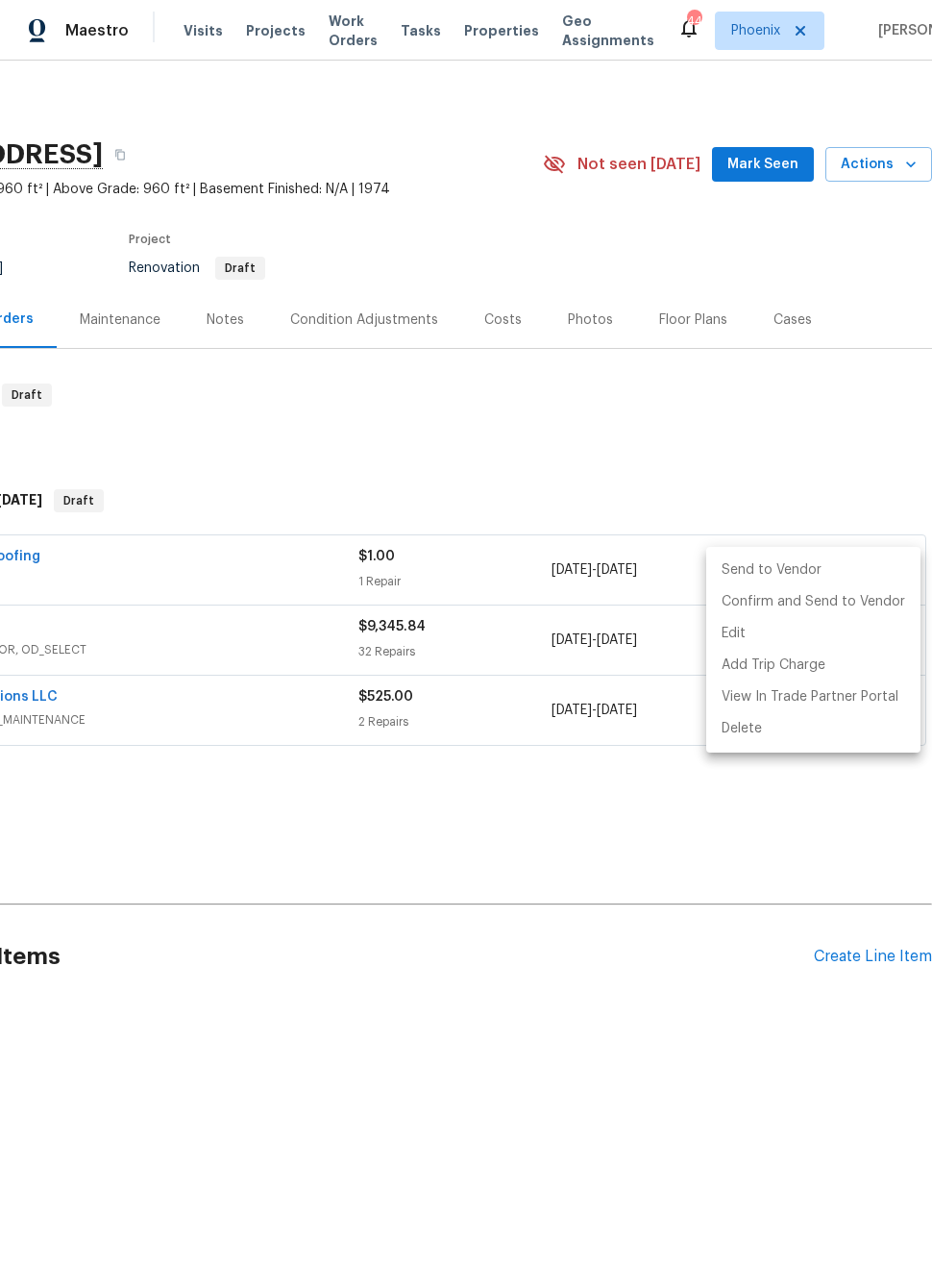 click at bounding box center [466, 644] 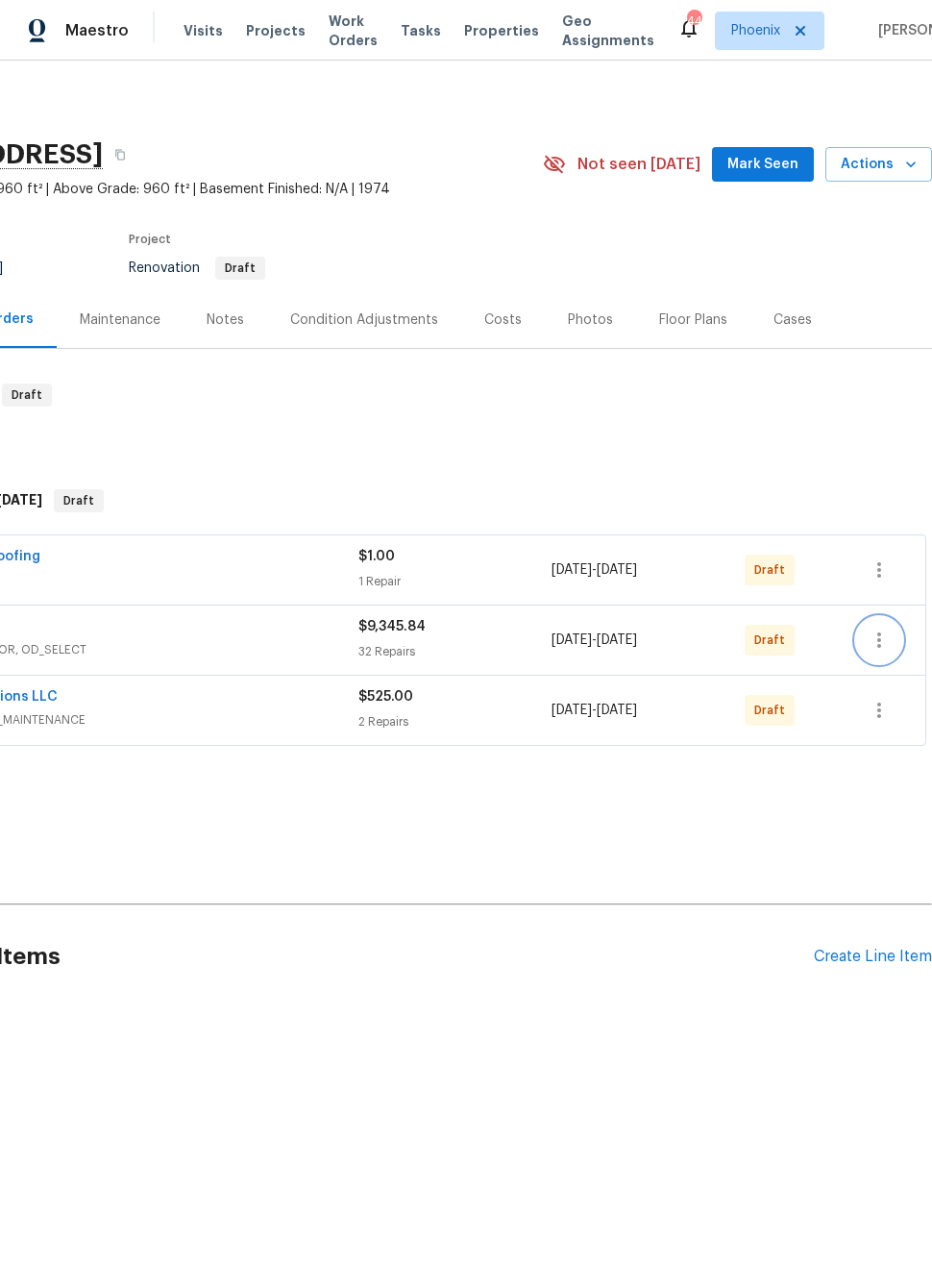 click 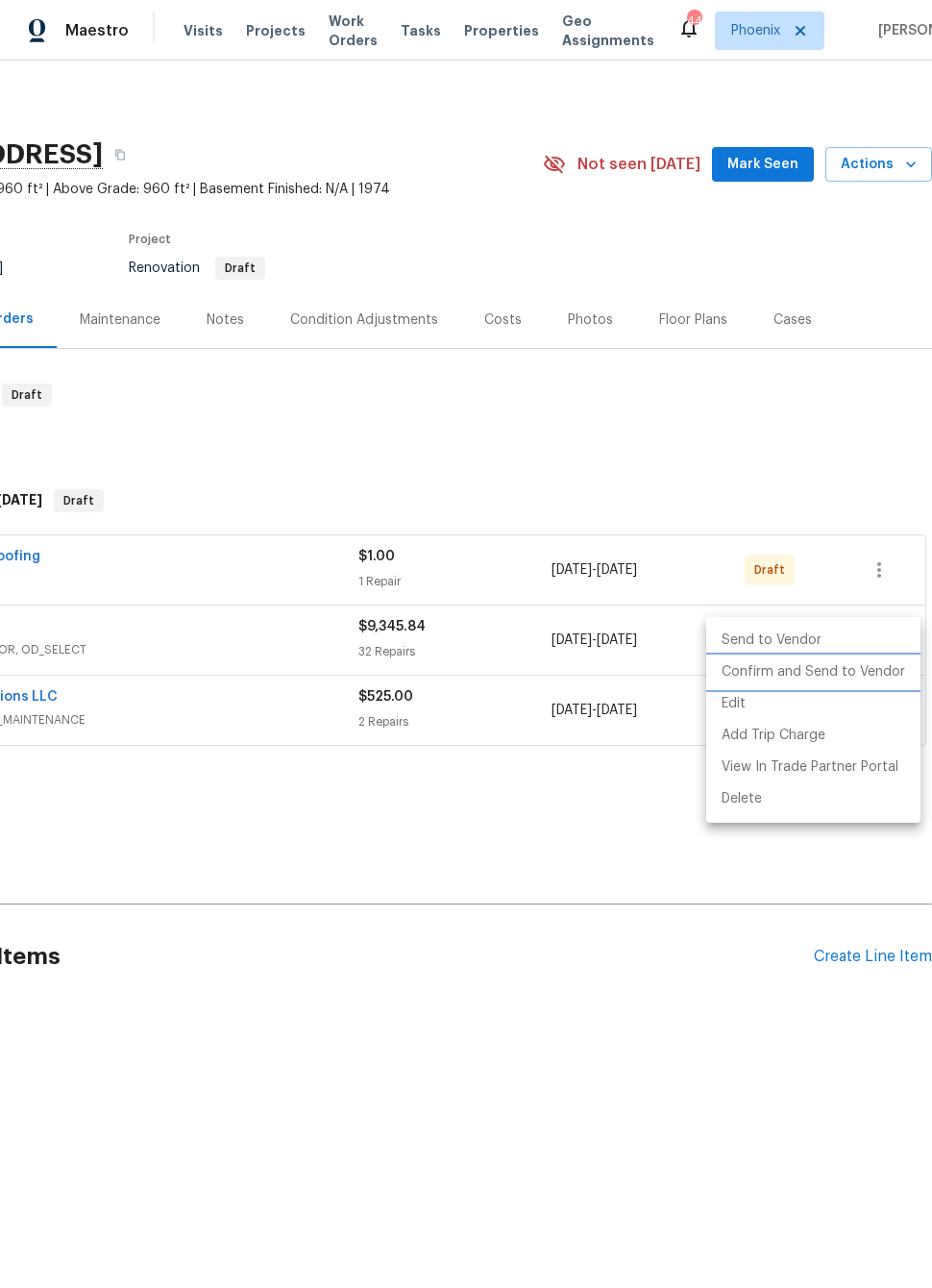 click on "Confirm and Send to Vendor" at bounding box center [813, 672] 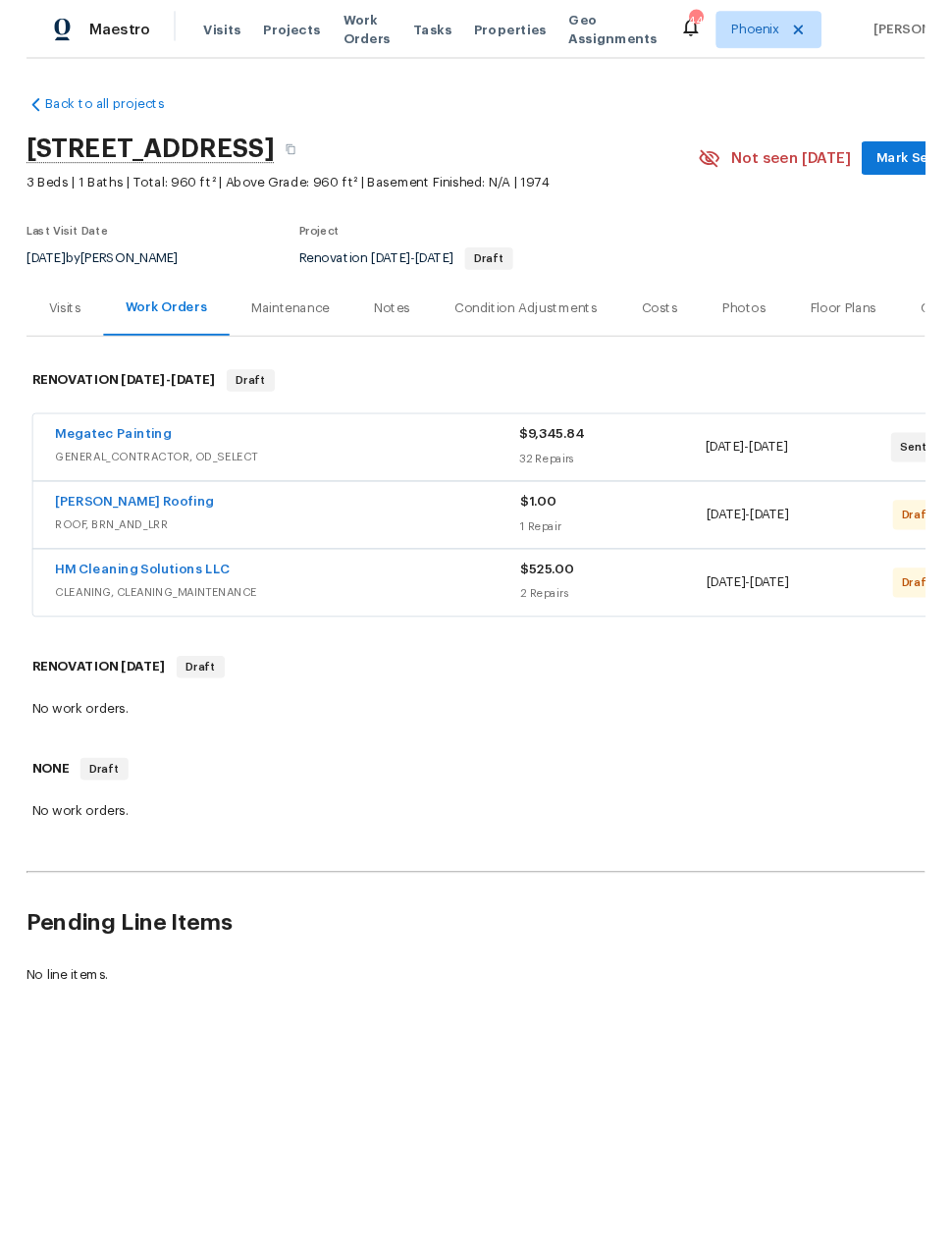 scroll, scrollTop: 0, scrollLeft: 0, axis: both 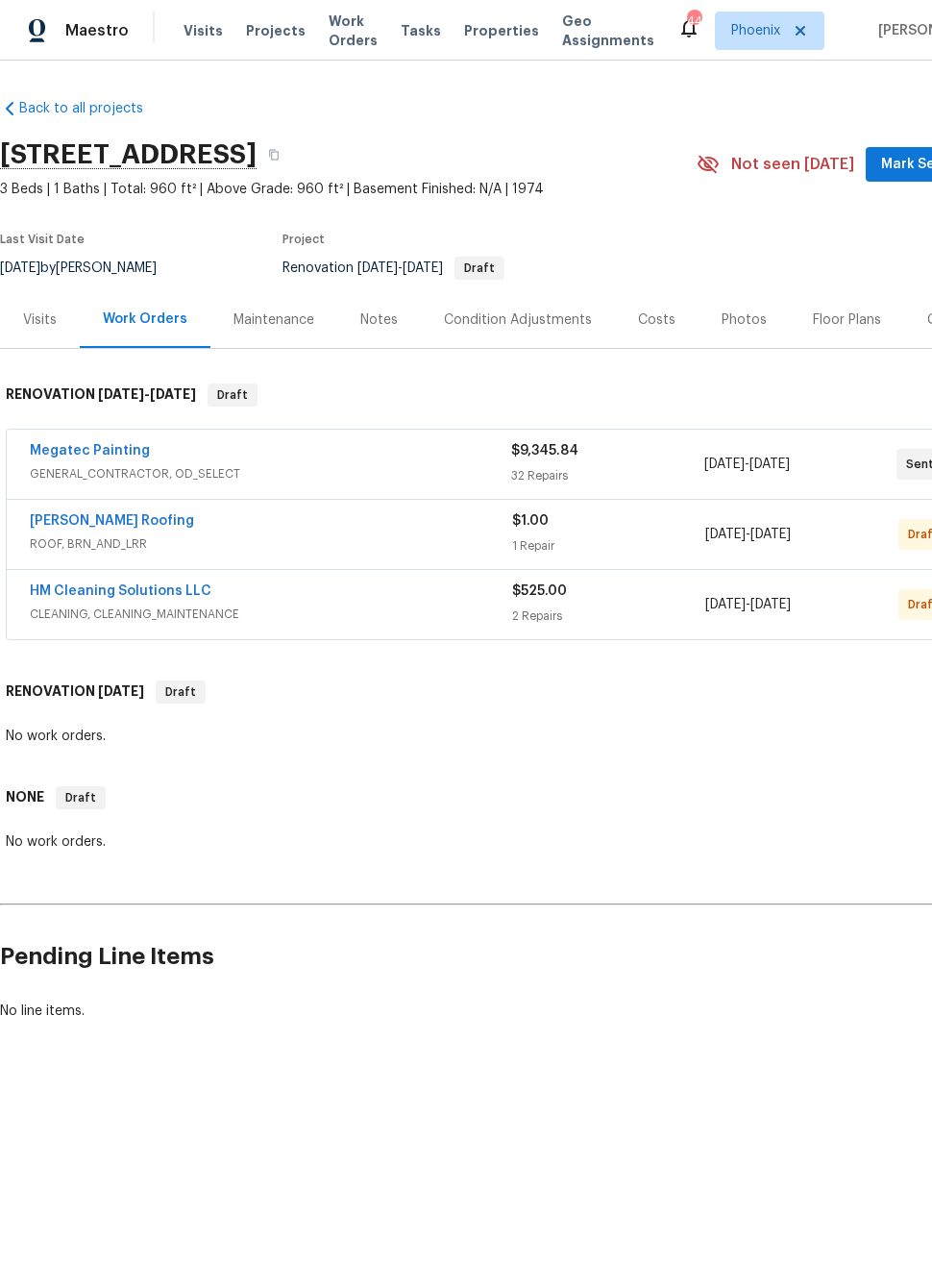 click on "Megatec Painting" at bounding box center [89, 451] 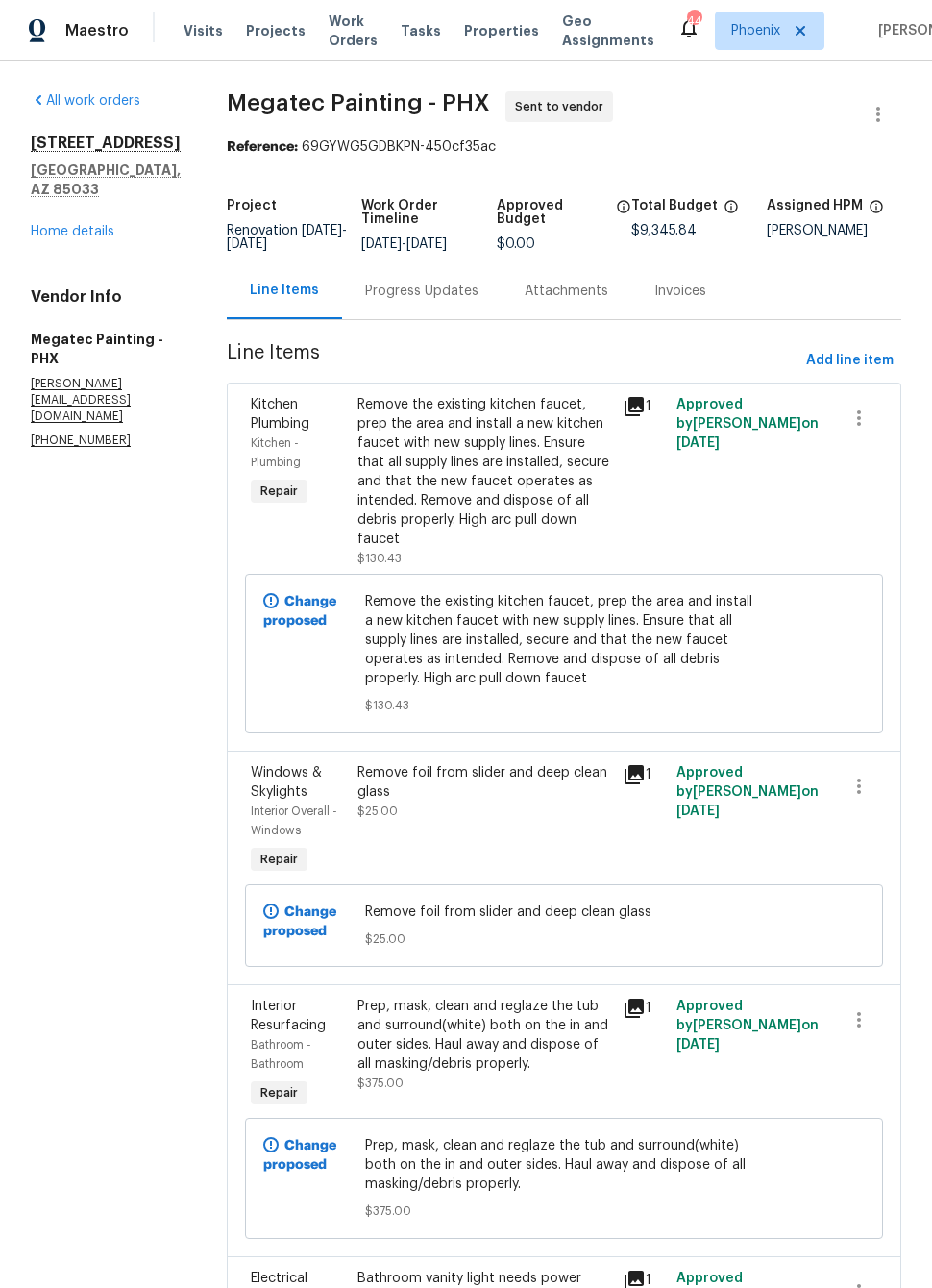click on "Progress Updates" at bounding box center [422, 291] 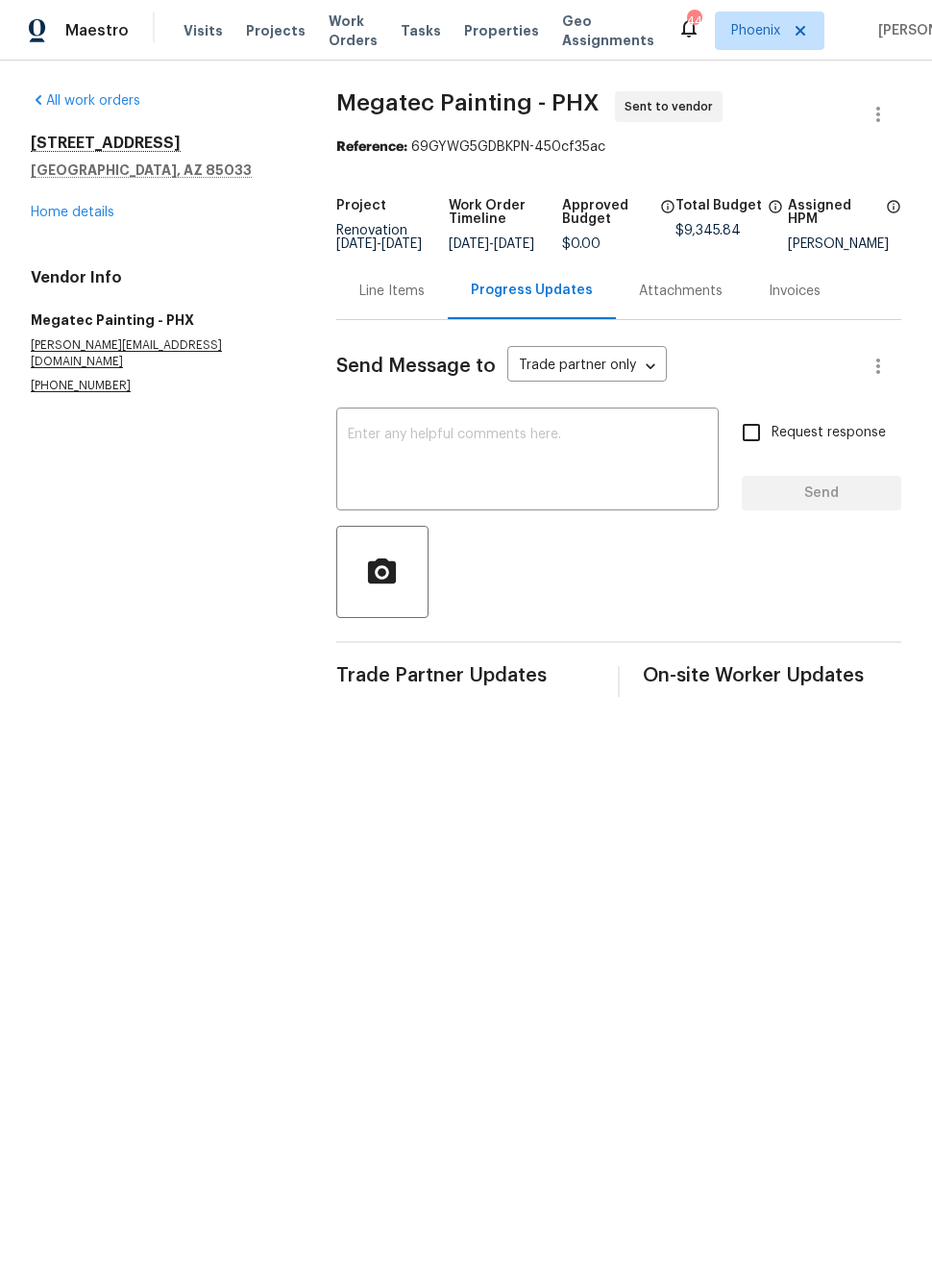 click at bounding box center [527, 461] 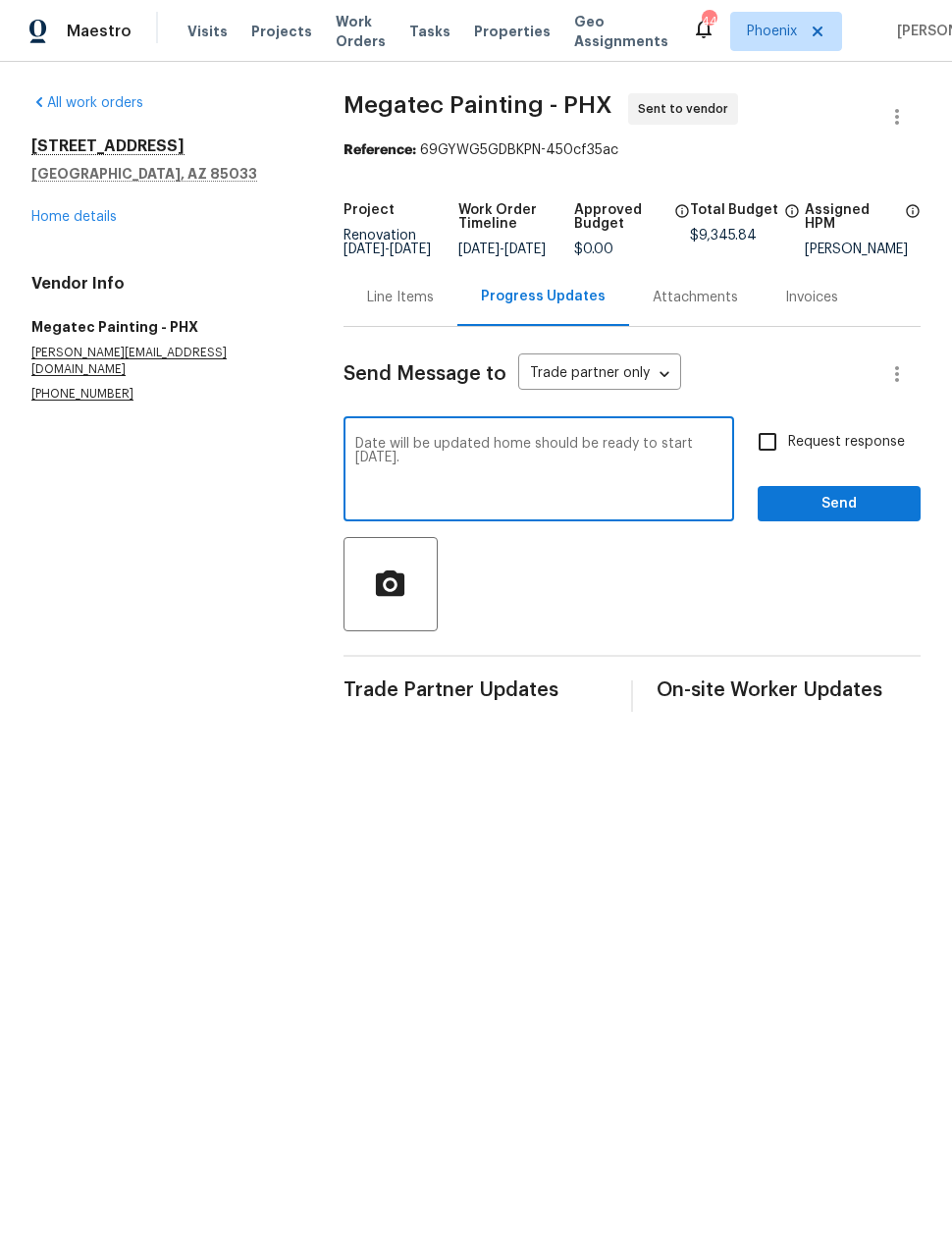 type on "Date will be updated home should be ready to start Monday." 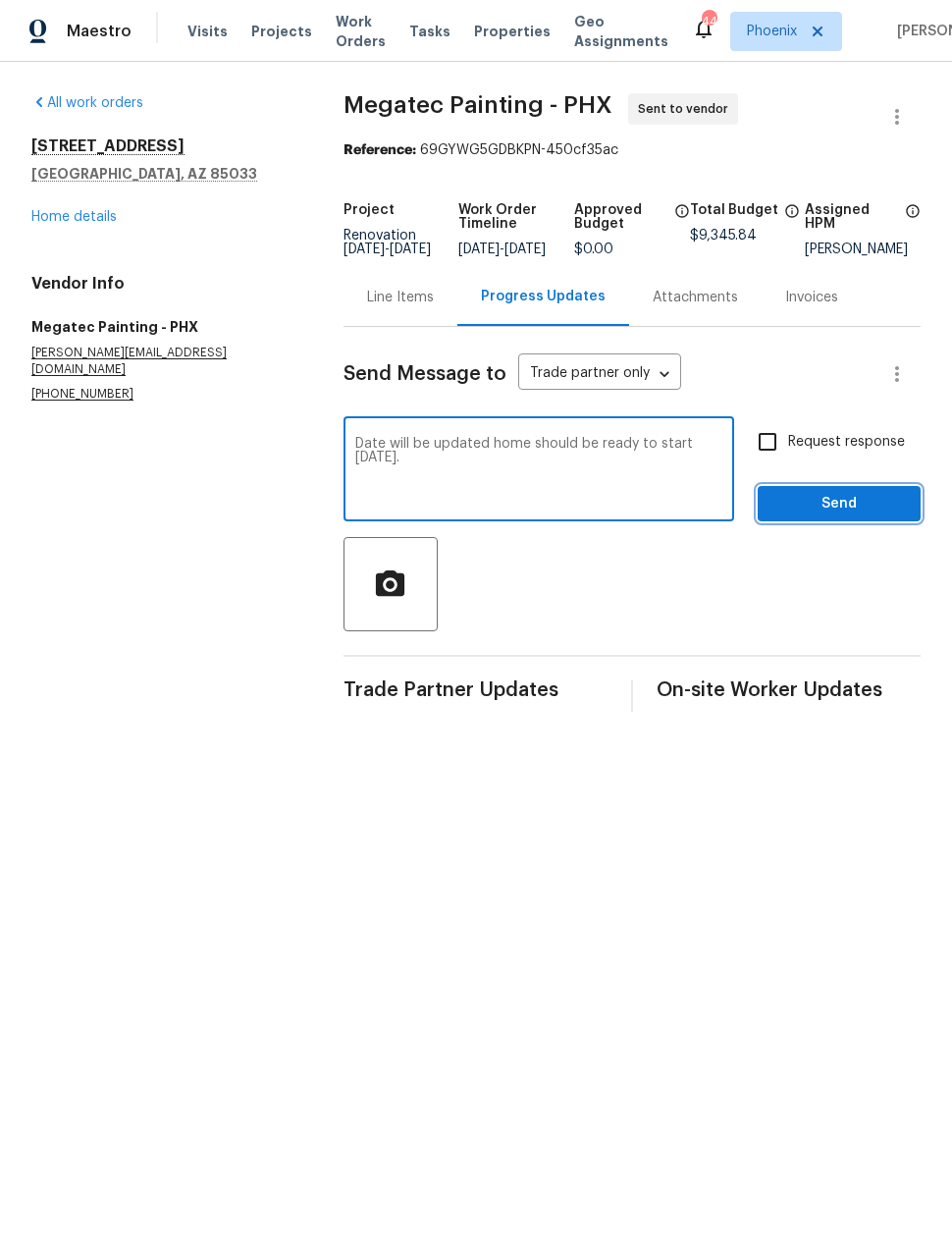 click on "Send" at bounding box center (839, 504) 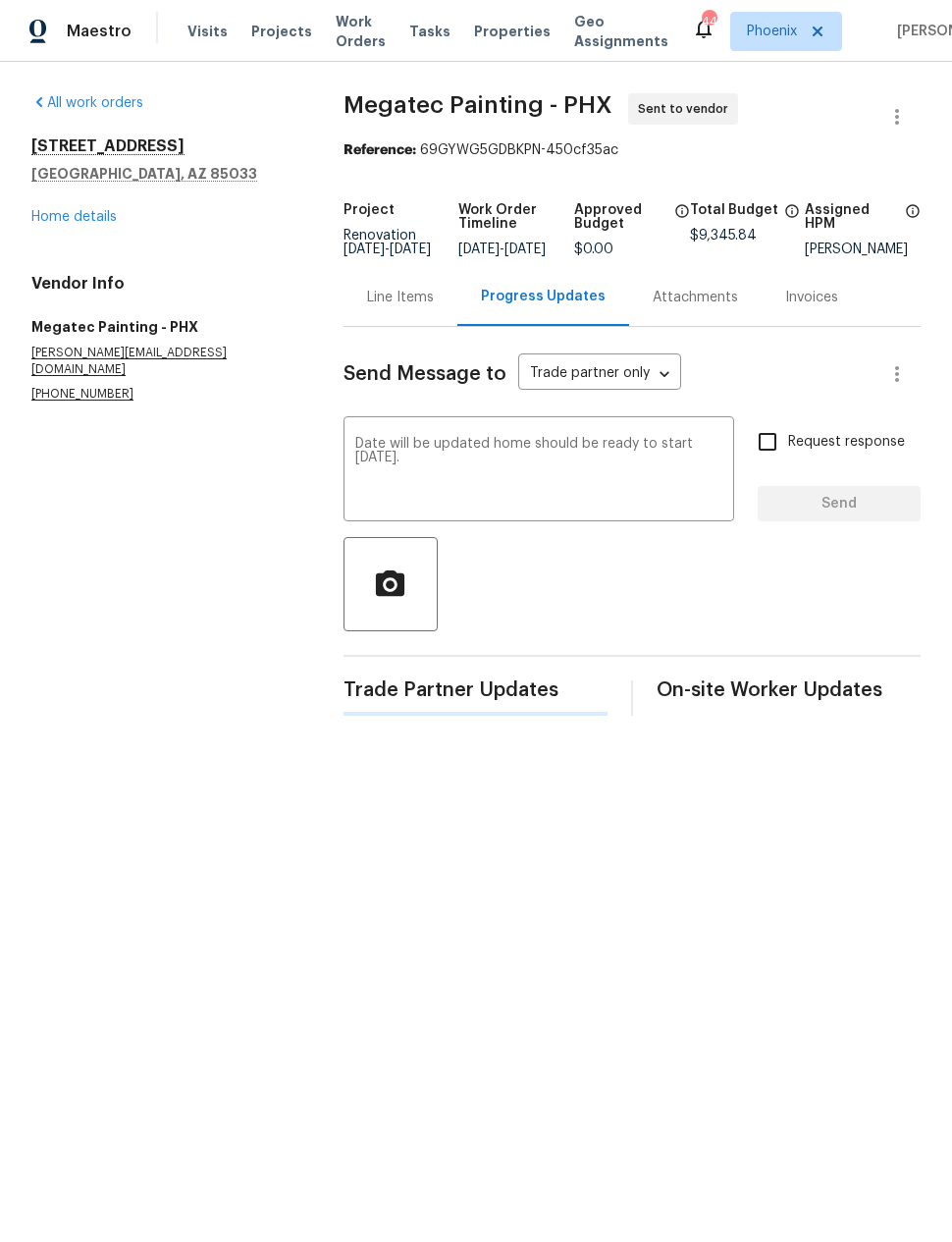 type 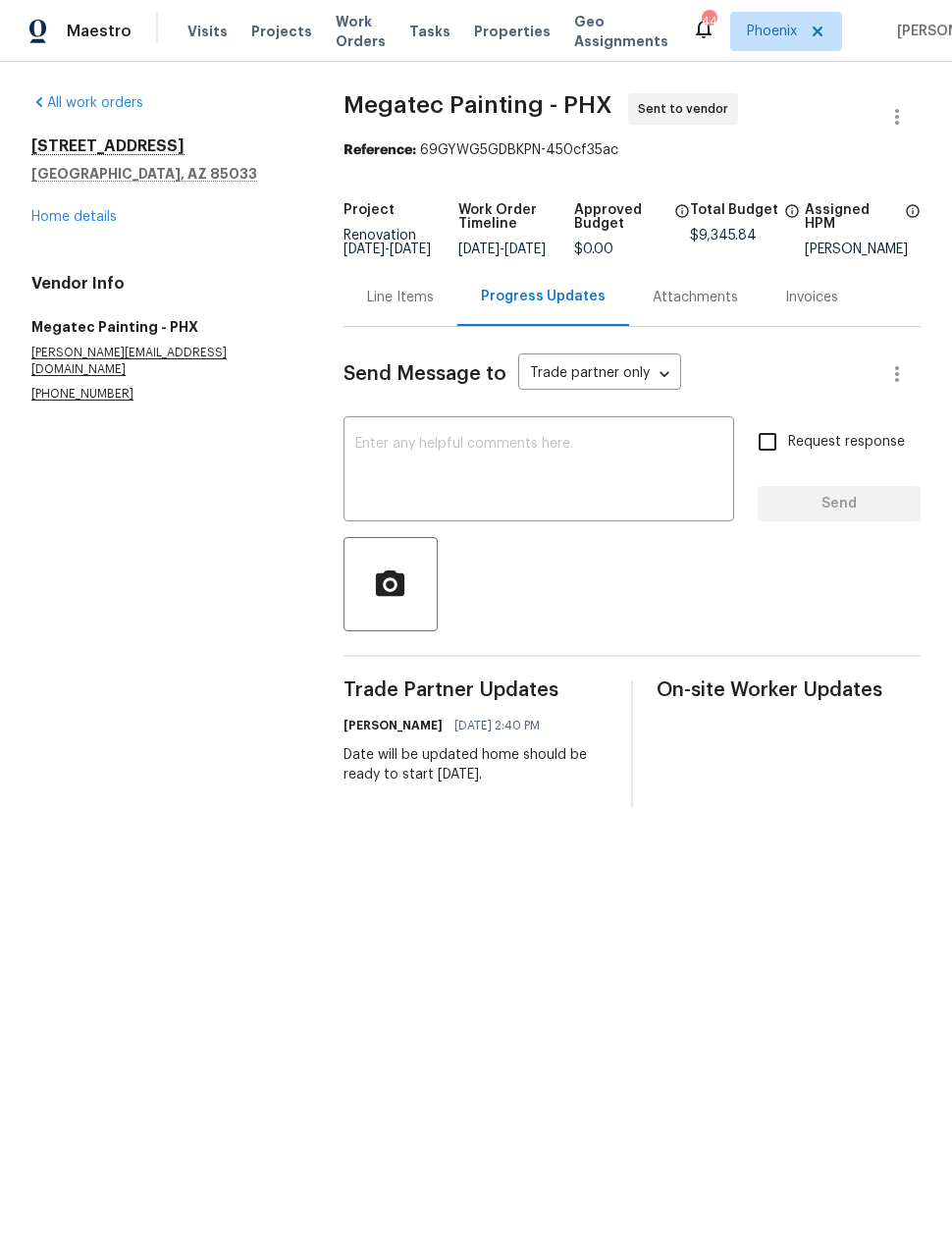 click on "Home details" at bounding box center [74, 217] 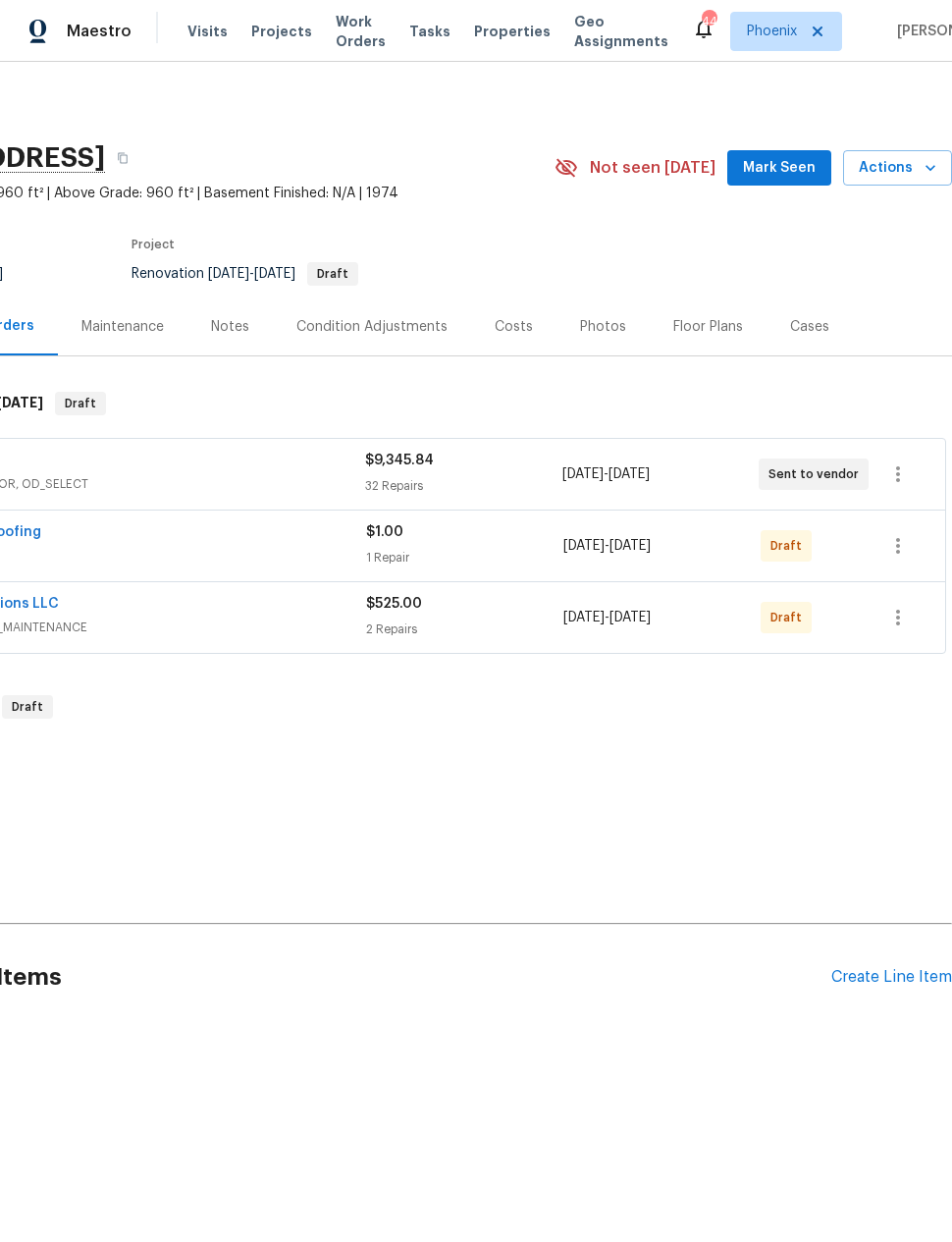 scroll, scrollTop: 0, scrollLeft: 157, axis: horizontal 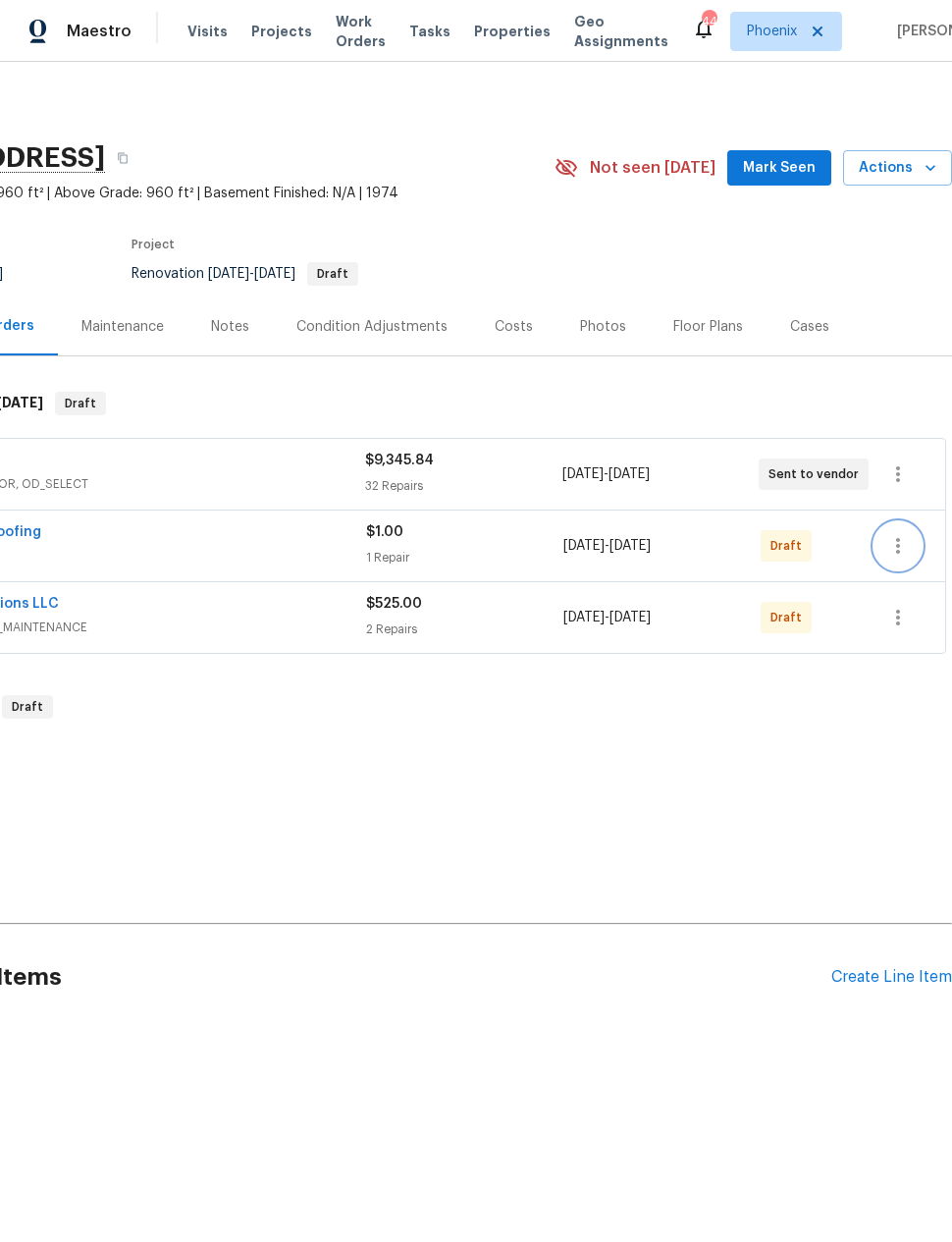 click 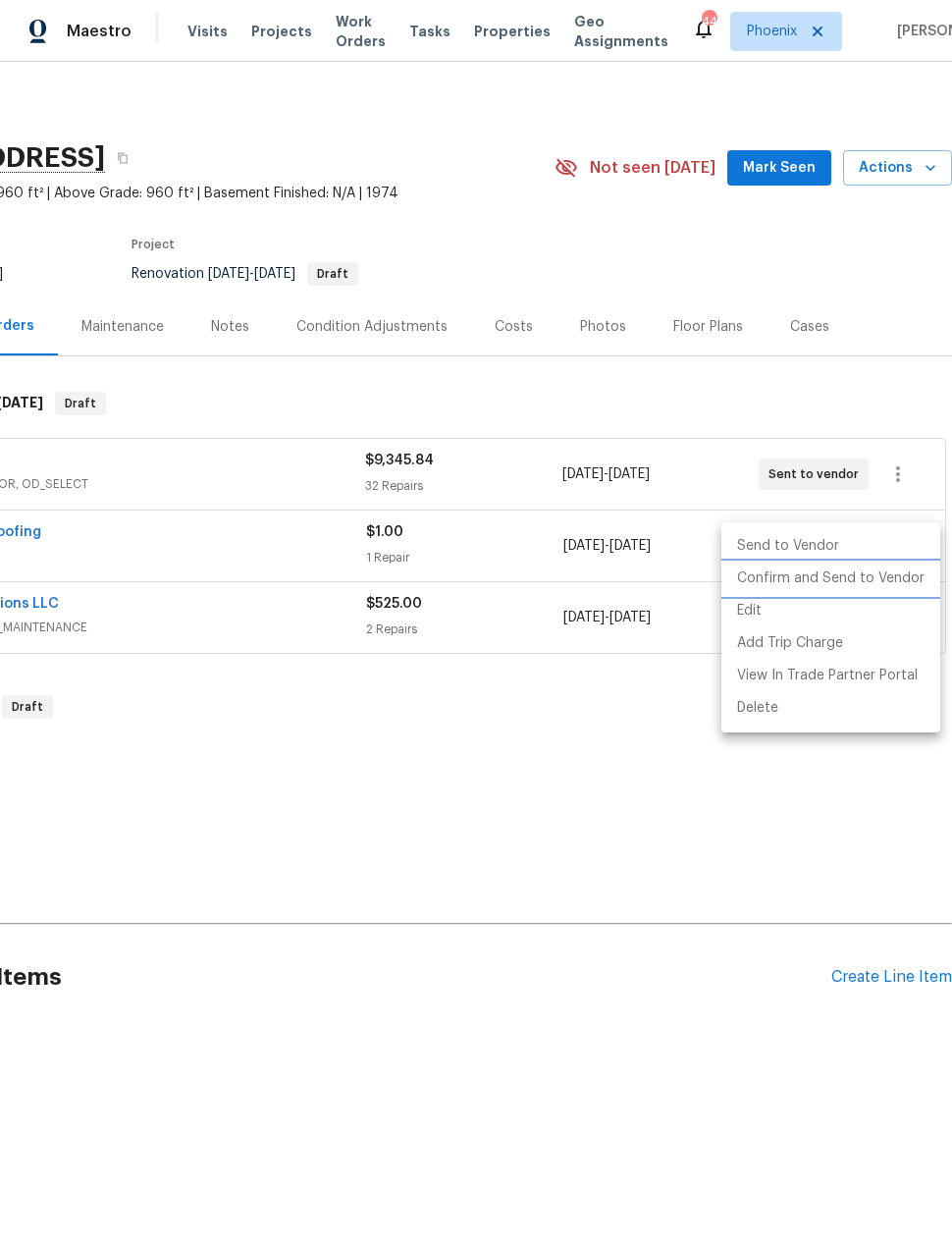 click on "Confirm and Send to Vendor" at bounding box center [830, 578] 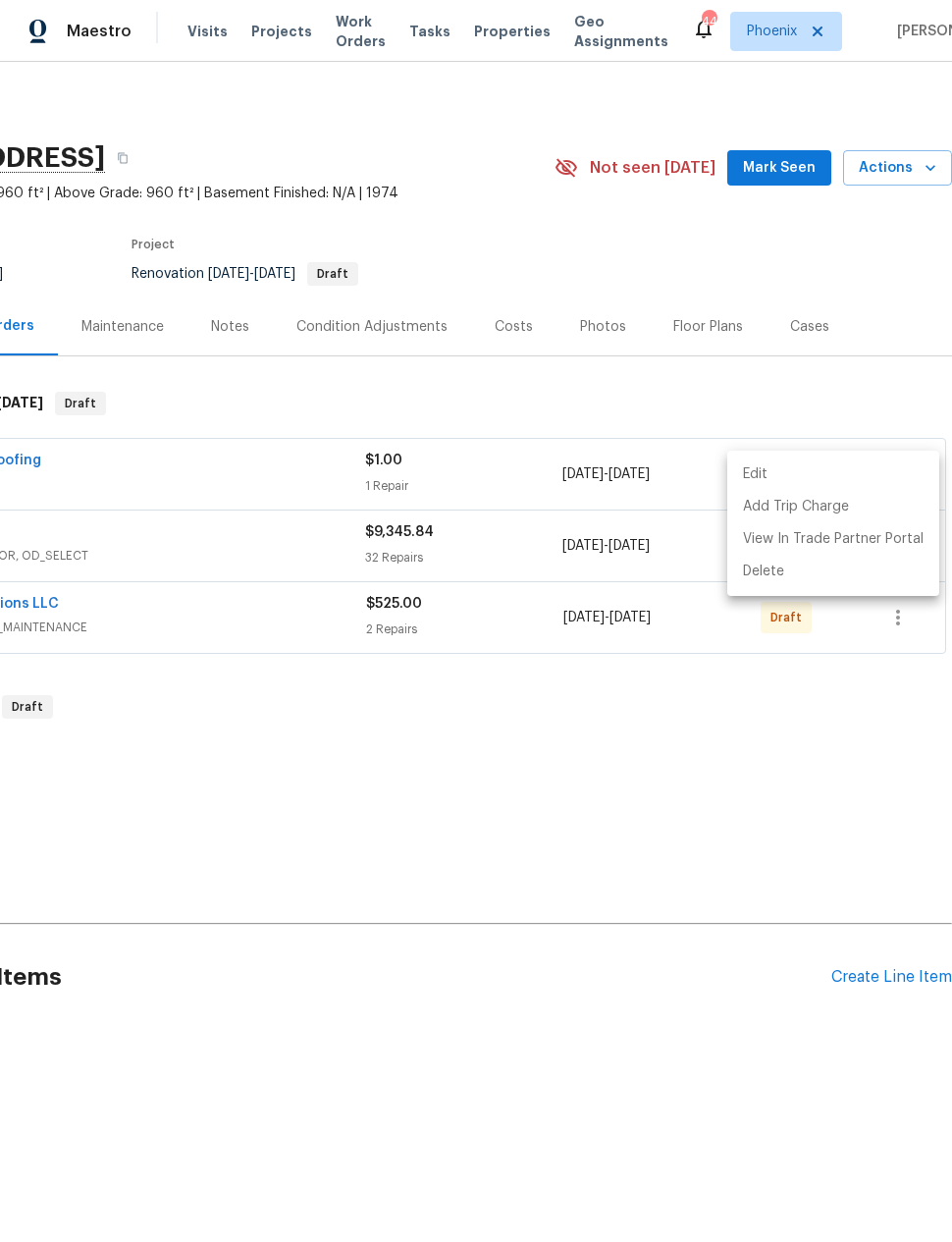 click at bounding box center [476, 621] 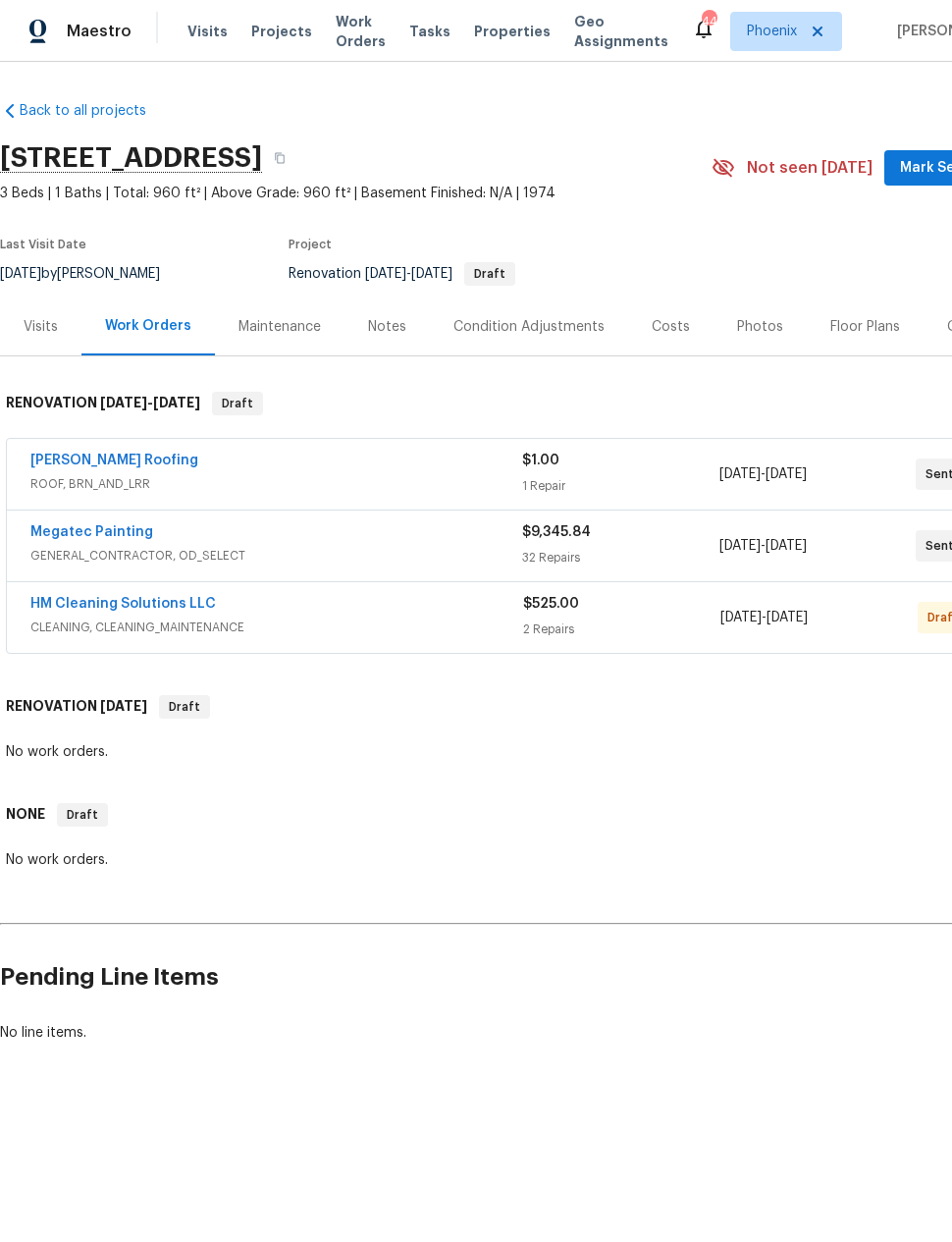 scroll, scrollTop: 0, scrollLeft: 0, axis: both 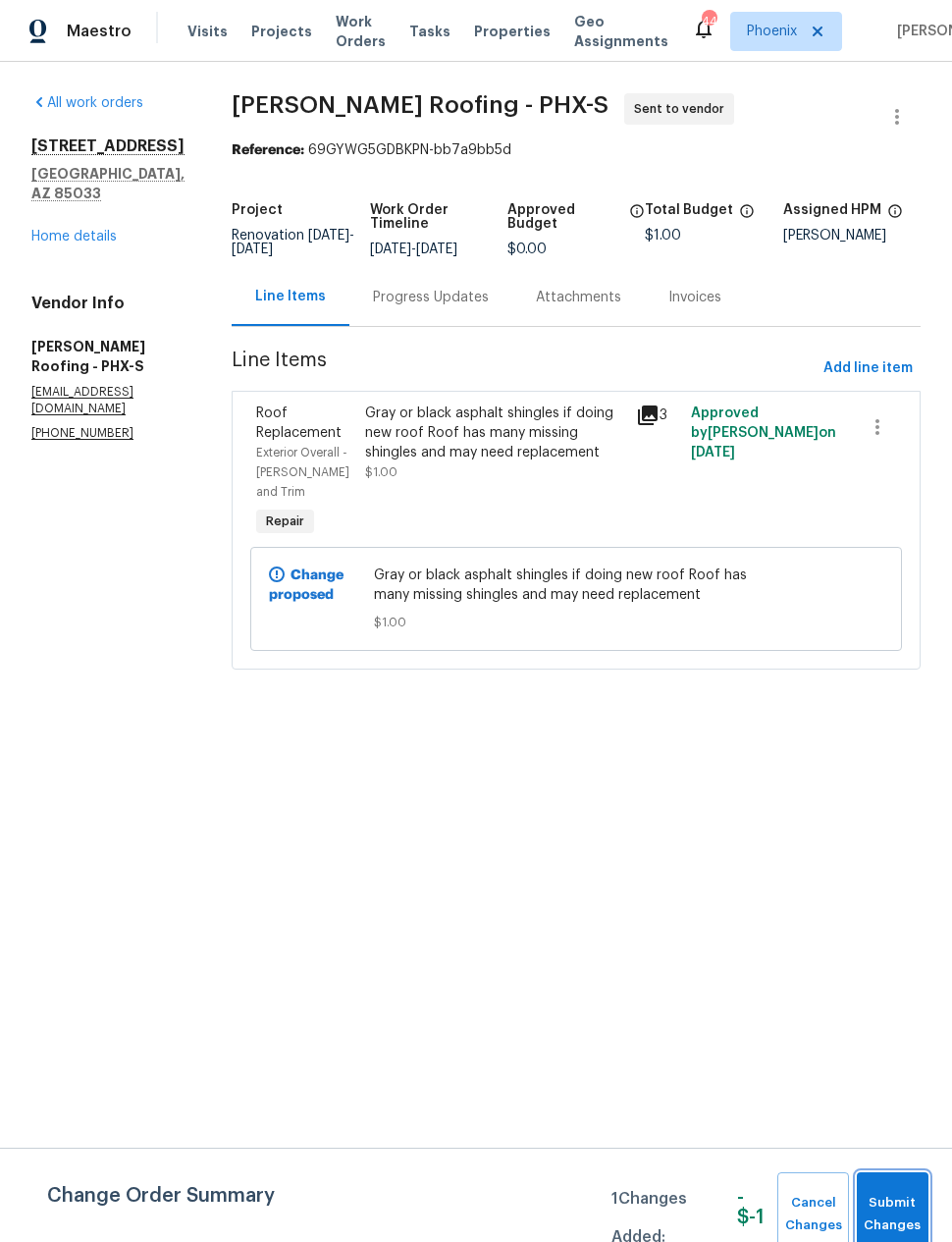 click on "Submit Changes" at bounding box center (892, 1215) 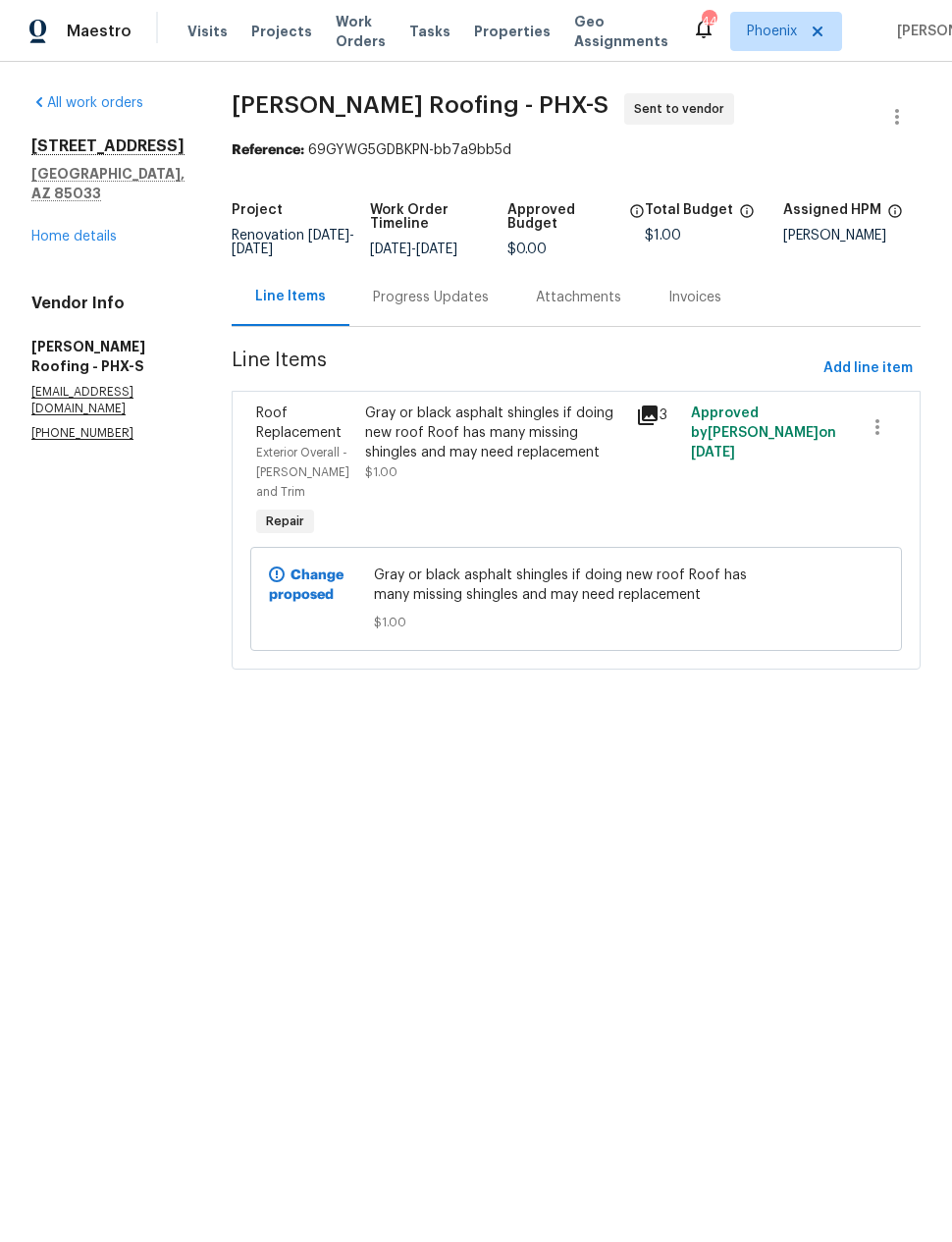 click on "Progress Updates" at bounding box center [431, 297] 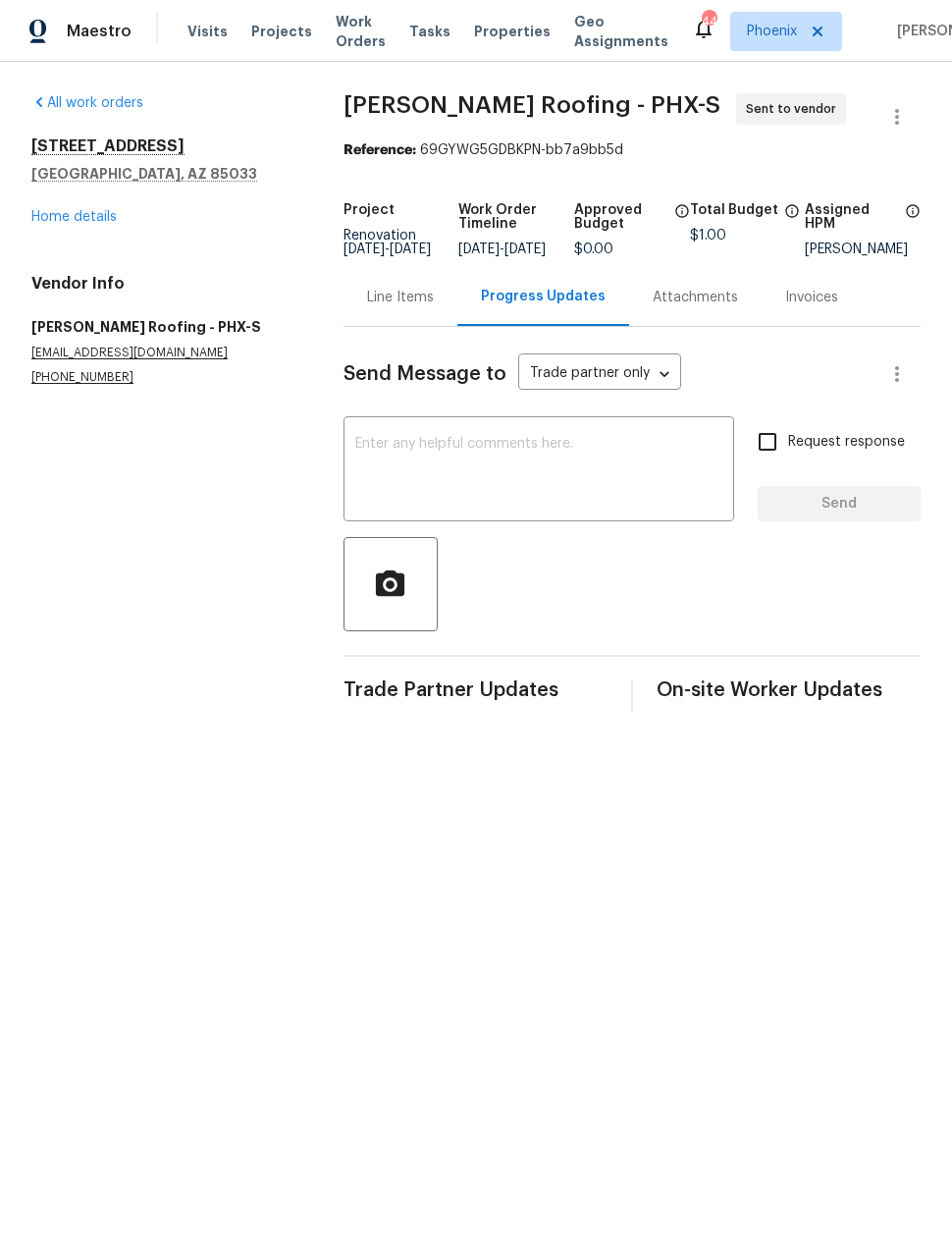 click at bounding box center (539, 471) 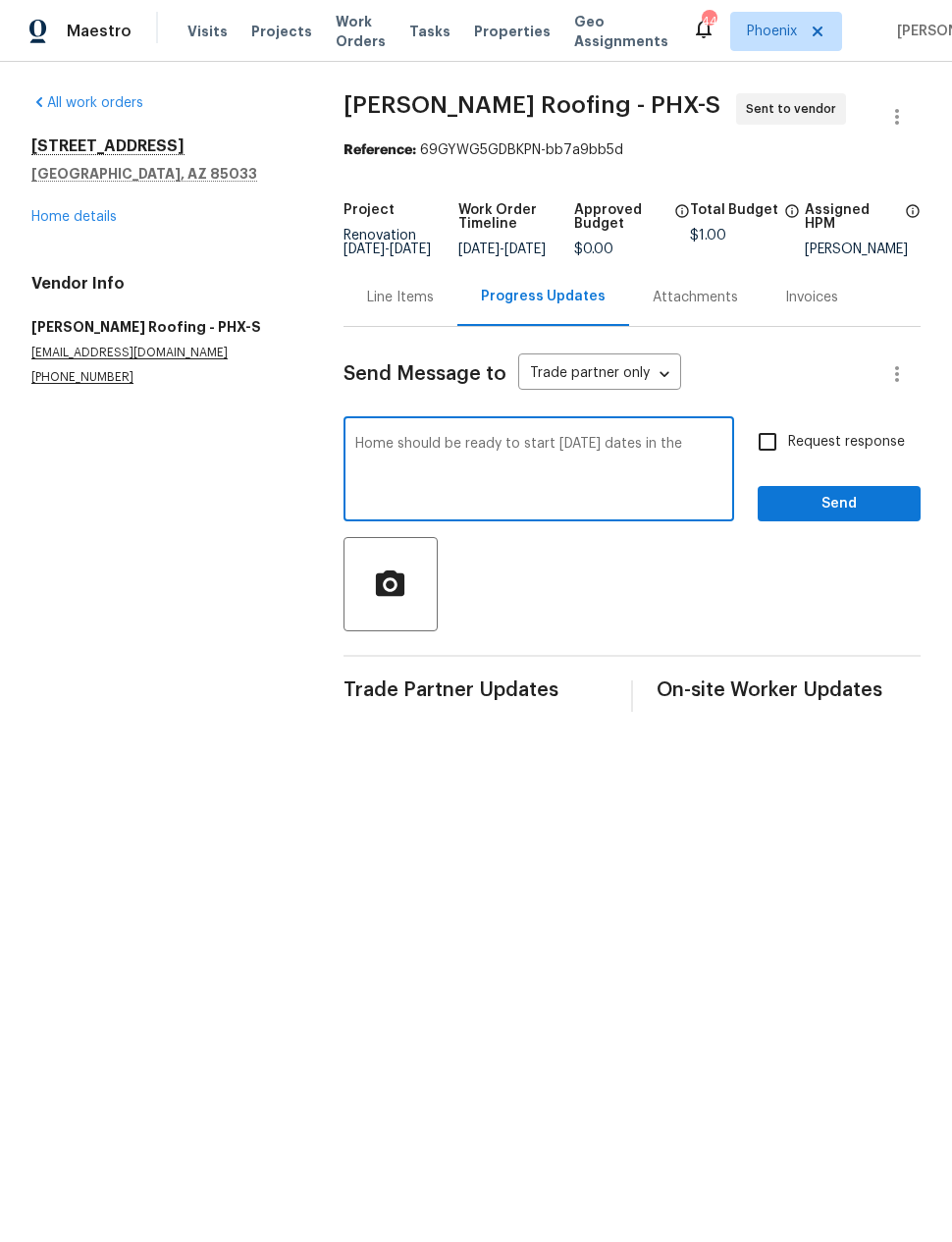 type on "Home should be ready to start Monday dates in the s" 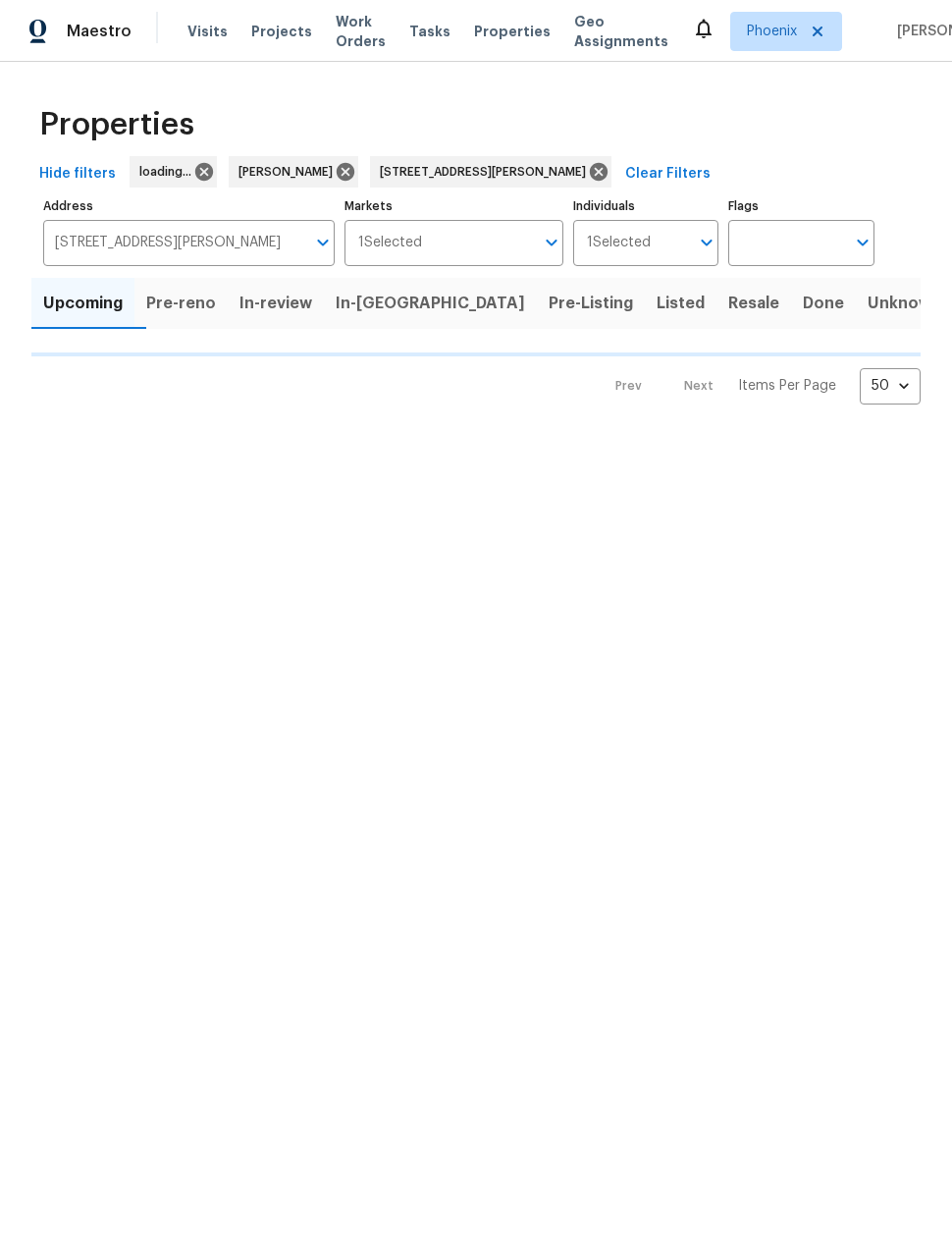 scroll, scrollTop: 0, scrollLeft: 0, axis: both 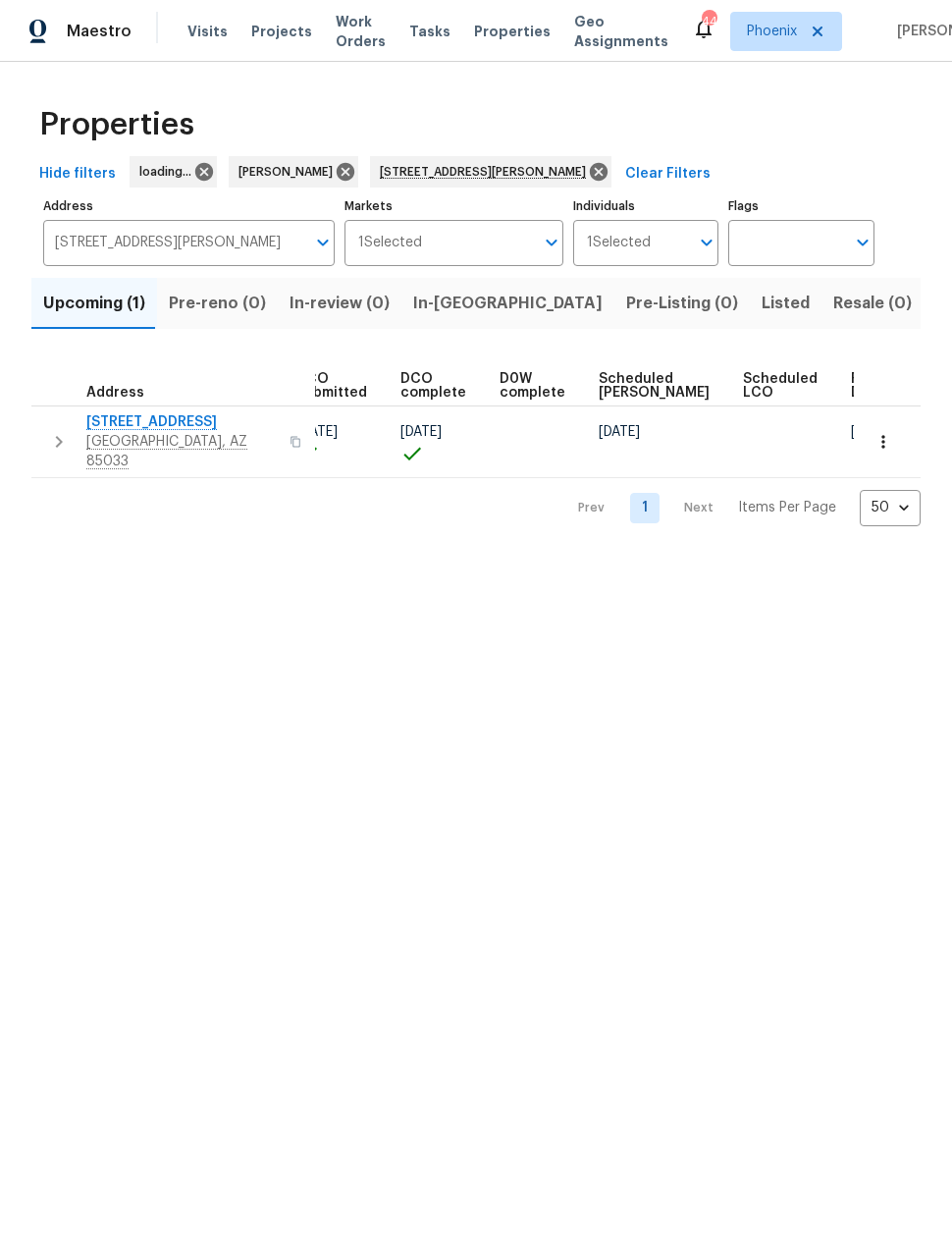 click on "[DATE]" at bounding box center (872, 432) 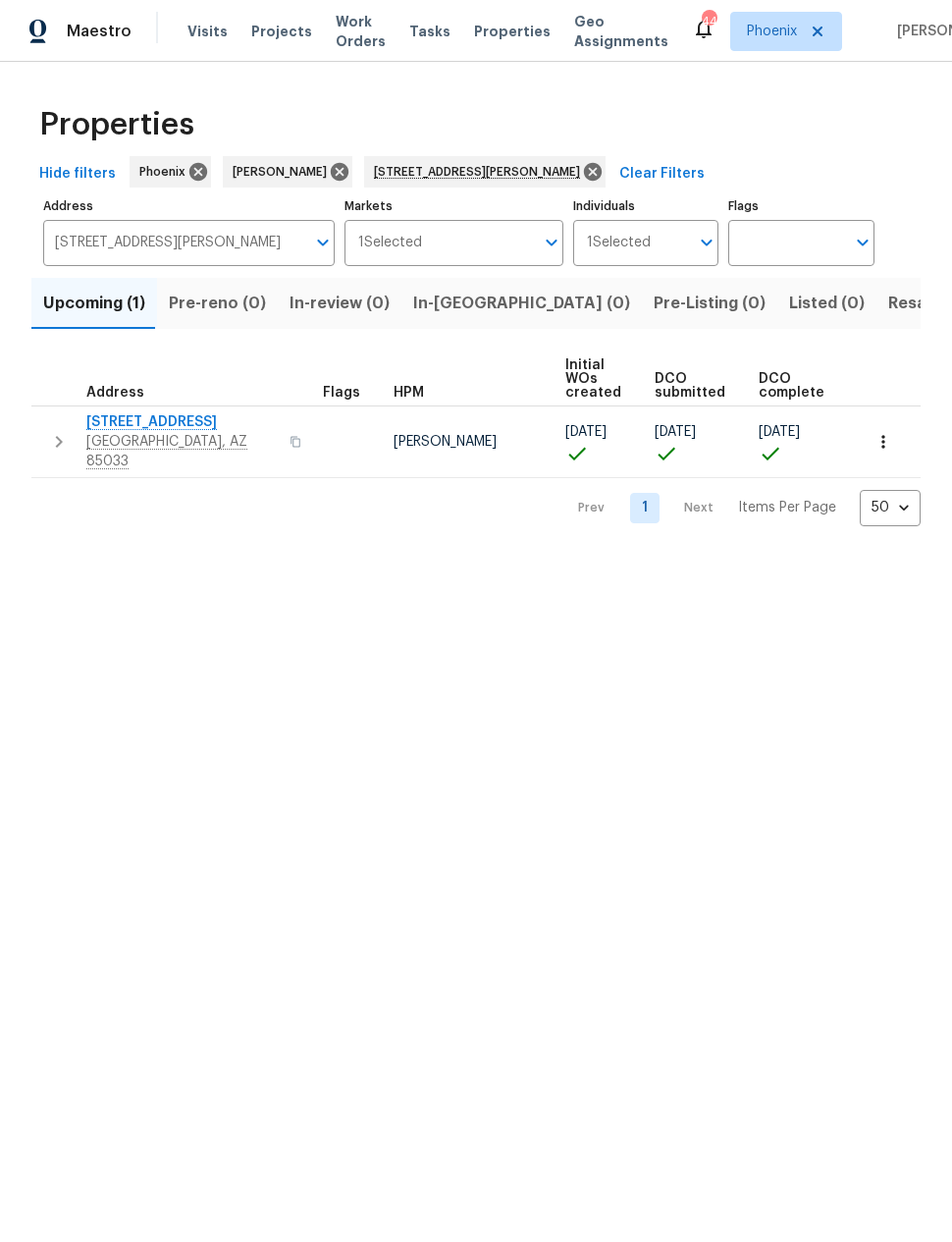 scroll, scrollTop: 0, scrollLeft: 0, axis: both 